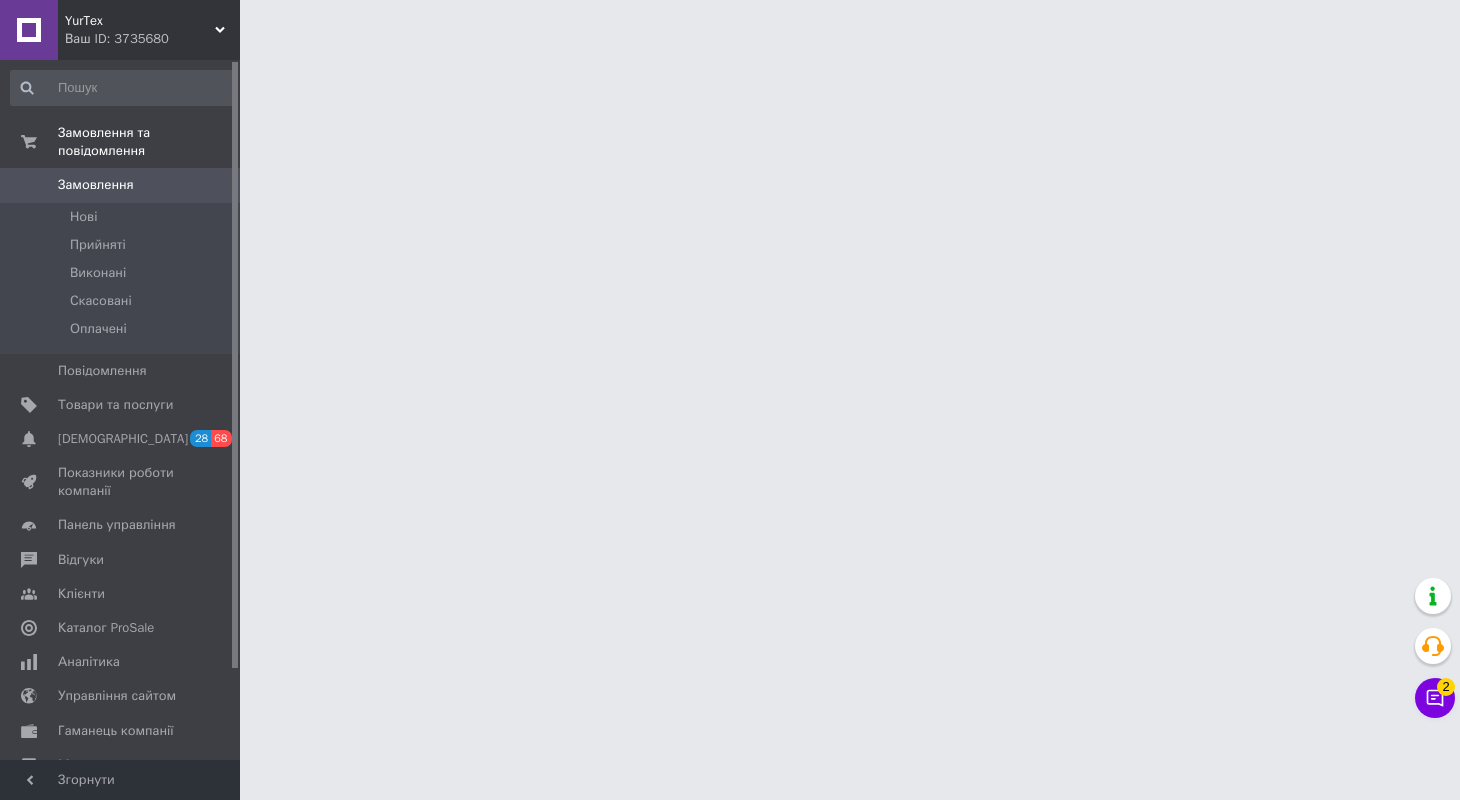 scroll, scrollTop: 0, scrollLeft: 0, axis: both 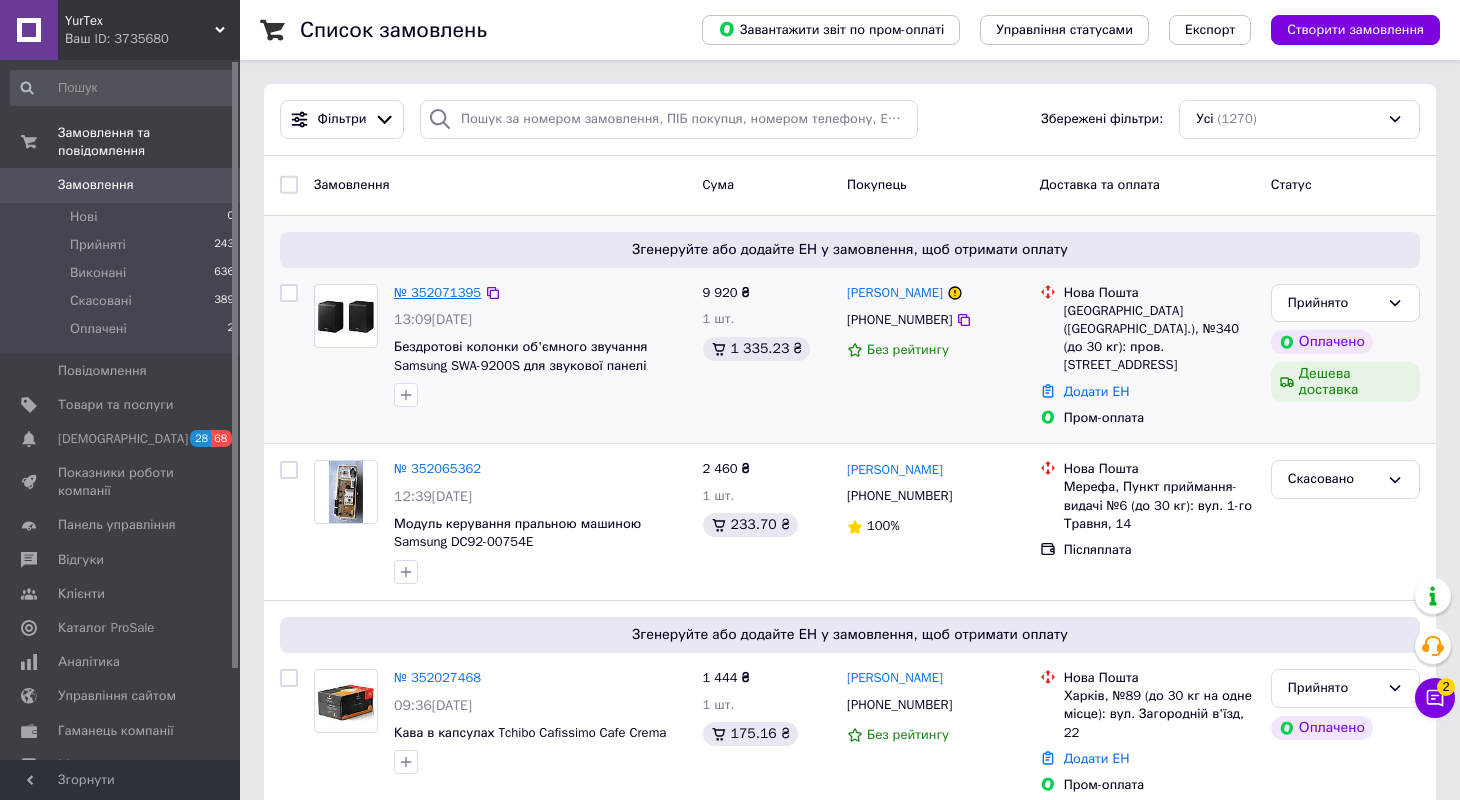 click on "№ 352071395" at bounding box center (437, 292) 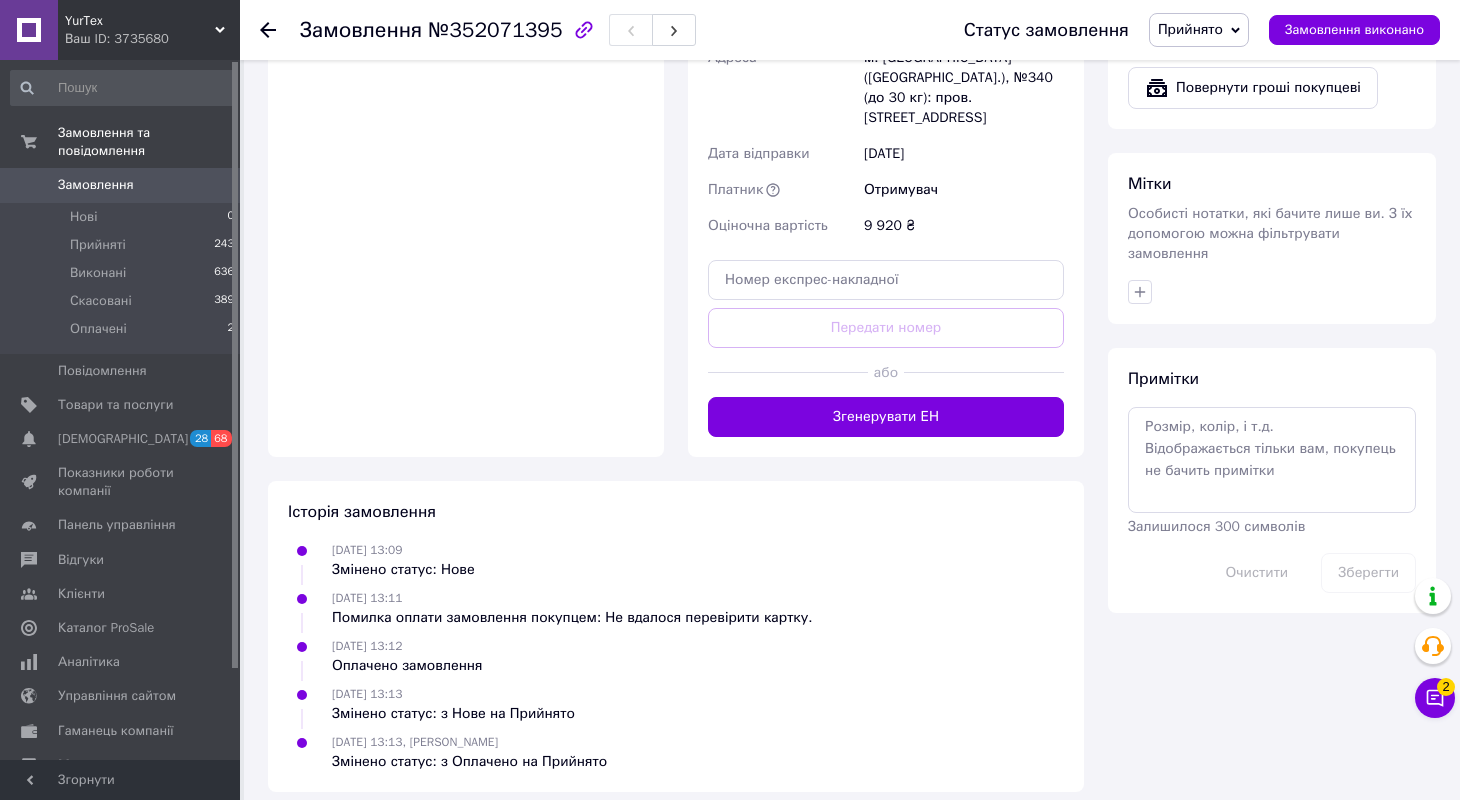 scroll, scrollTop: 895, scrollLeft: 0, axis: vertical 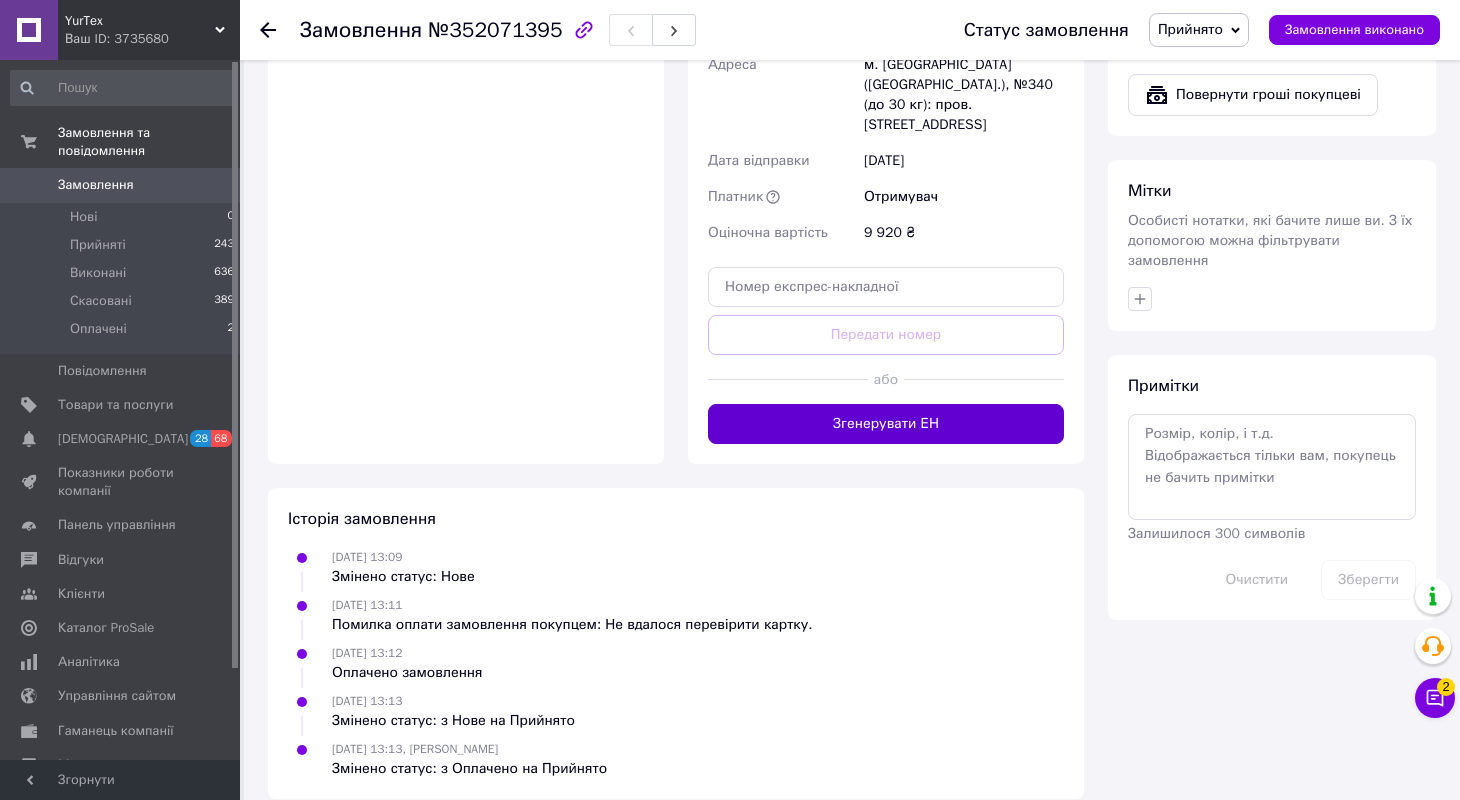 click on "Згенерувати ЕН" at bounding box center [886, 424] 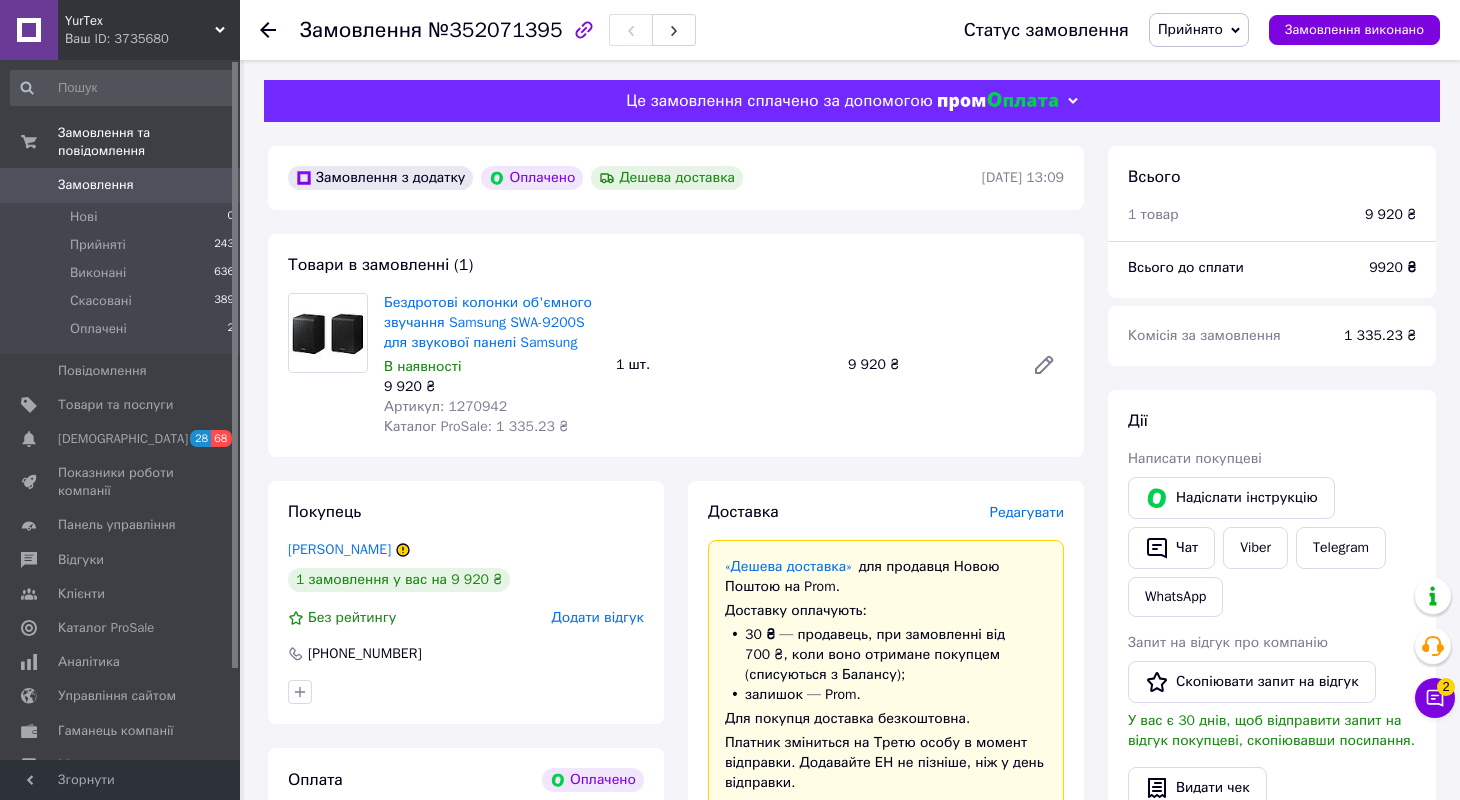 scroll, scrollTop: 0, scrollLeft: 0, axis: both 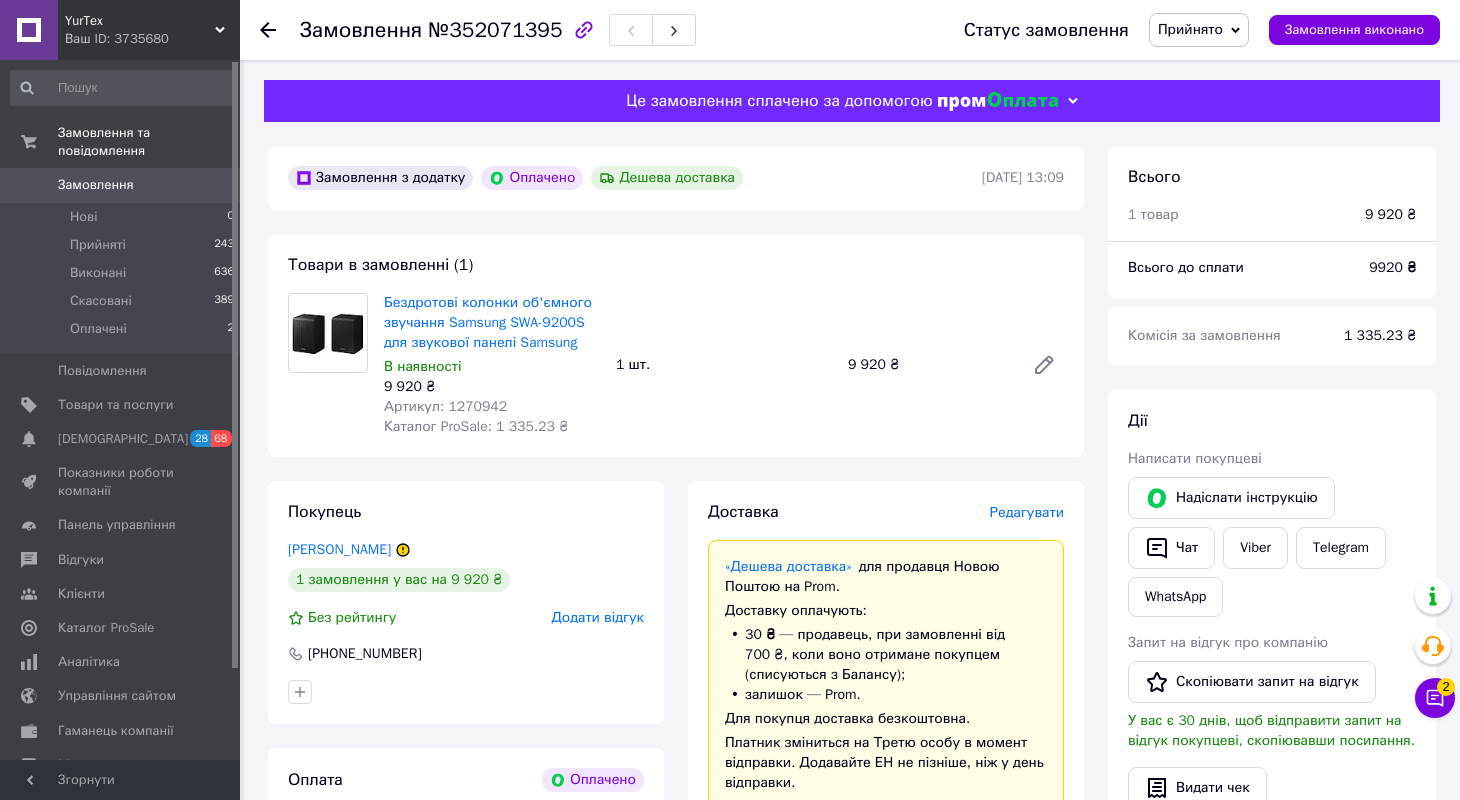 click on "Замовлення" at bounding box center [96, 185] 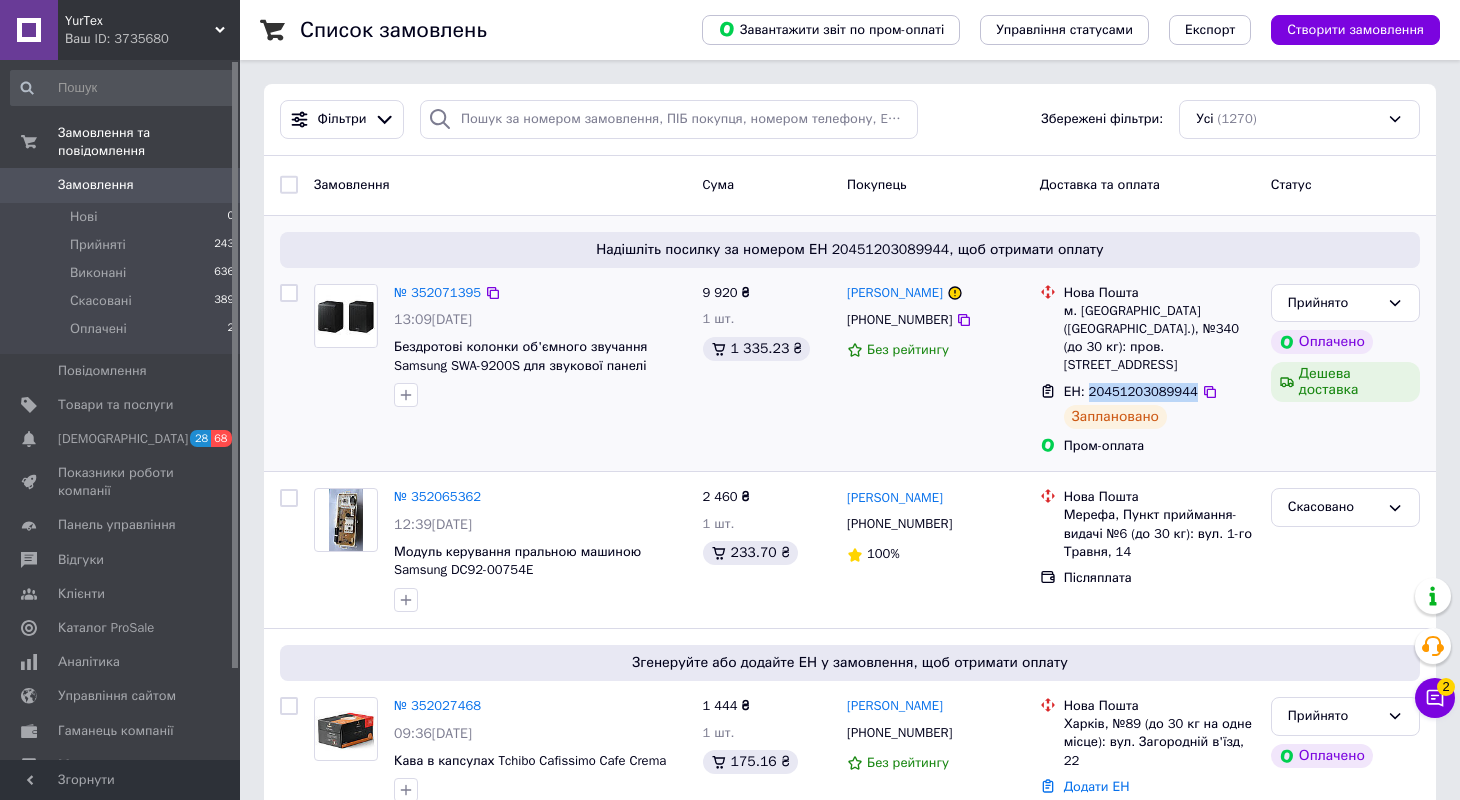 drag, startPoint x: 1089, startPoint y: 374, endPoint x: 1197, endPoint y: 364, distance: 108.461975 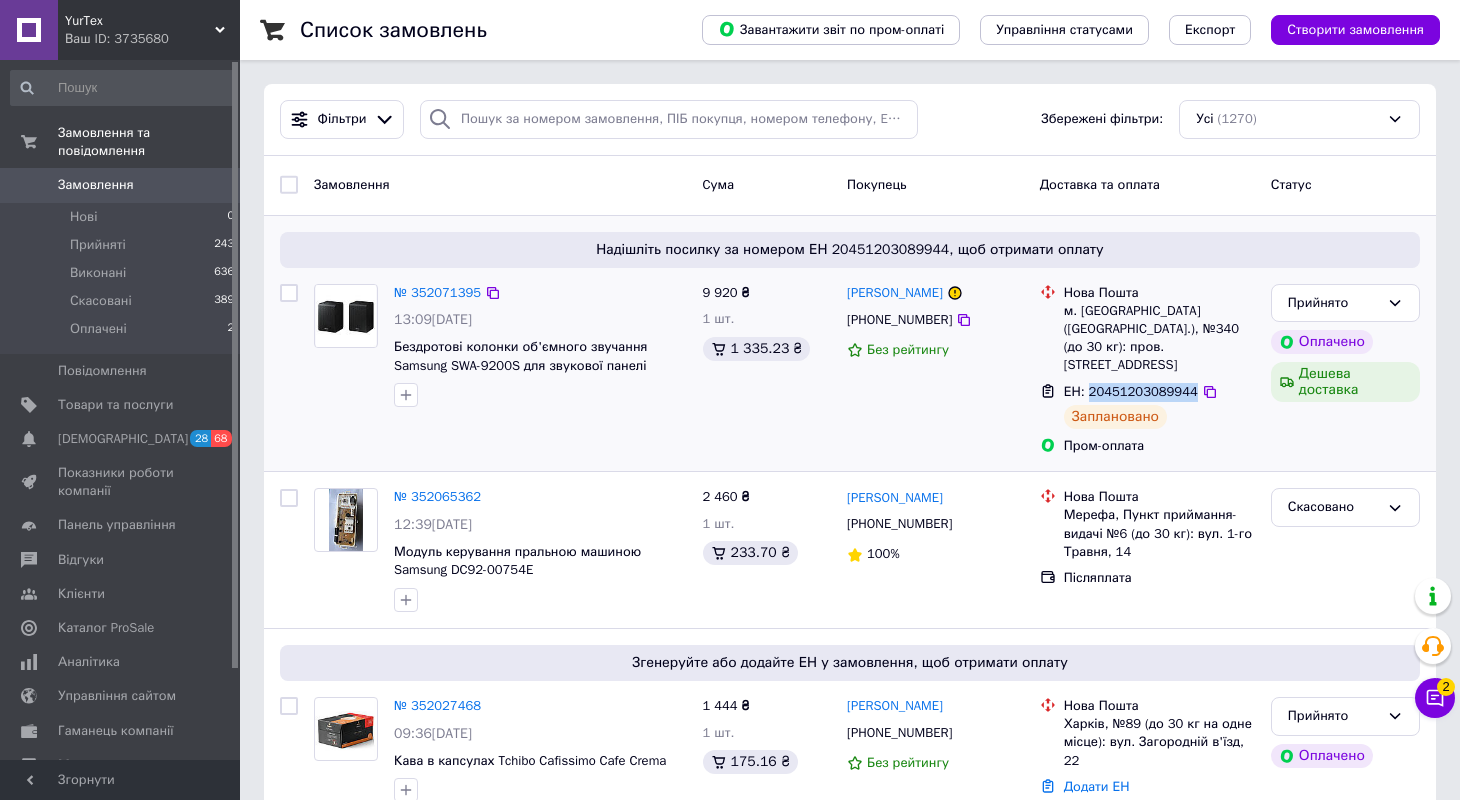click on "ЕН: 20451203089944" at bounding box center (1131, 391) 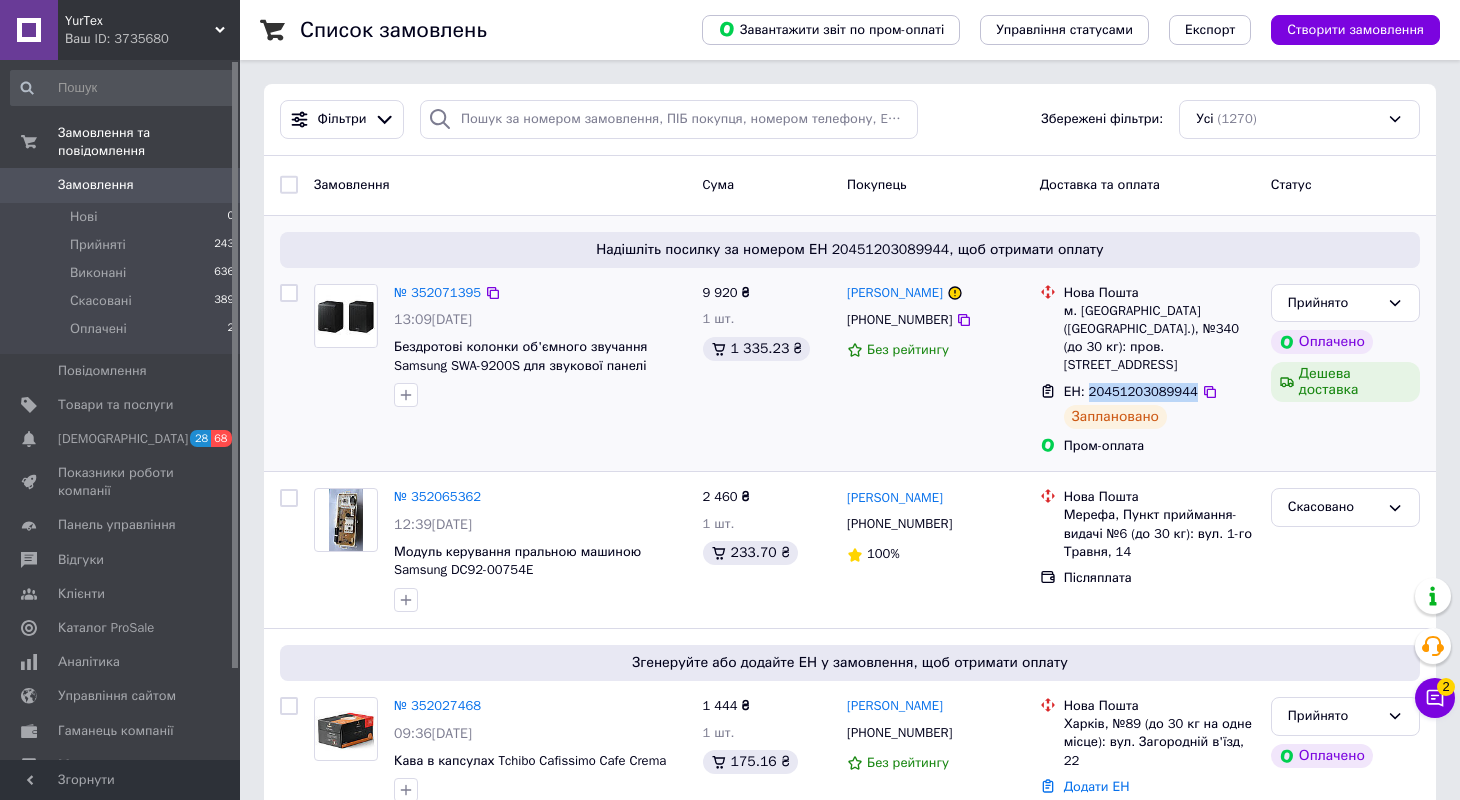 copy on "20451203089944" 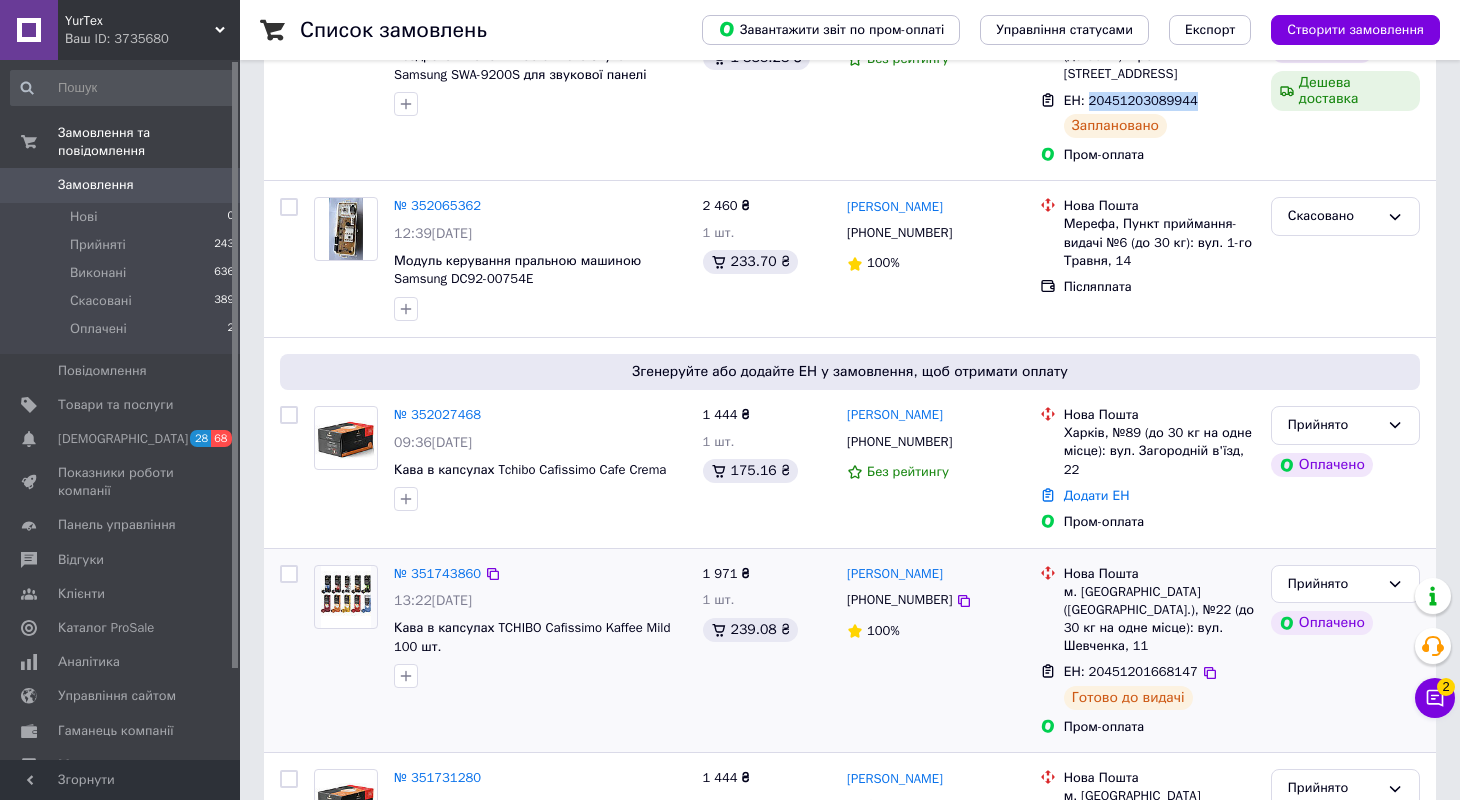 scroll, scrollTop: 292, scrollLeft: 0, axis: vertical 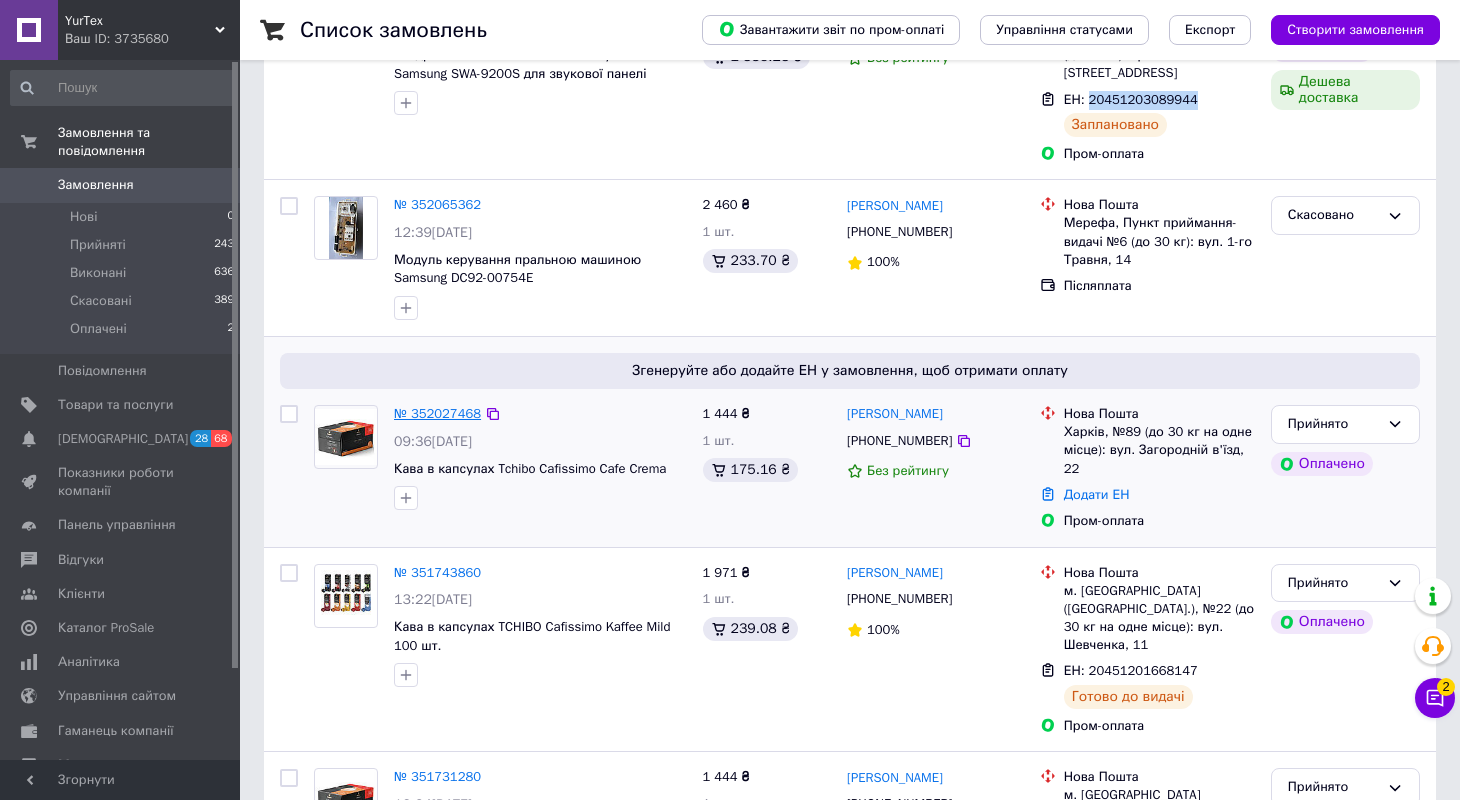 click on "№ 352027468" at bounding box center [437, 413] 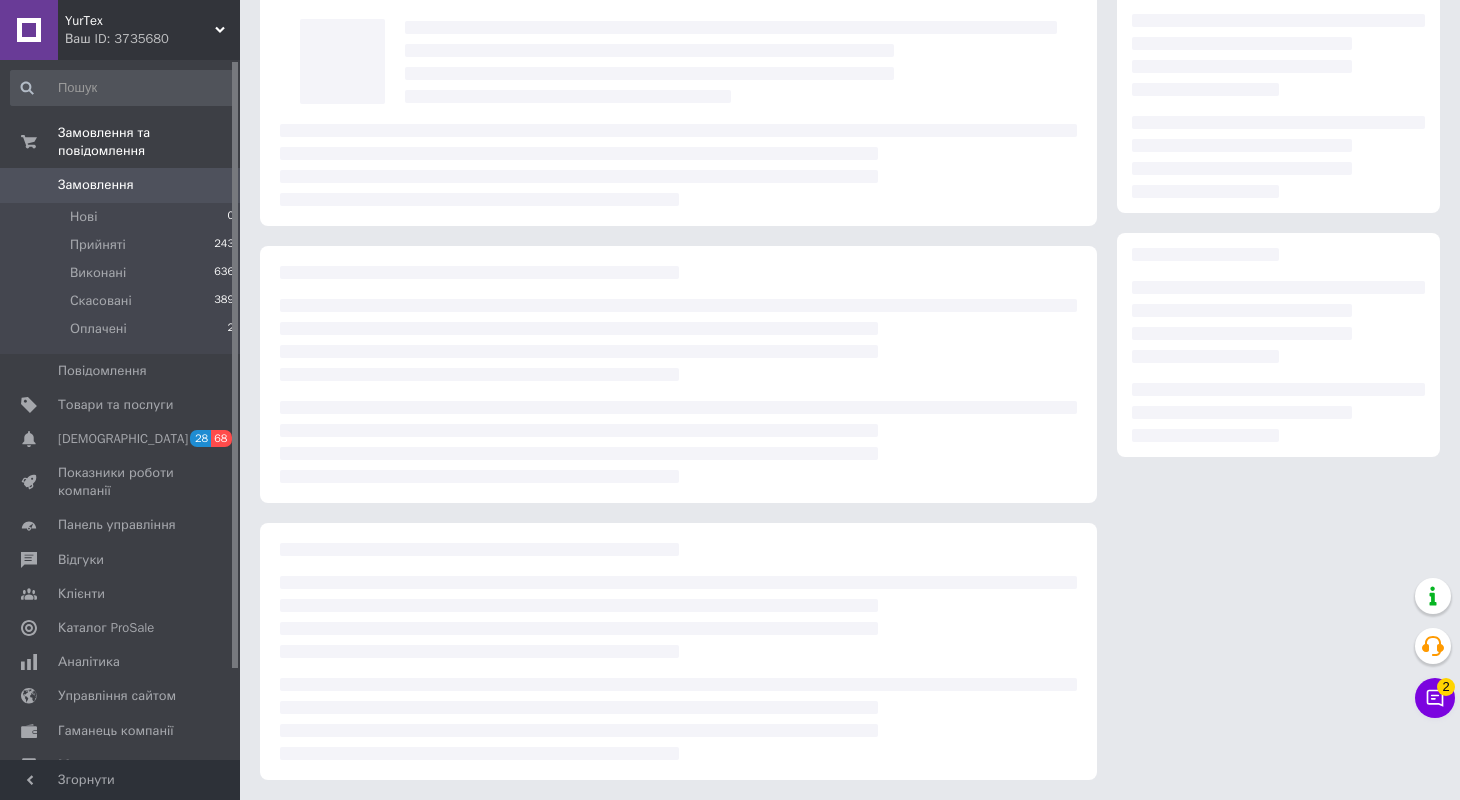 scroll, scrollTop: 114, scrollLeft: 0, axis: vertical 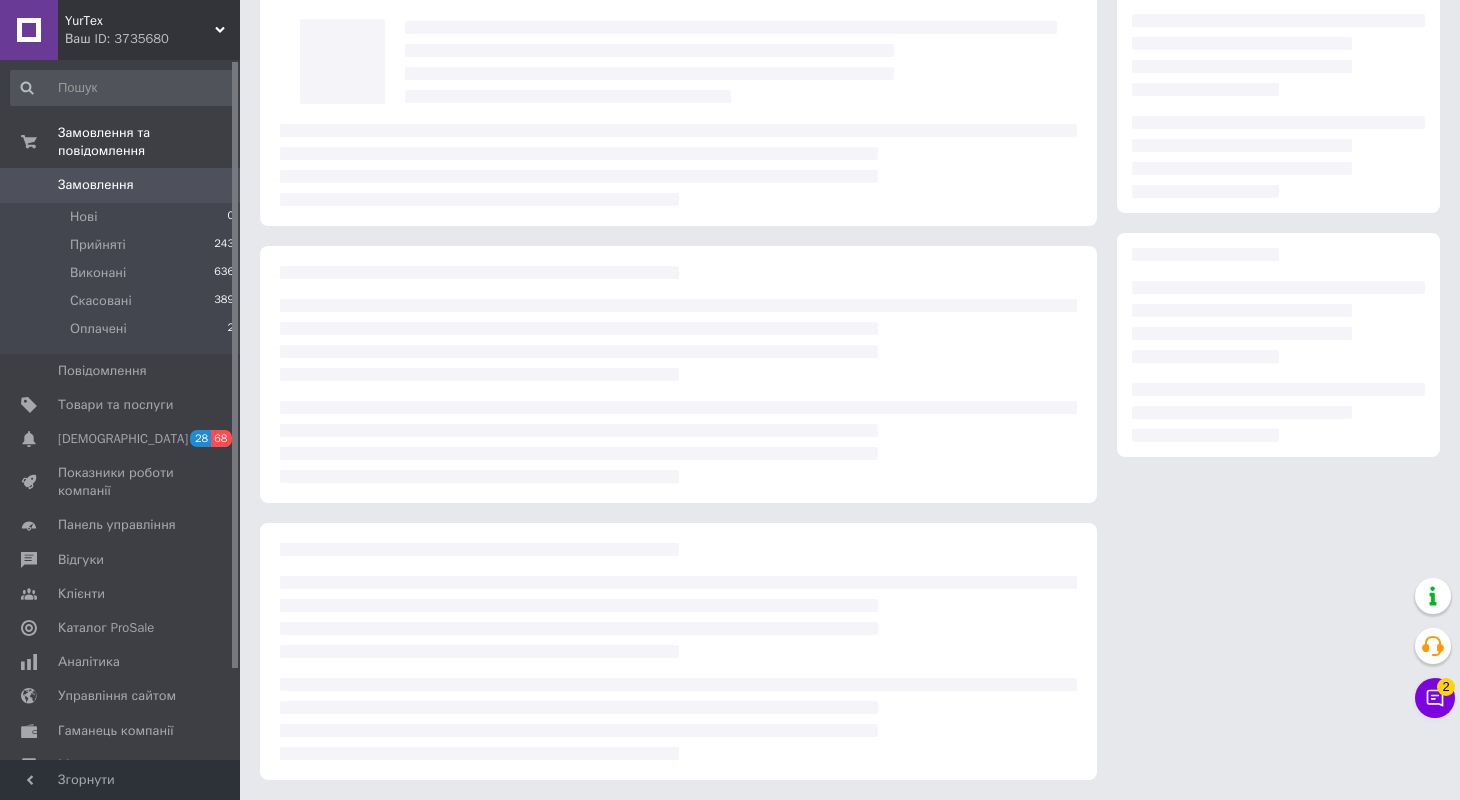 click on "Замовлення" at bounding box center (96, 185) 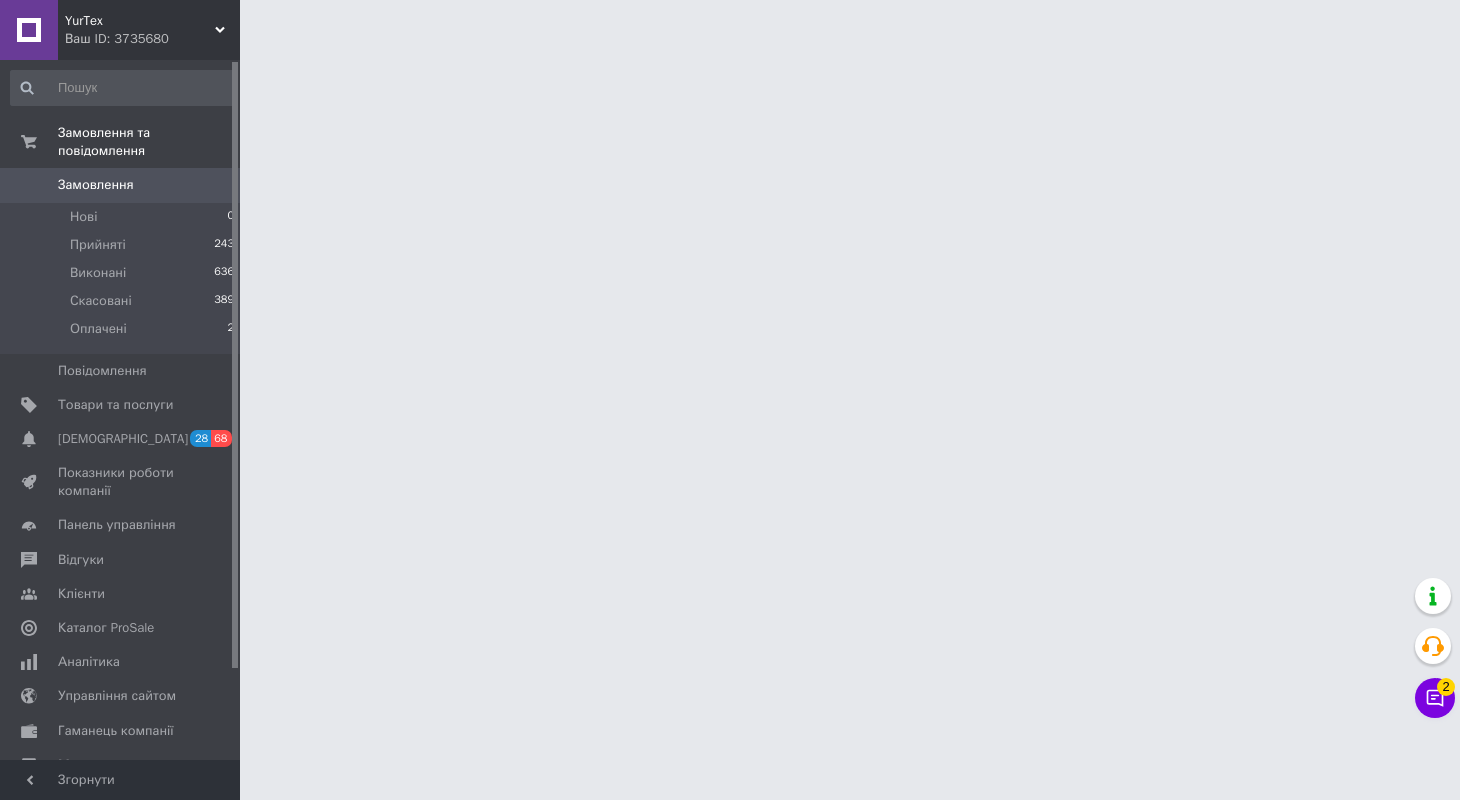 click on "Замовлення" at bounding box center [96, 185] 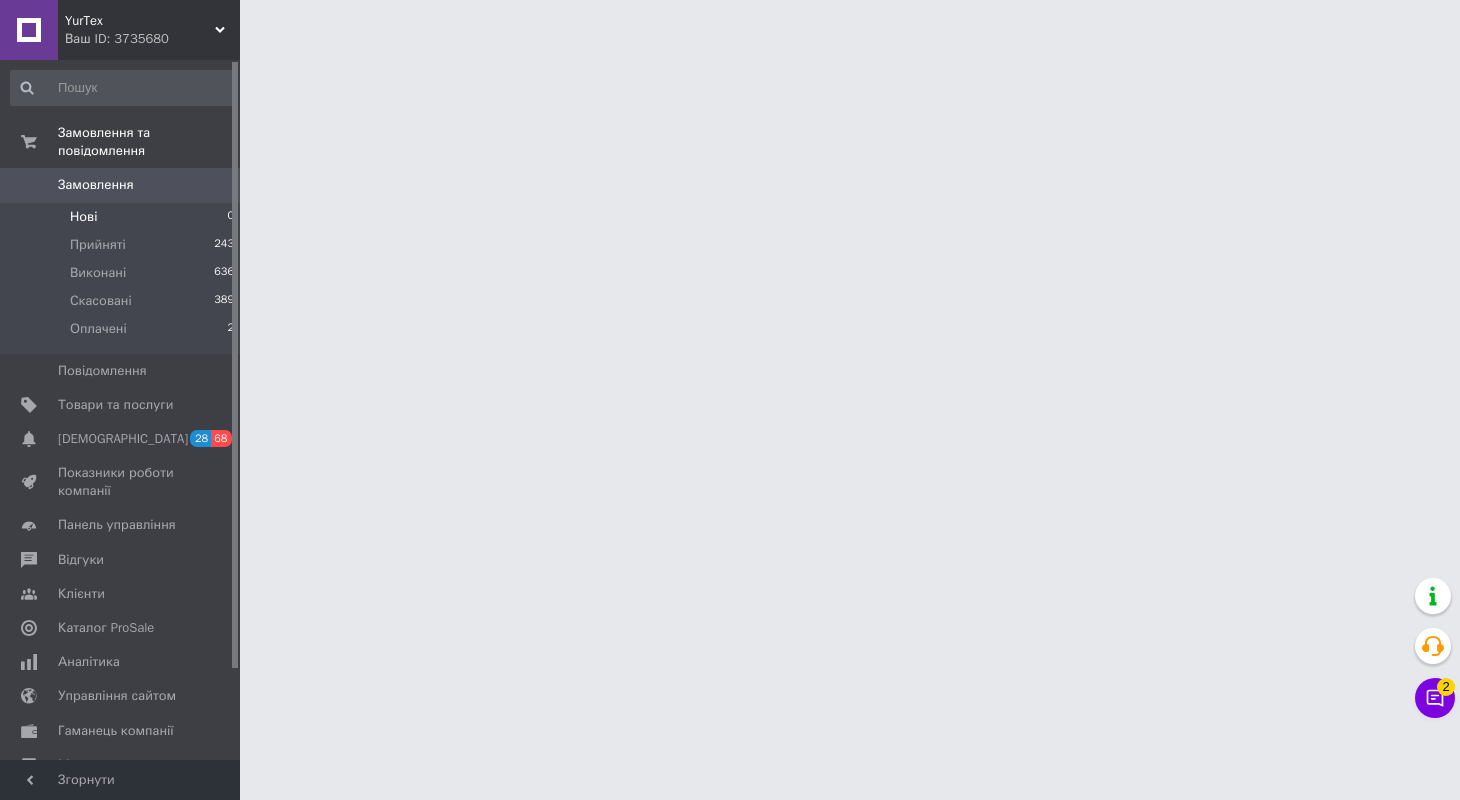 click on "Нові" at bounding box center (83, 217) 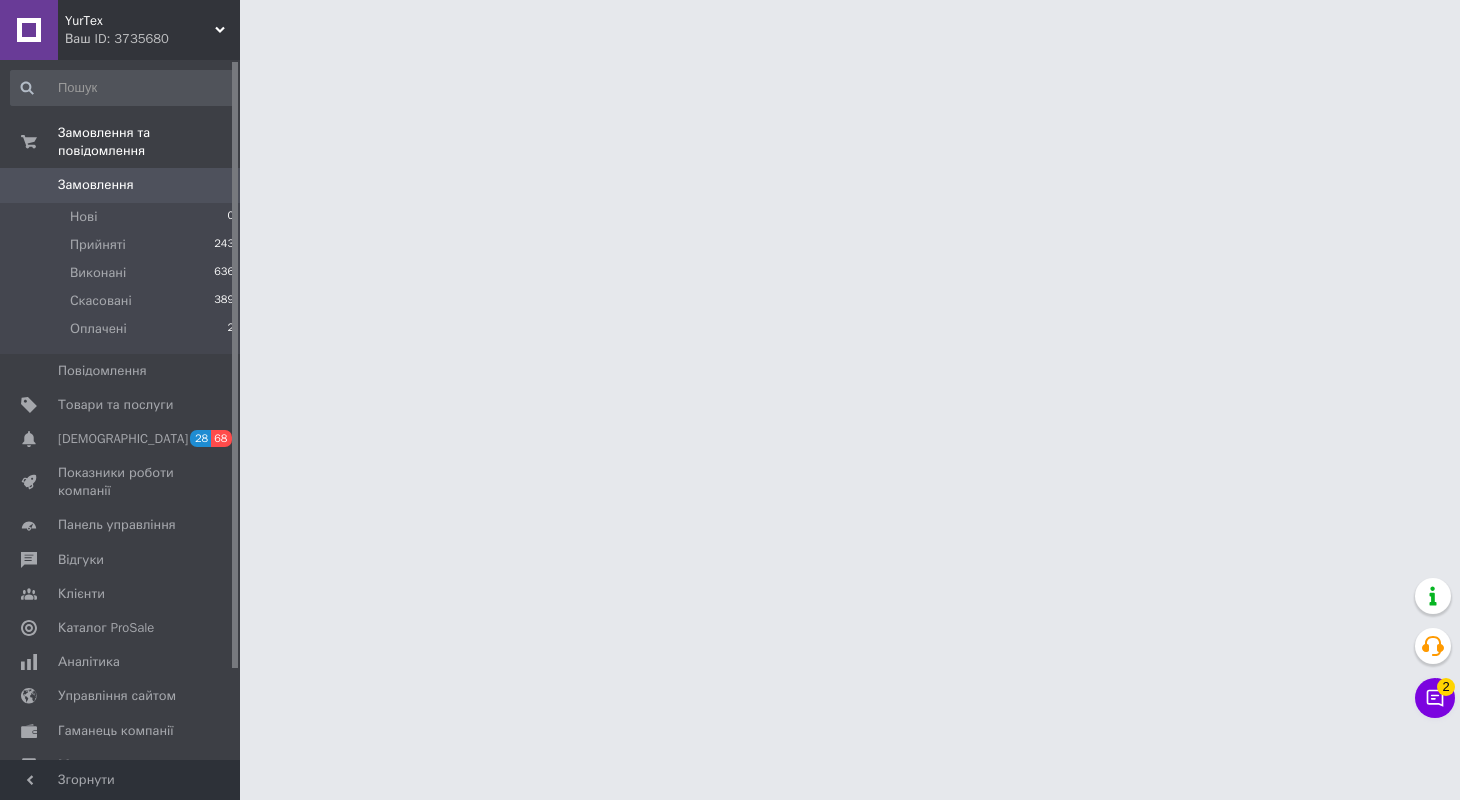 click on "Замовлення" at bounding box center (96, 185) 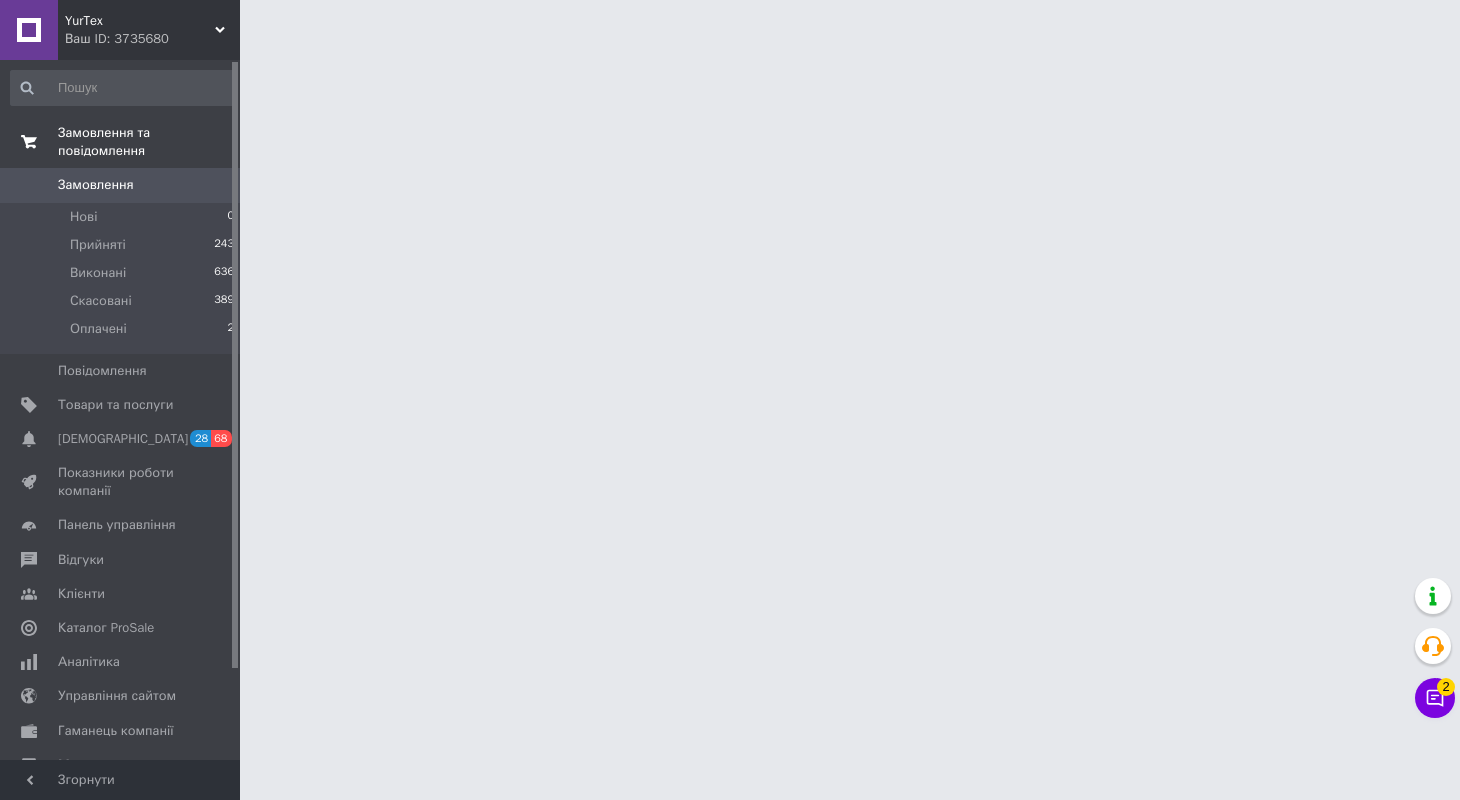 click on "Замовлення та повідомлення" at bounding box center (149, 142) 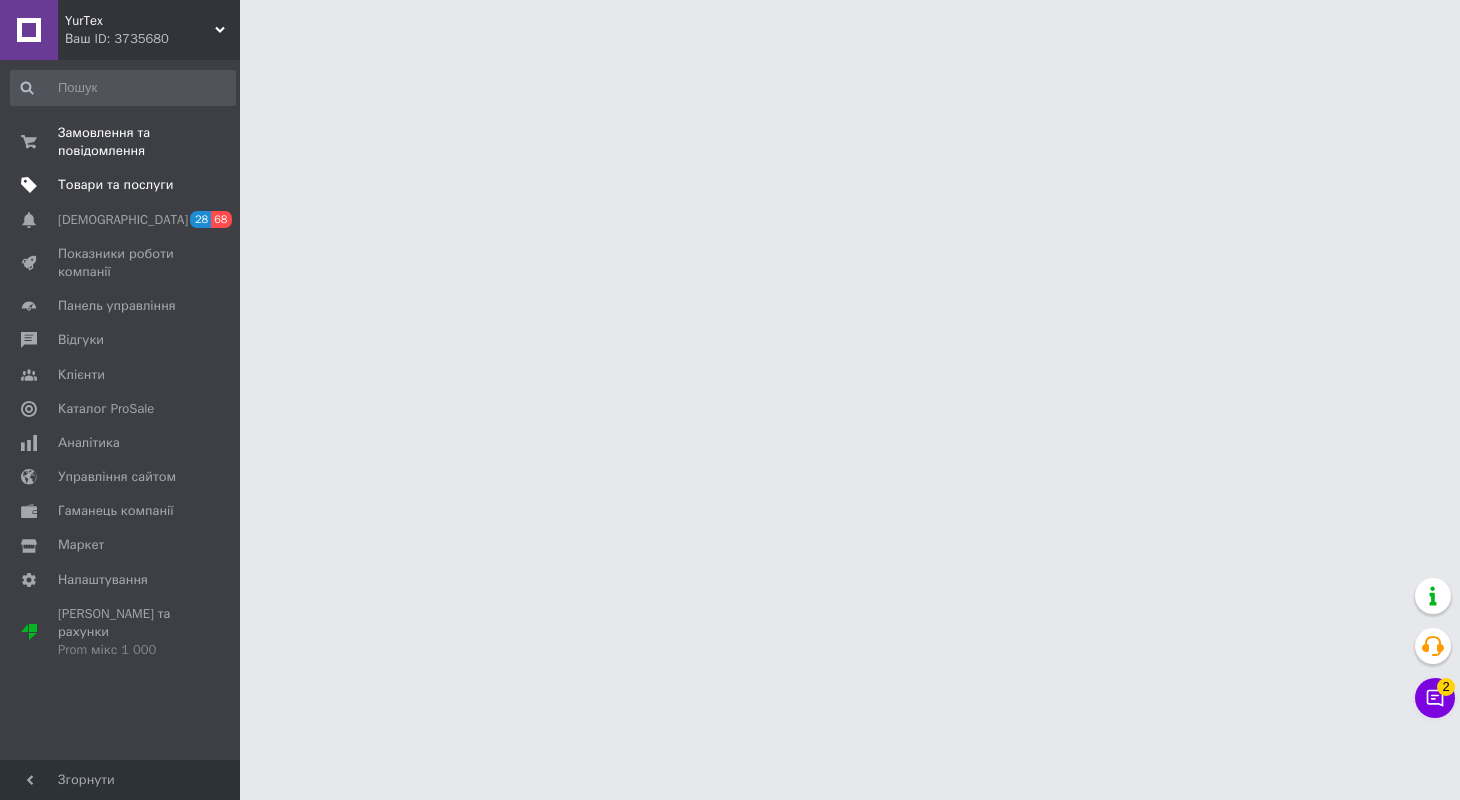 click on "Товари та послуги" at bounding box center (115, 185) 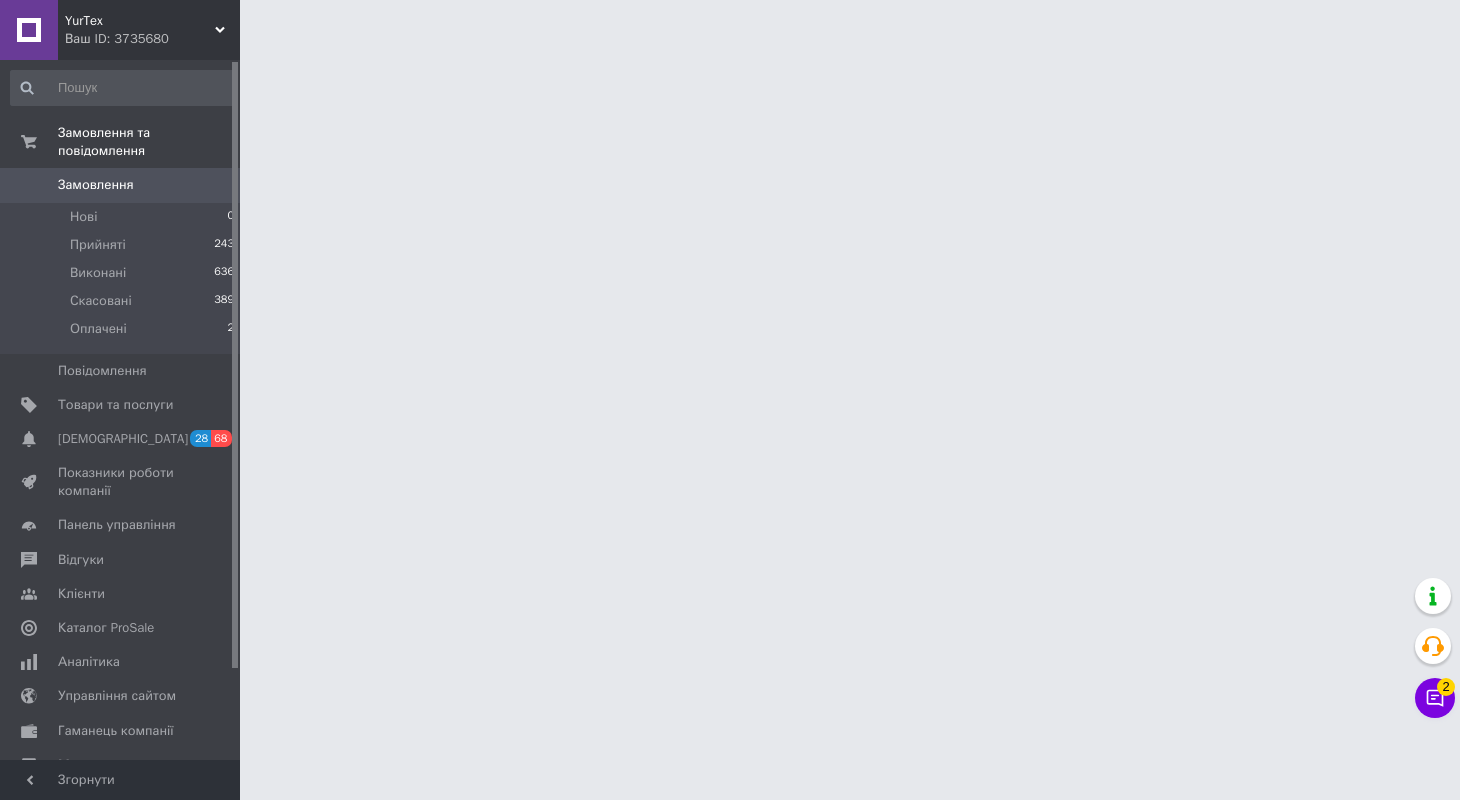 click on "Замовлення 0" at bounding box center (123, 185) 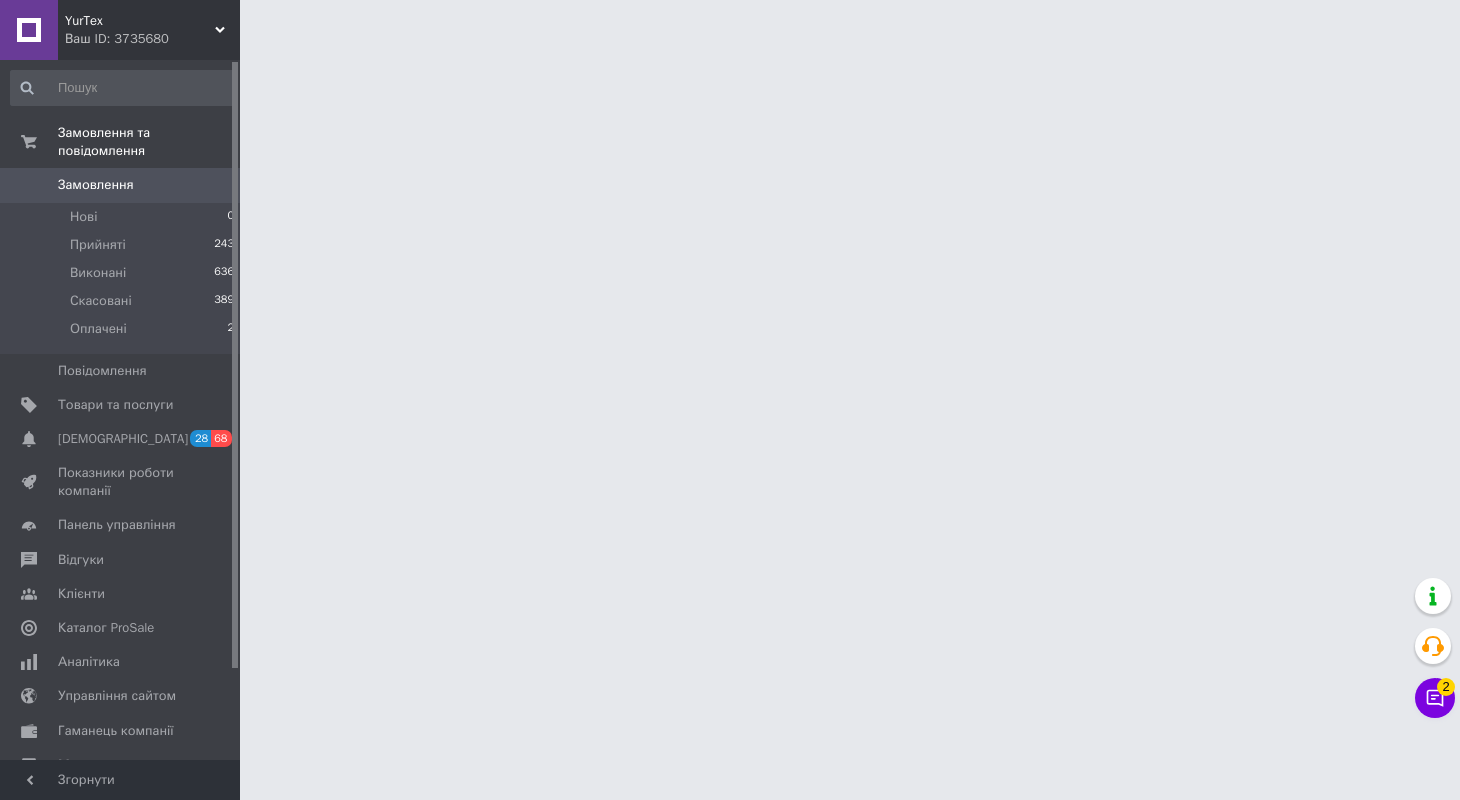 click on "Замовлення" at bounding box center (121, 185) 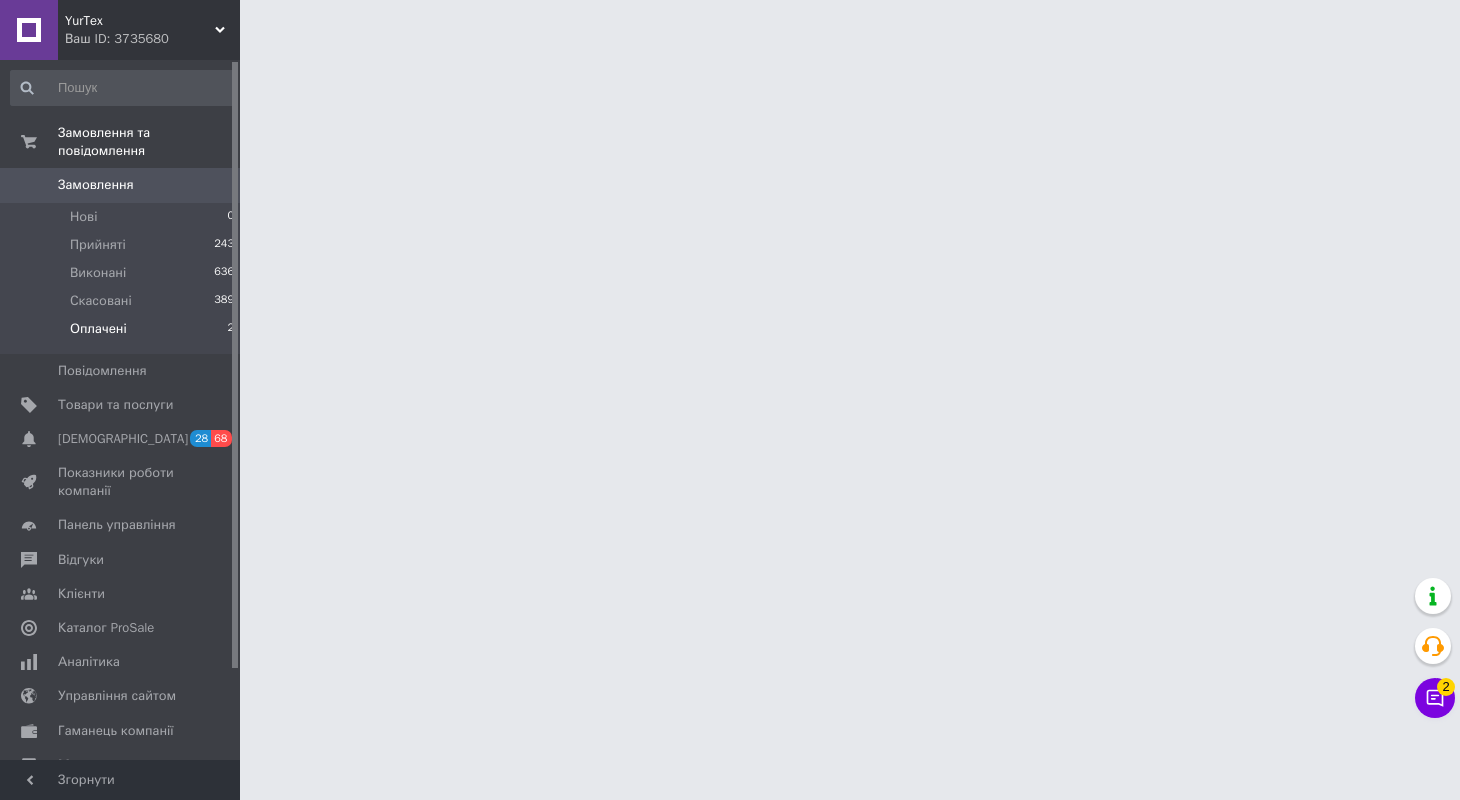 click on "Оплачені 2" at bounding box center [123, 334] 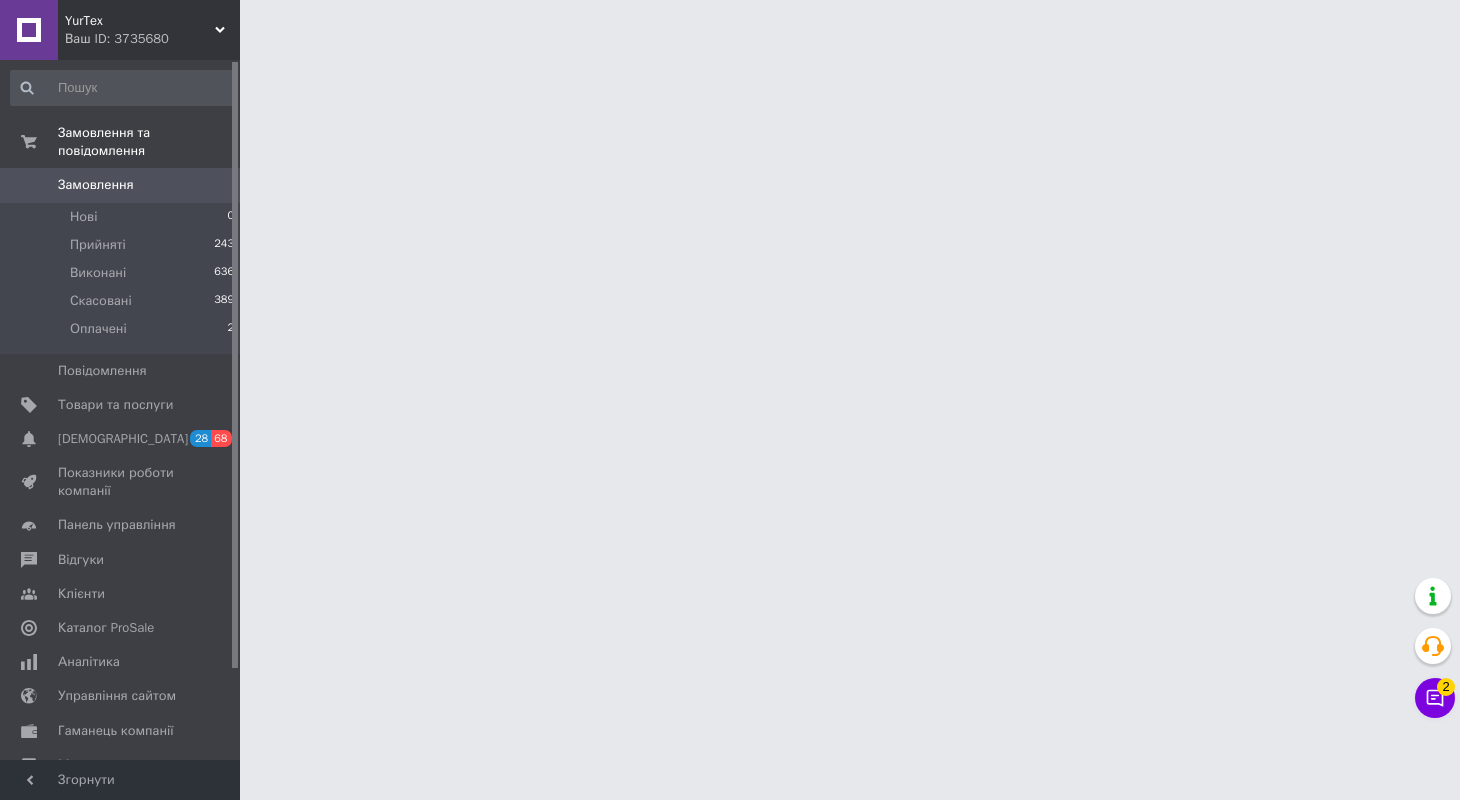 click on "Замовлення" at bounding box center (96, 185) 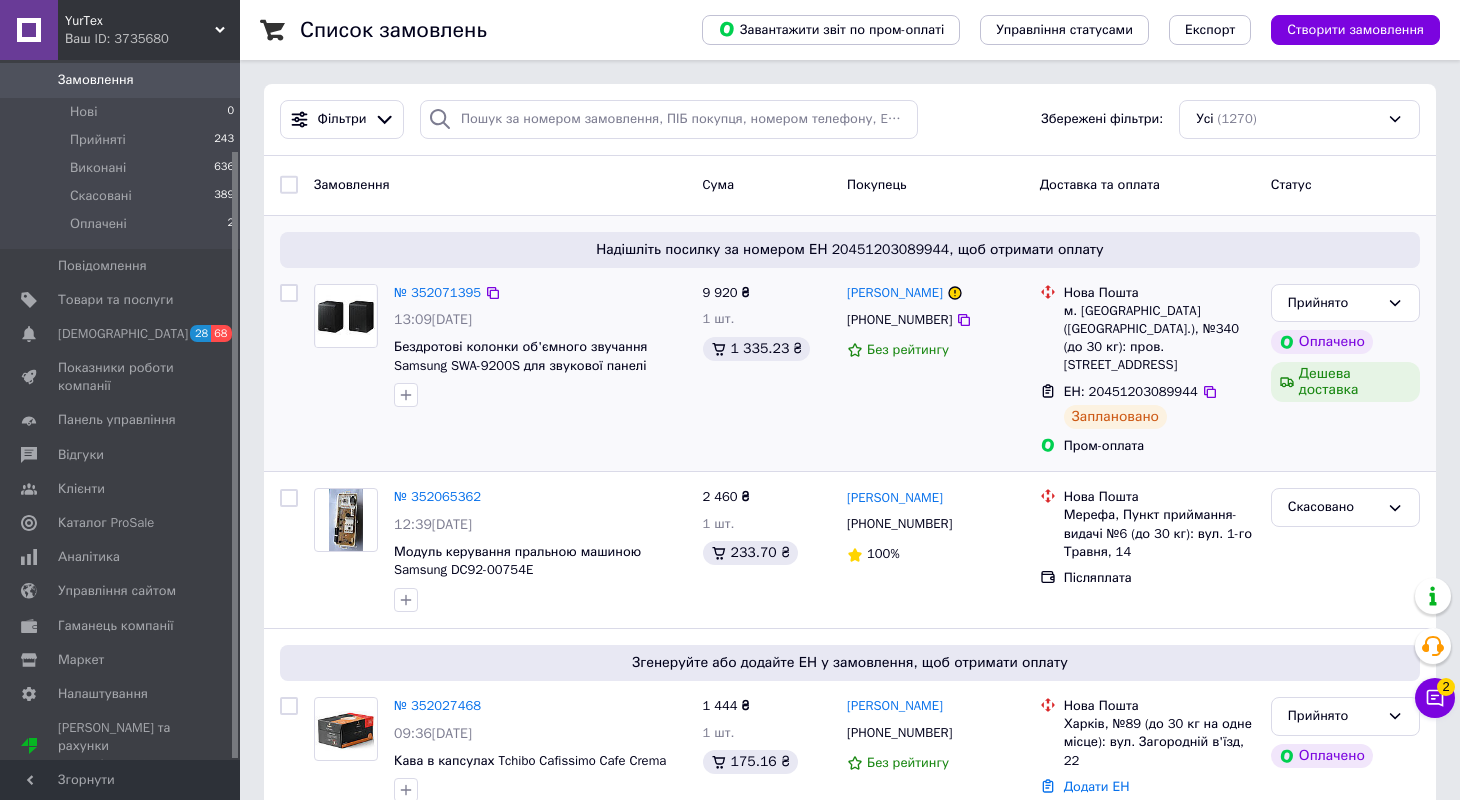 scroll, scrollTop: 104, scrollLeft: 0, axis: vertical 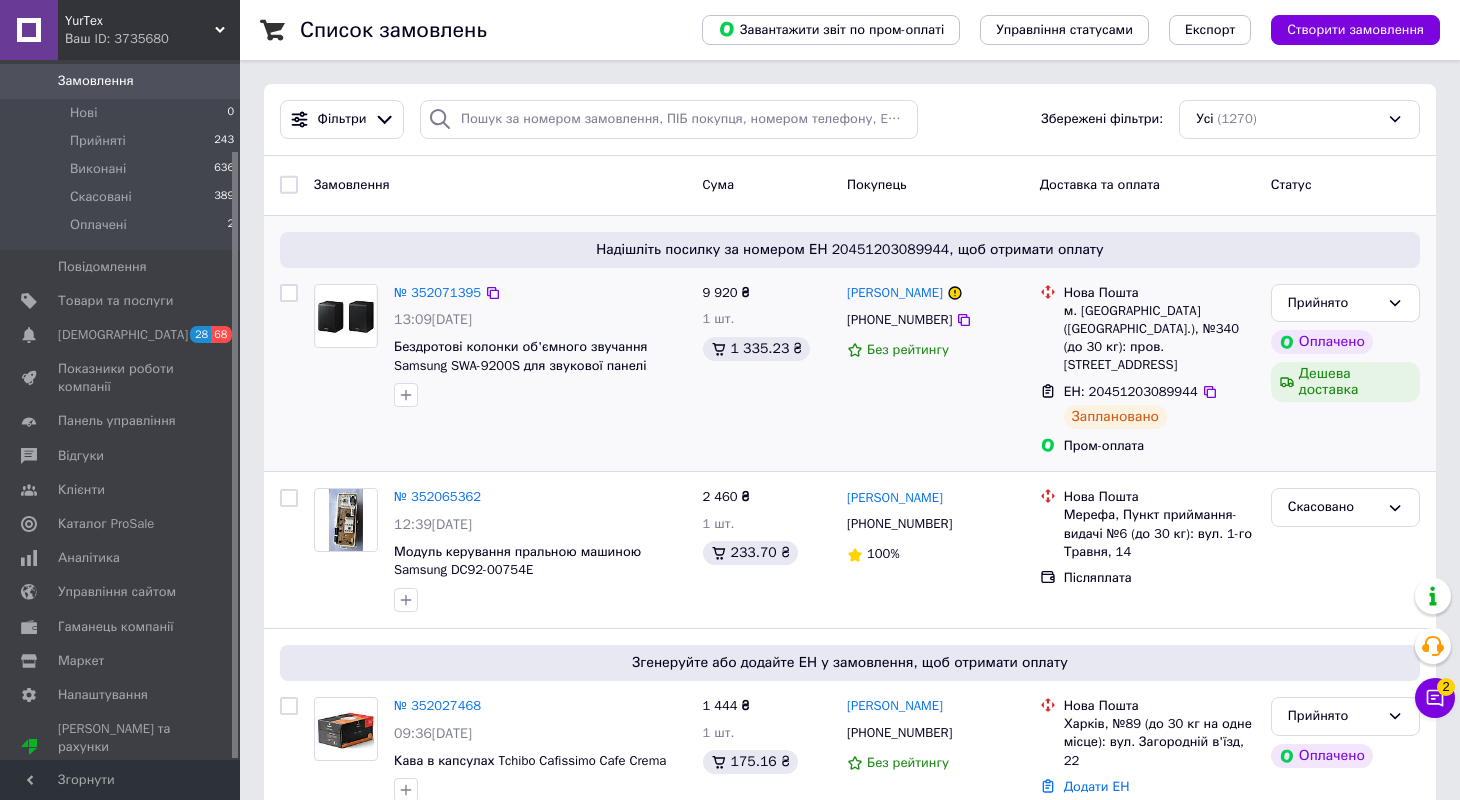 click on "[PERSON_NAME] [PHONE_NUMBER] Без рейтингу" at bounding box center (935, 370) 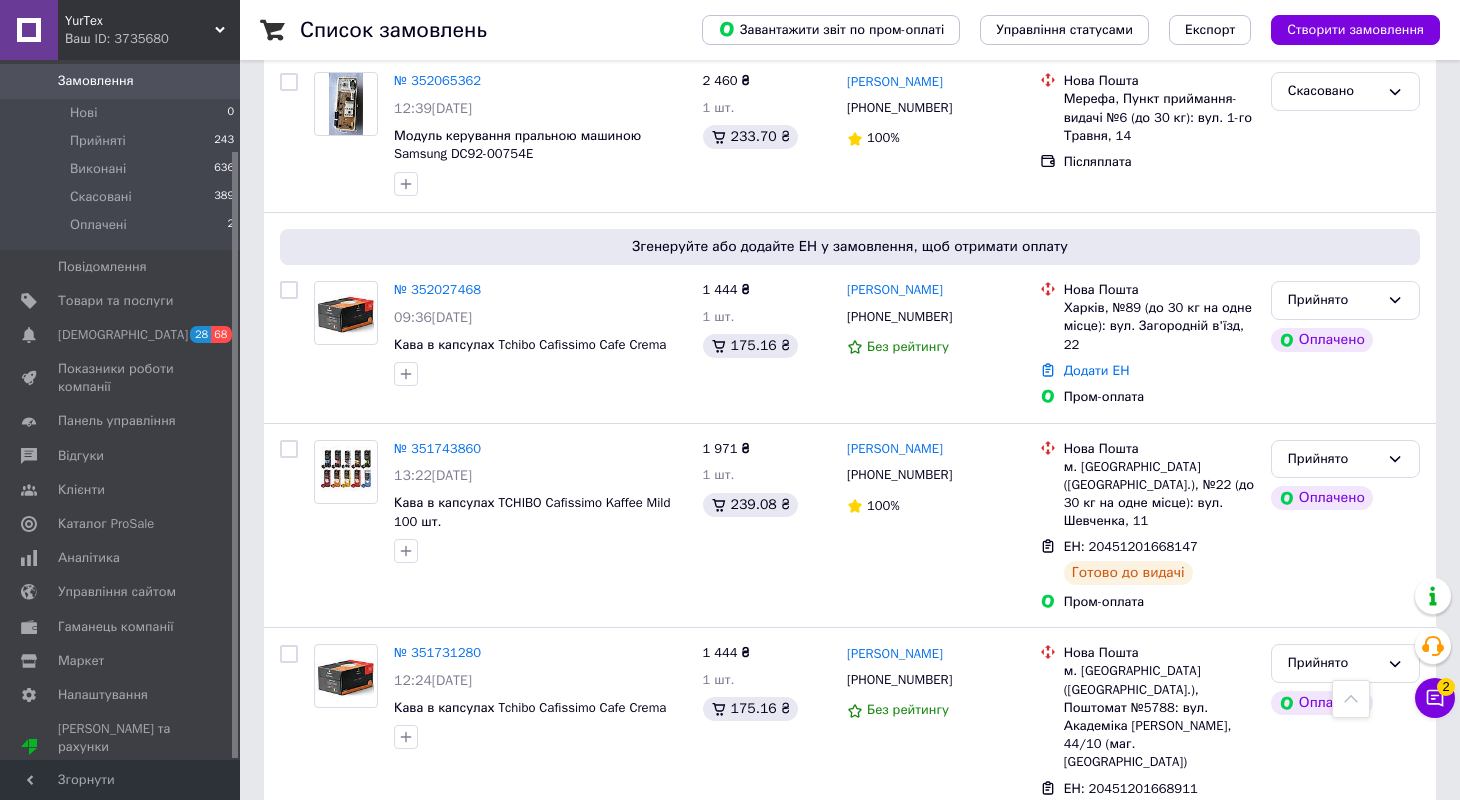 scroll, scrollTop: 419, scrollLeft: 0, axis: vertical 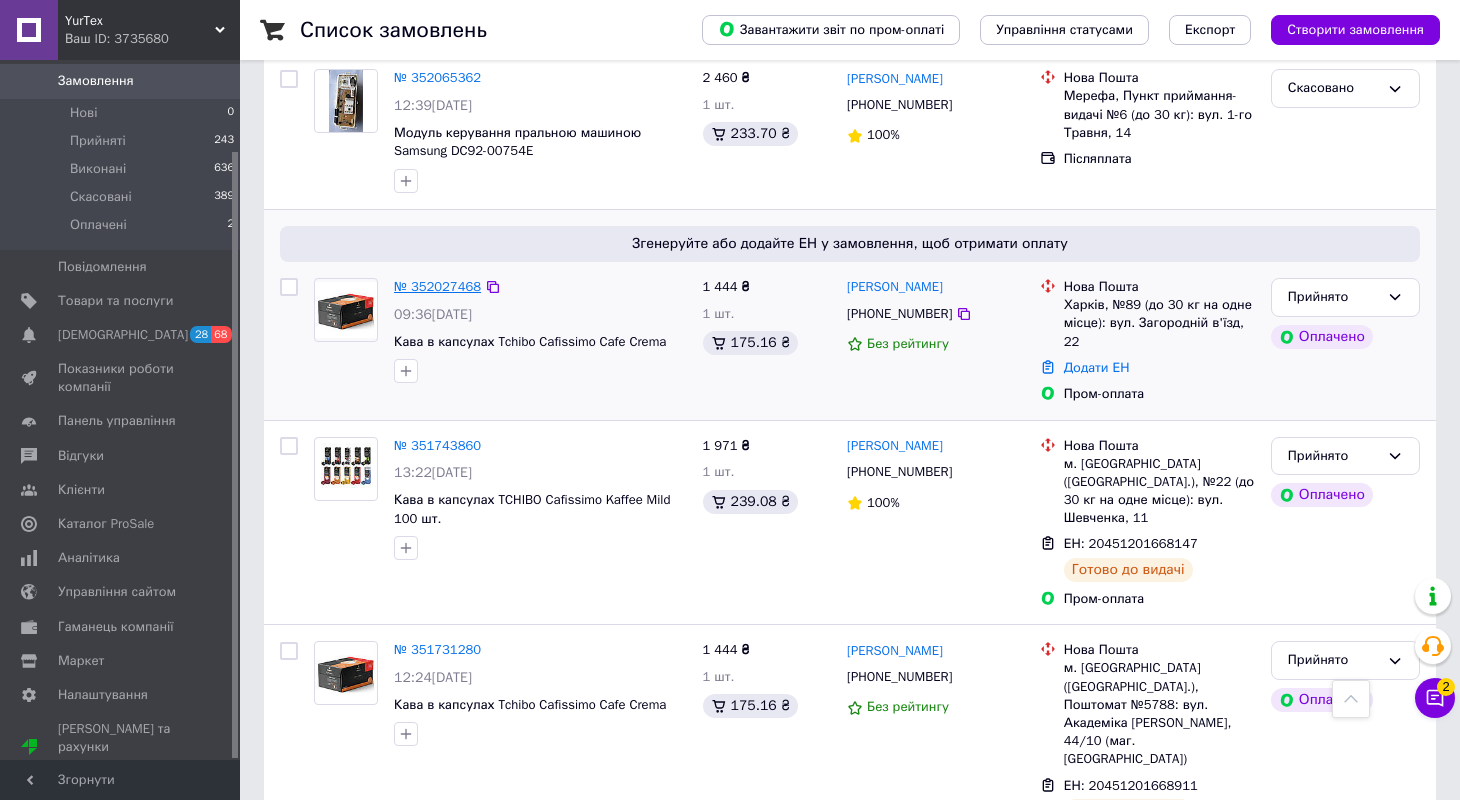 click on "№ 352027468" at bounding box center (437, 286) 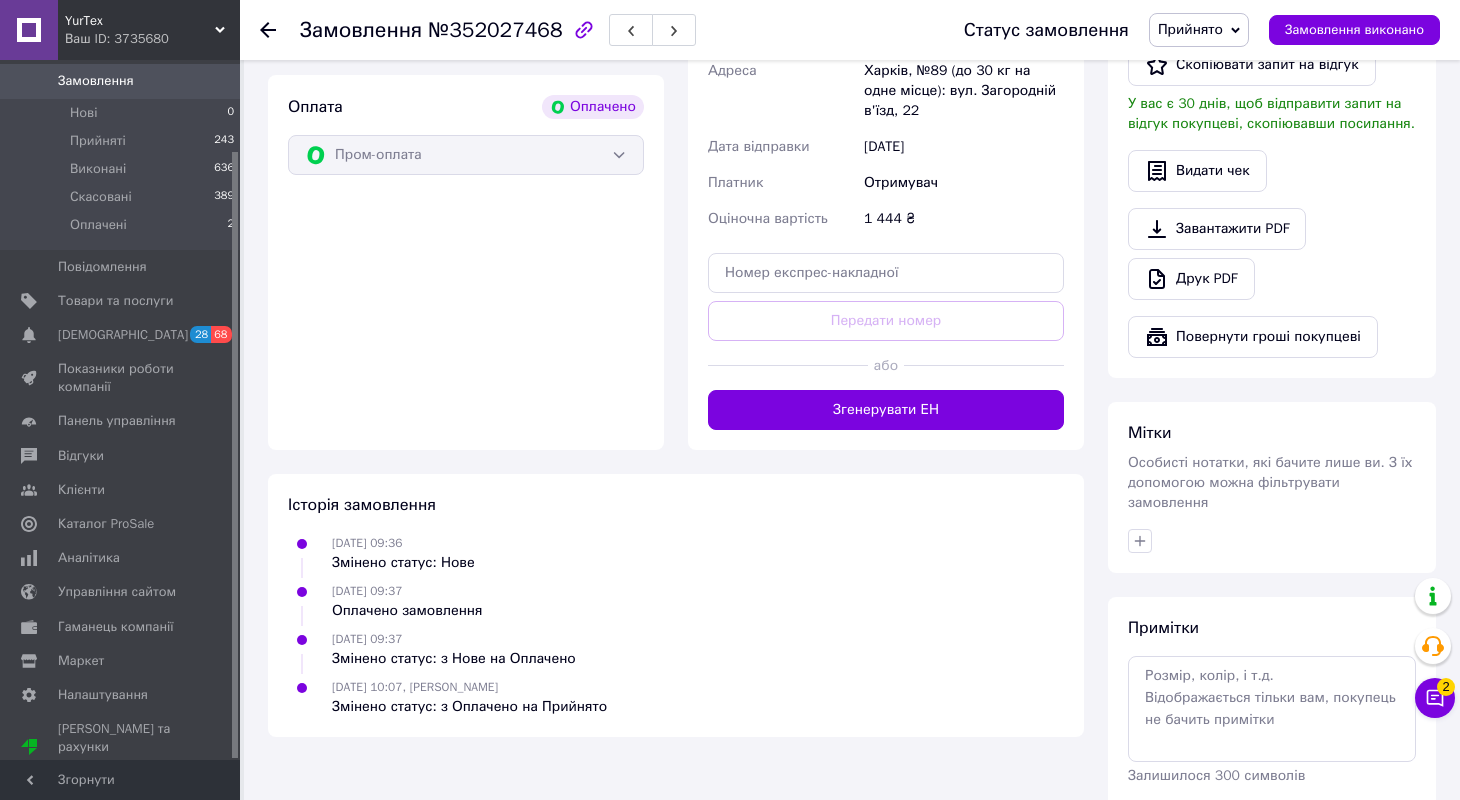 scroll, scrollTop: 658, scrollLeft: 0, axis: vertical 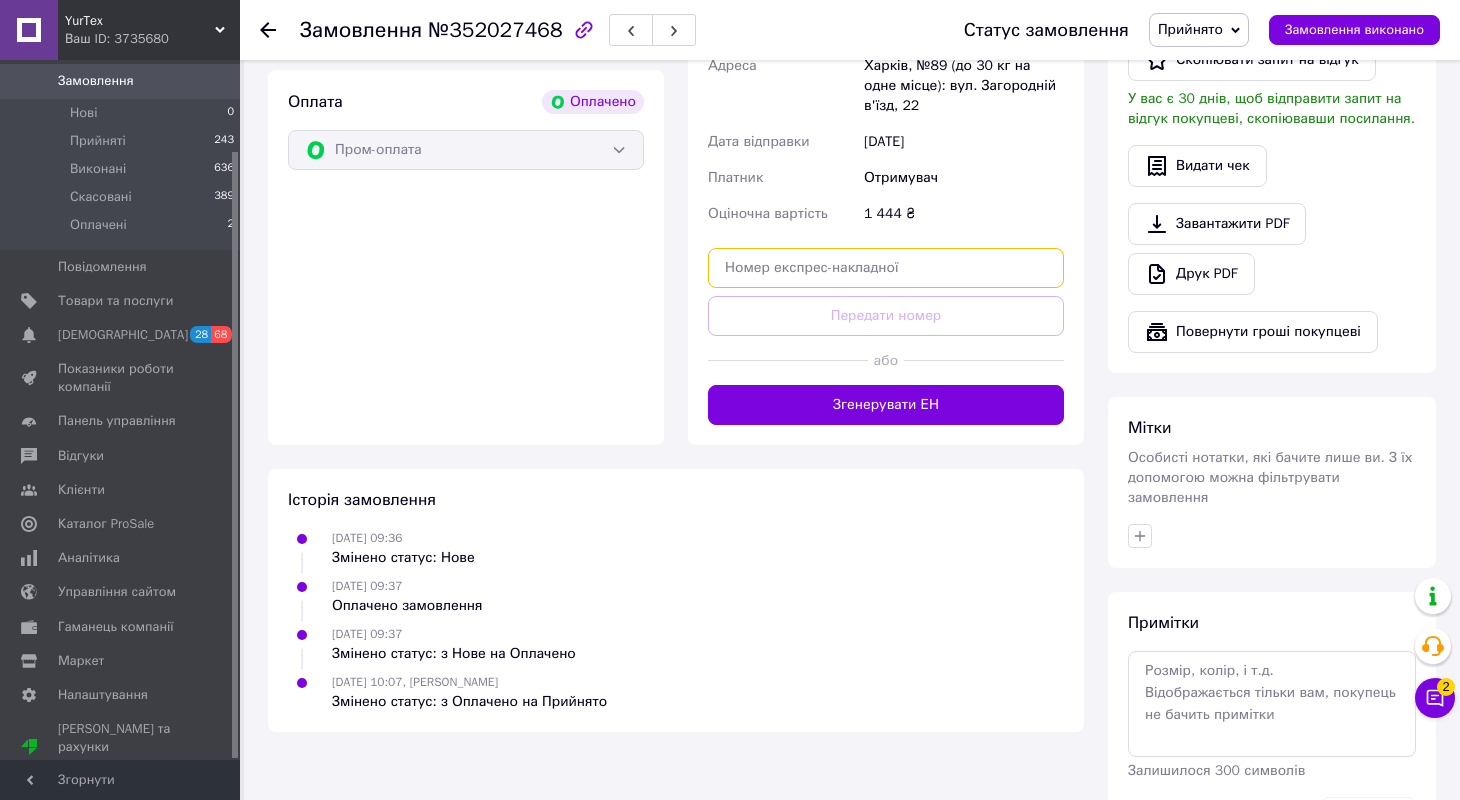 click at bounding box center [886, 268] 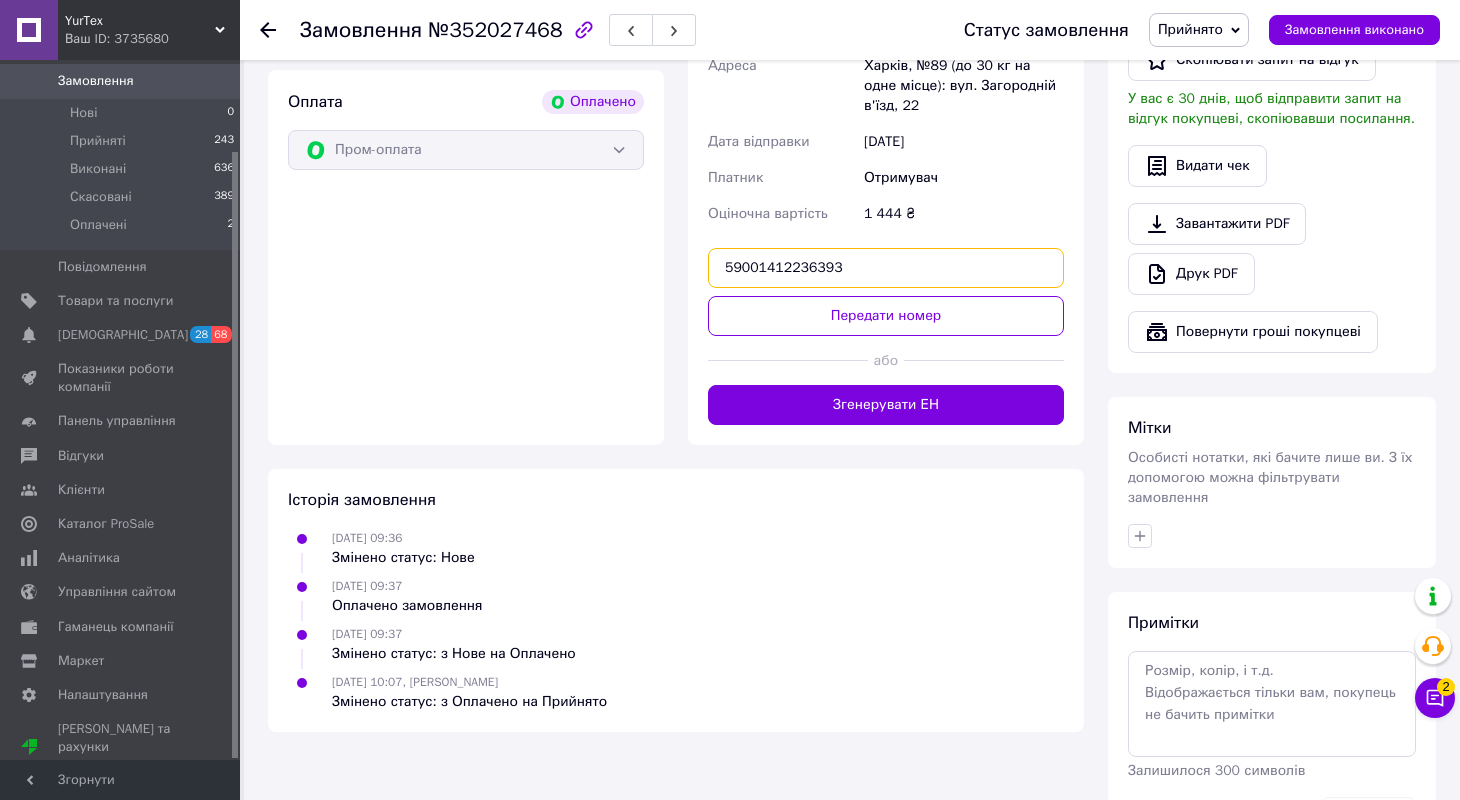 type on "59001412236393" 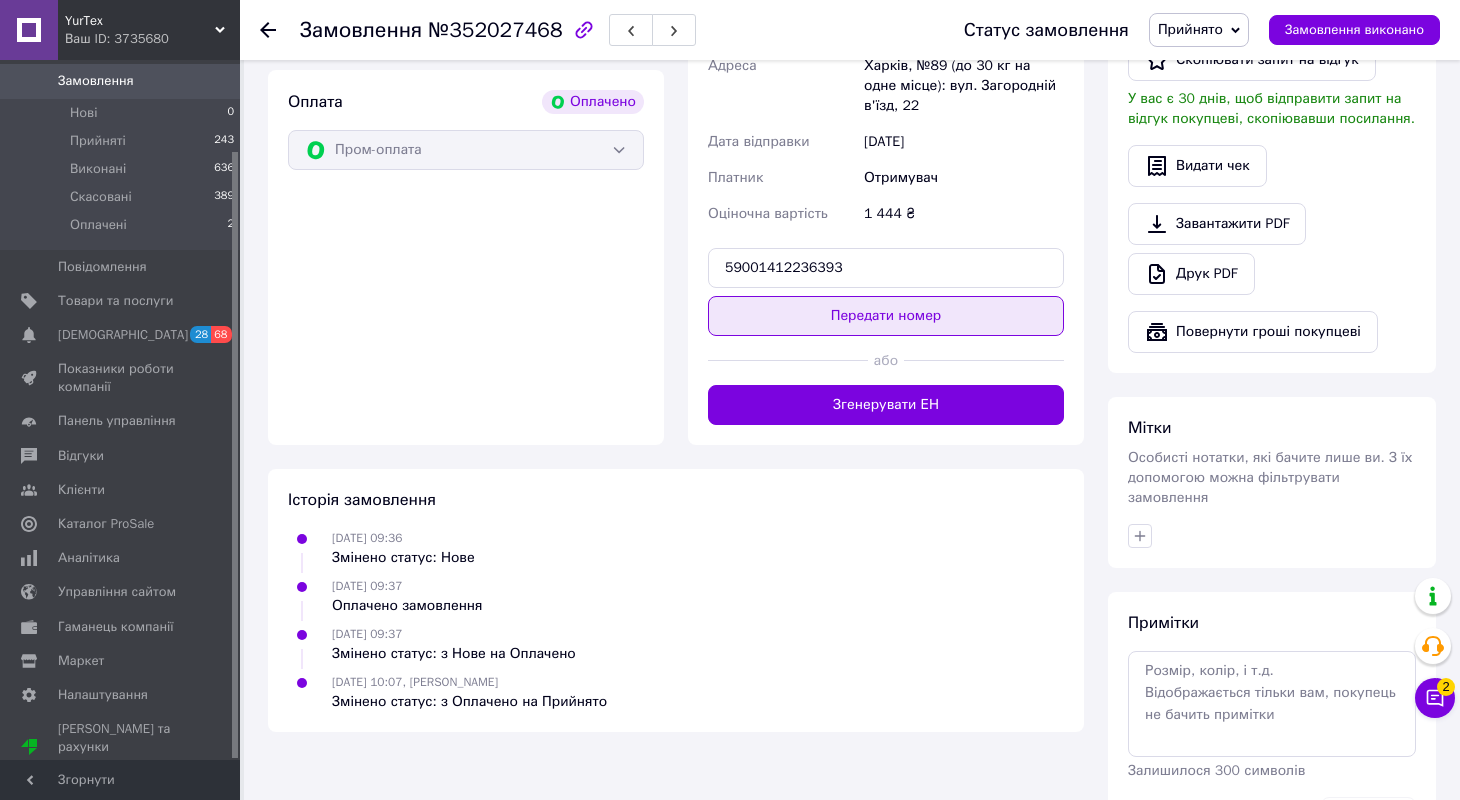 click on "Передати номер" at bounding box center [886, 316] 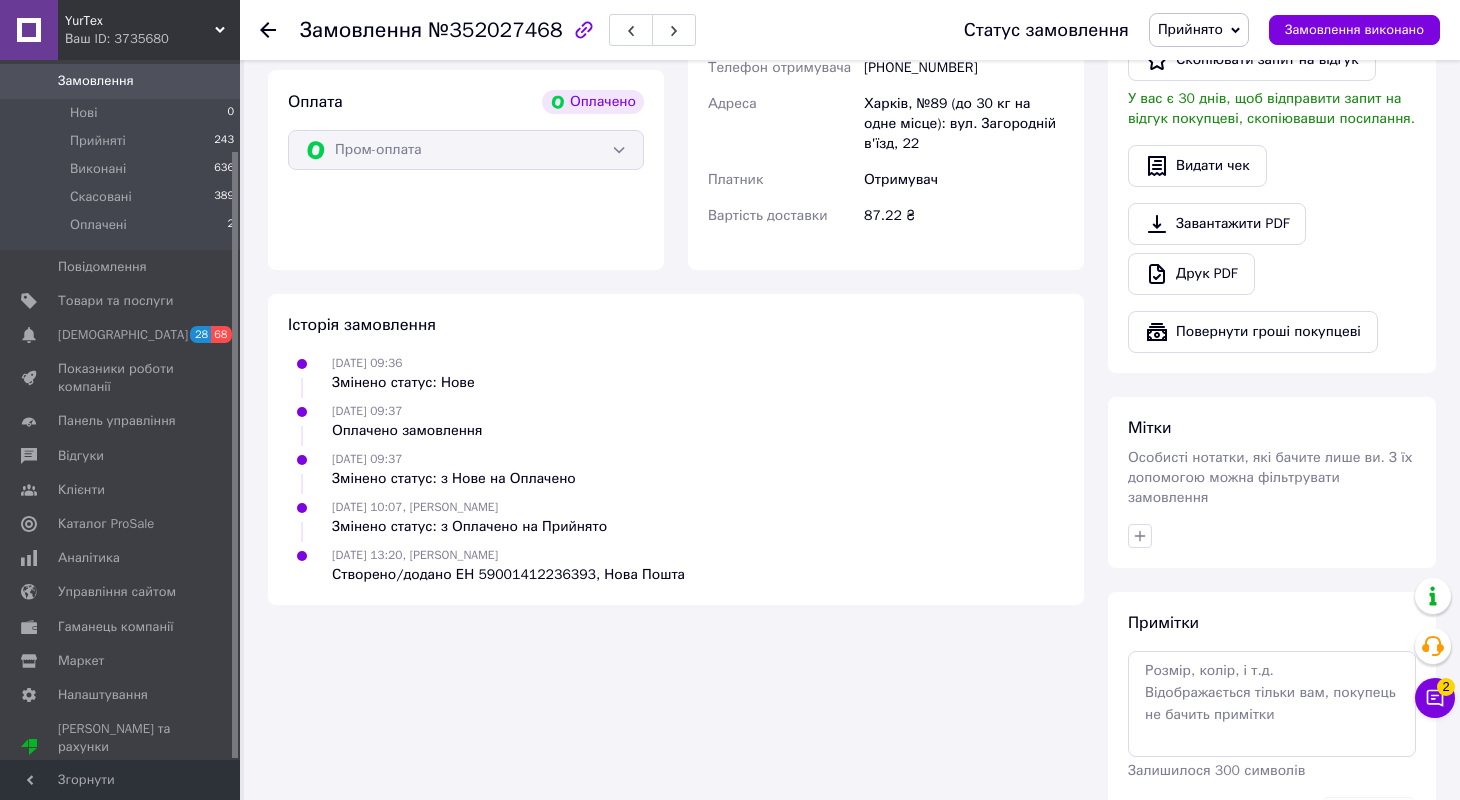 click on "Замовлення" at bounding box center (96, 81) 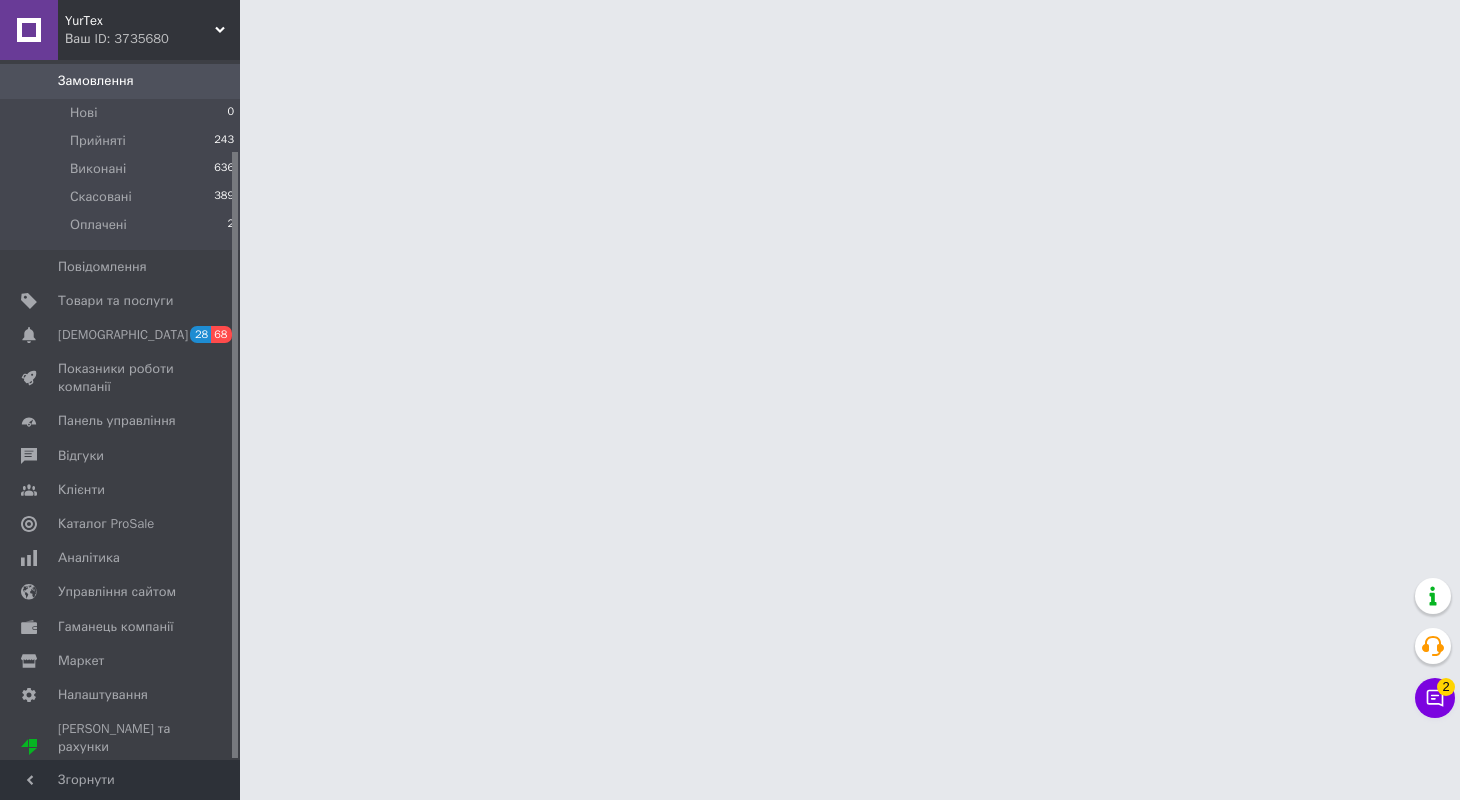 scroll, scrollTop: 0, scrollLeft: 0, axis: both 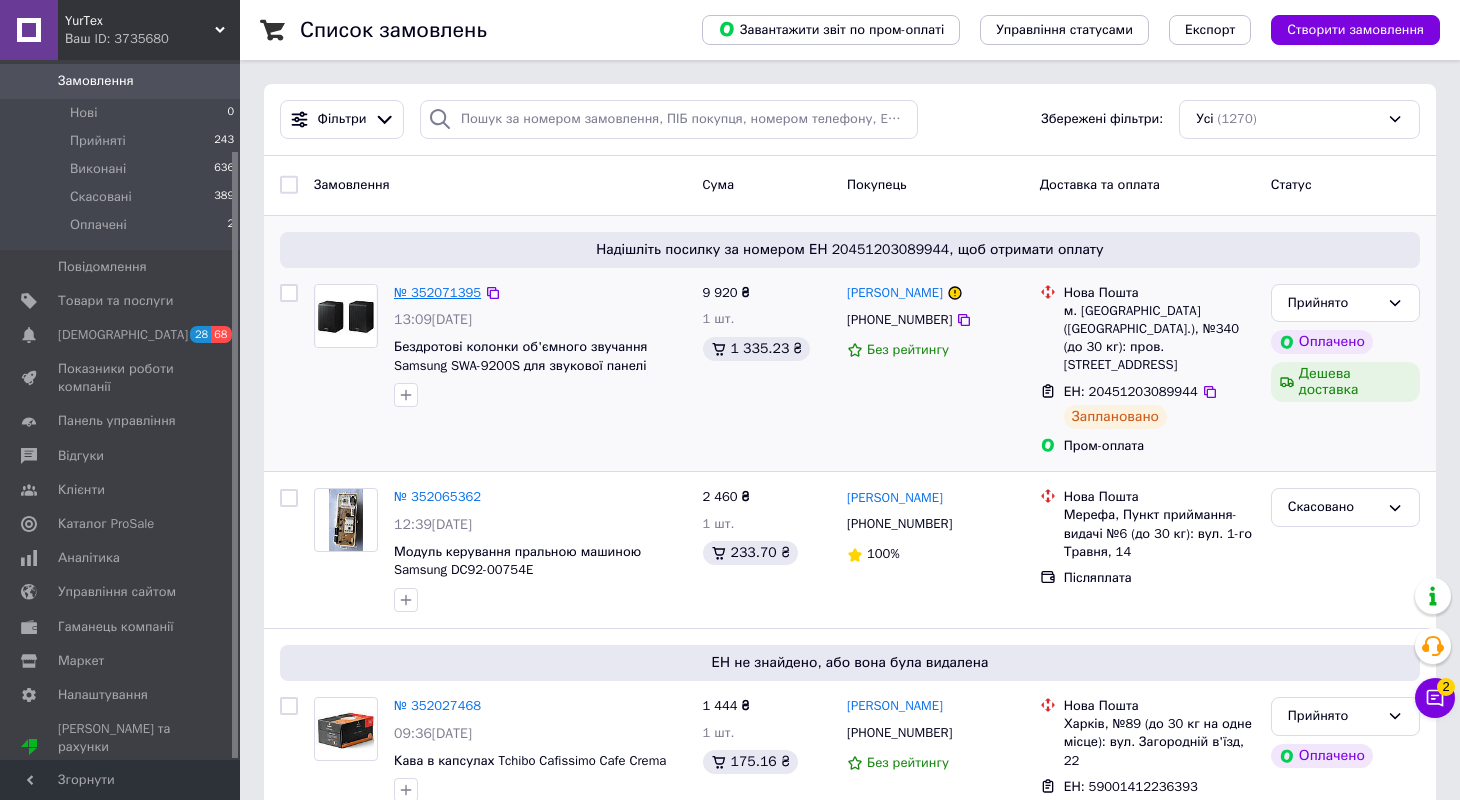 click on "№ 352071395" at bounding box center [437, 292] 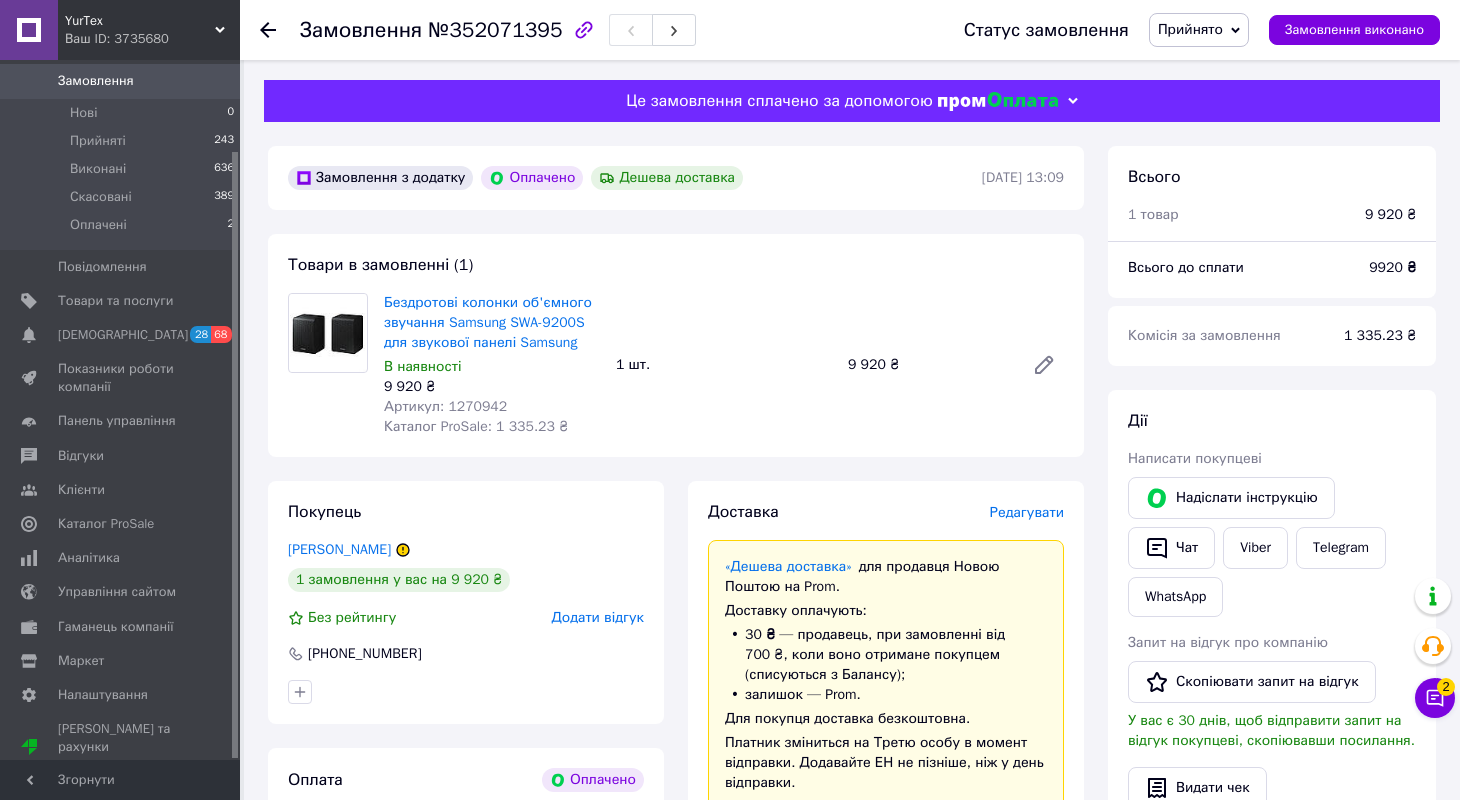click on "Замовлення 0" at bounding box center (123, 81) 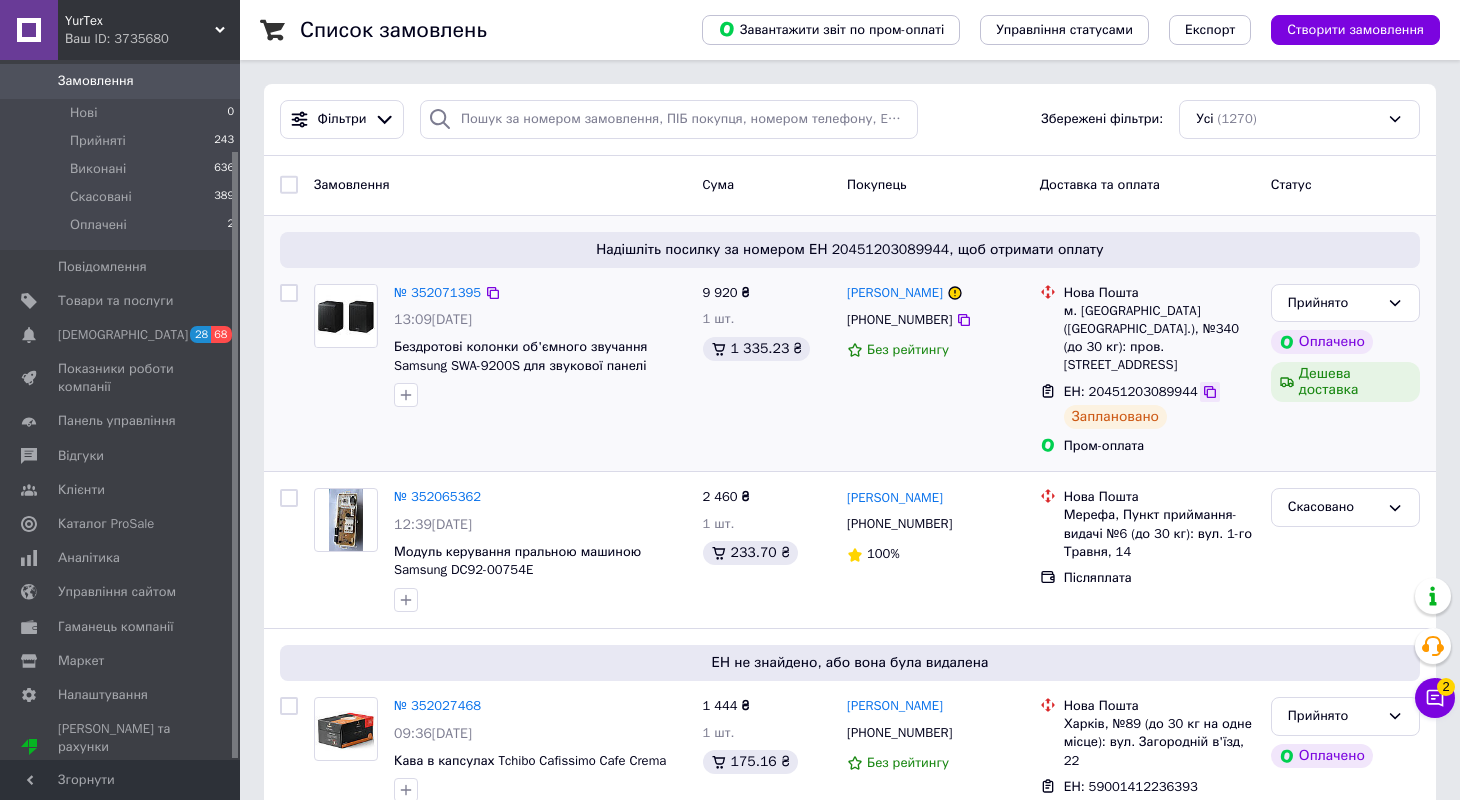 click 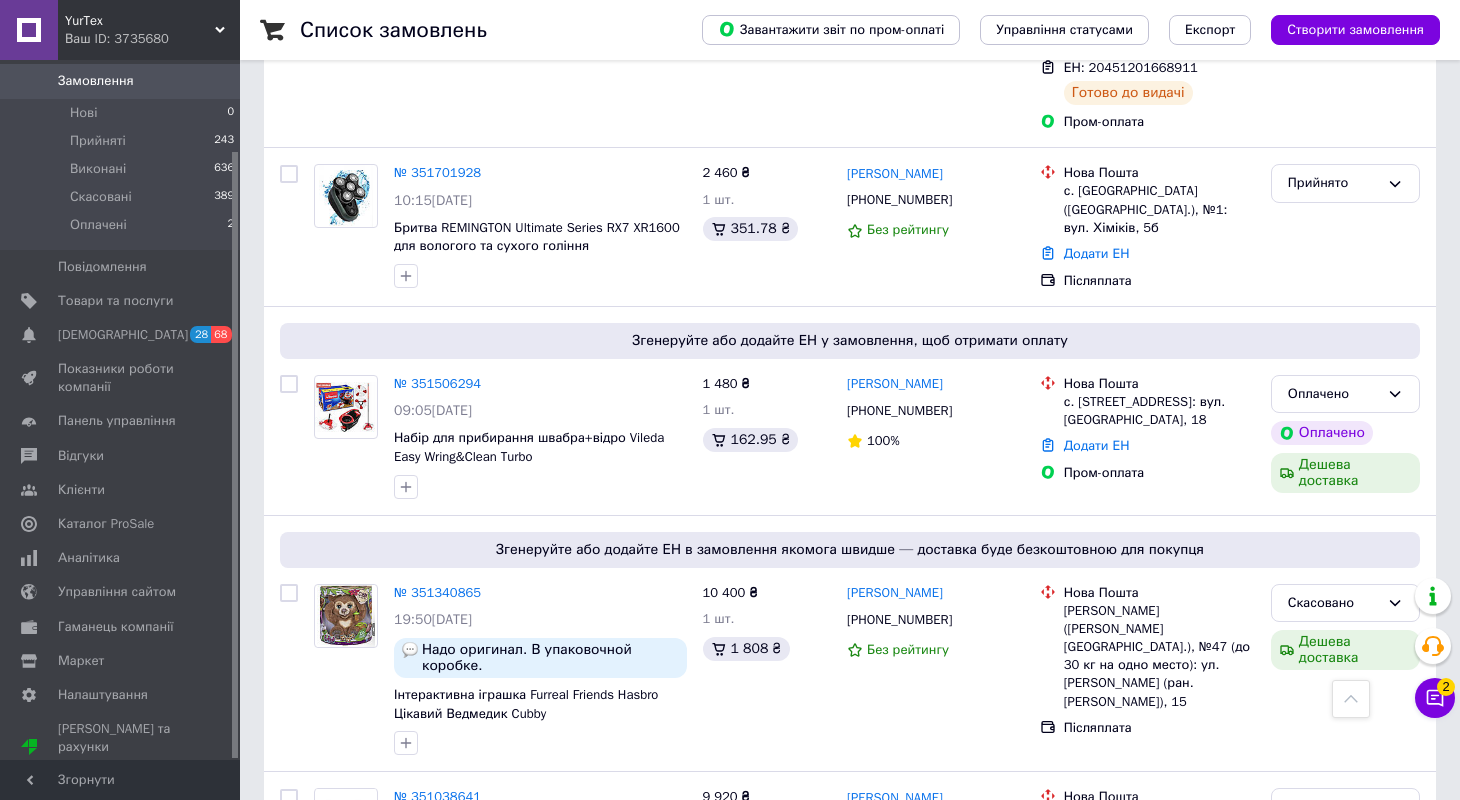 scroll, scrollTop: 1198, scrollLeft: 0, axis: vertical 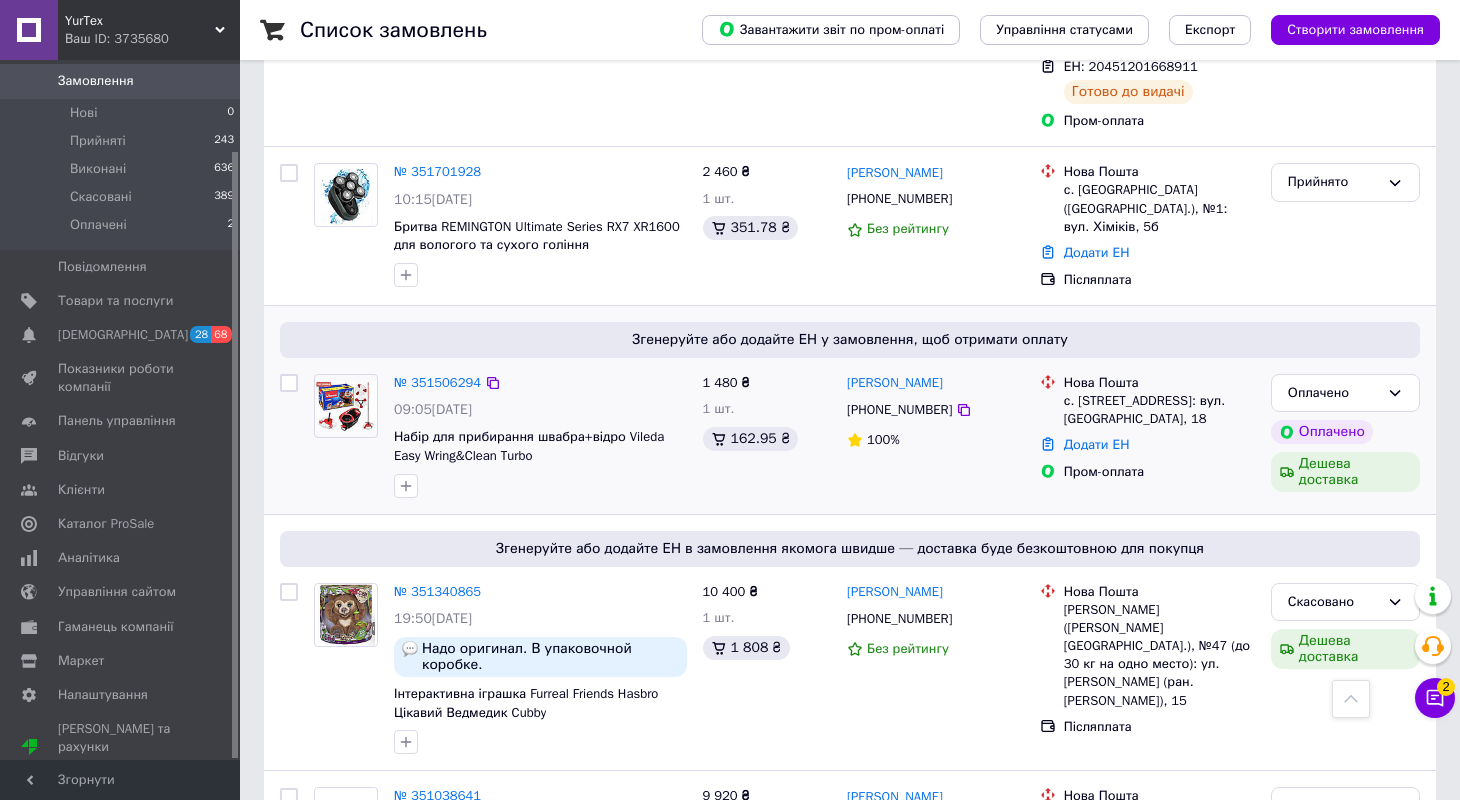 click on "Додати ЕН" at bounding box center (1159, 445) 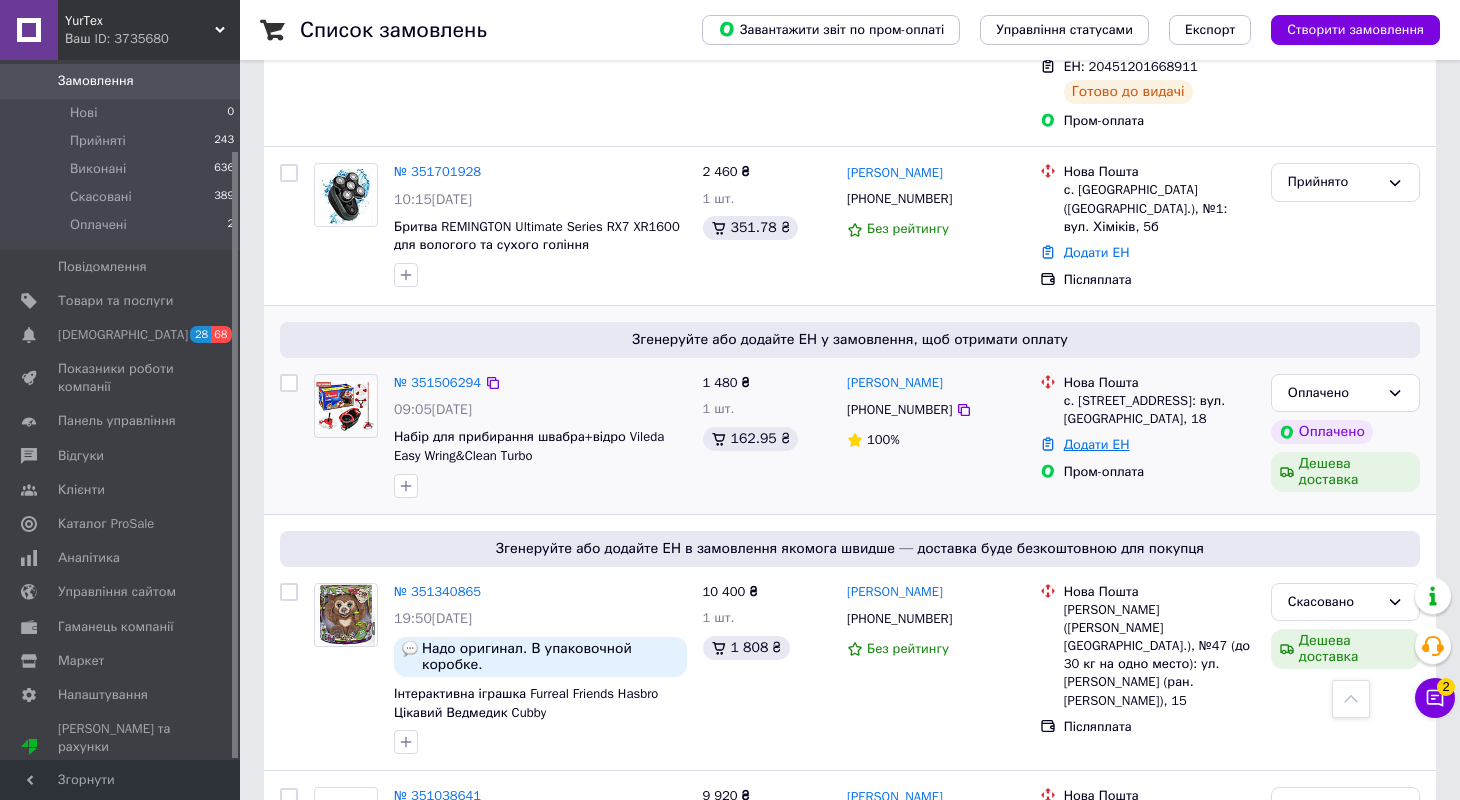 click on "Додати ЕН" at bounding box center [1097, 444] 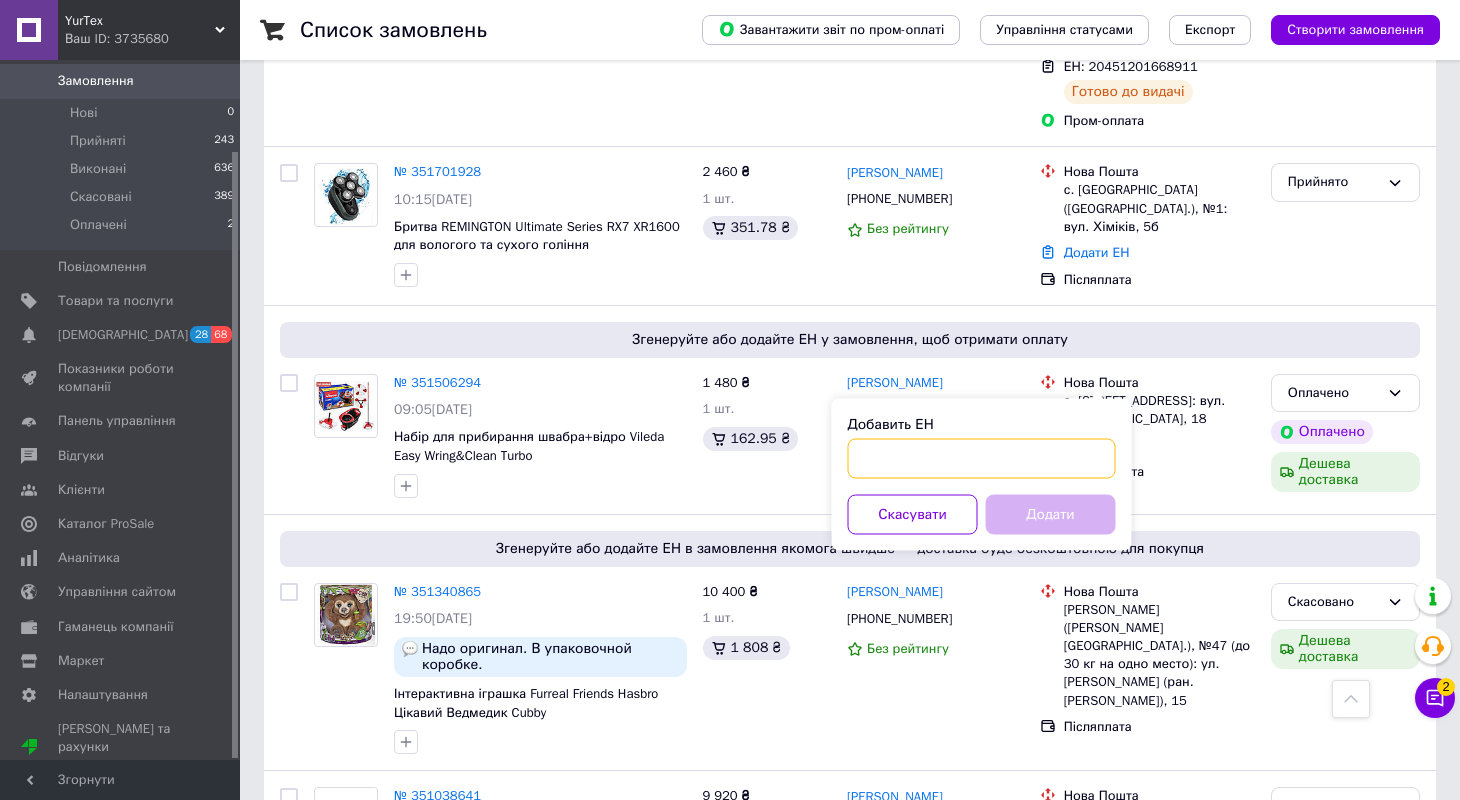 click on "Добавить ЕН" at bounding box center (982, 459) 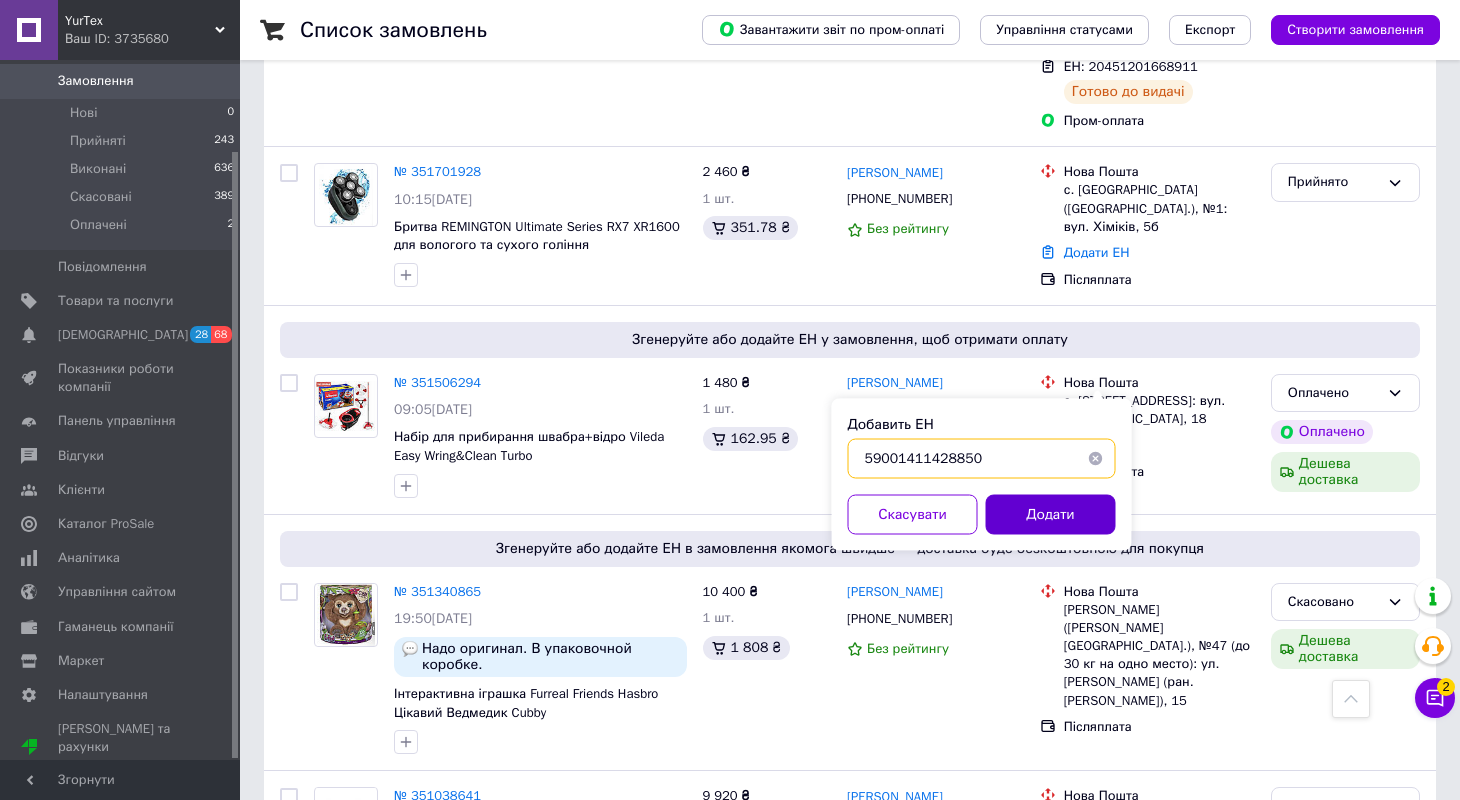 type on "59001411428850" 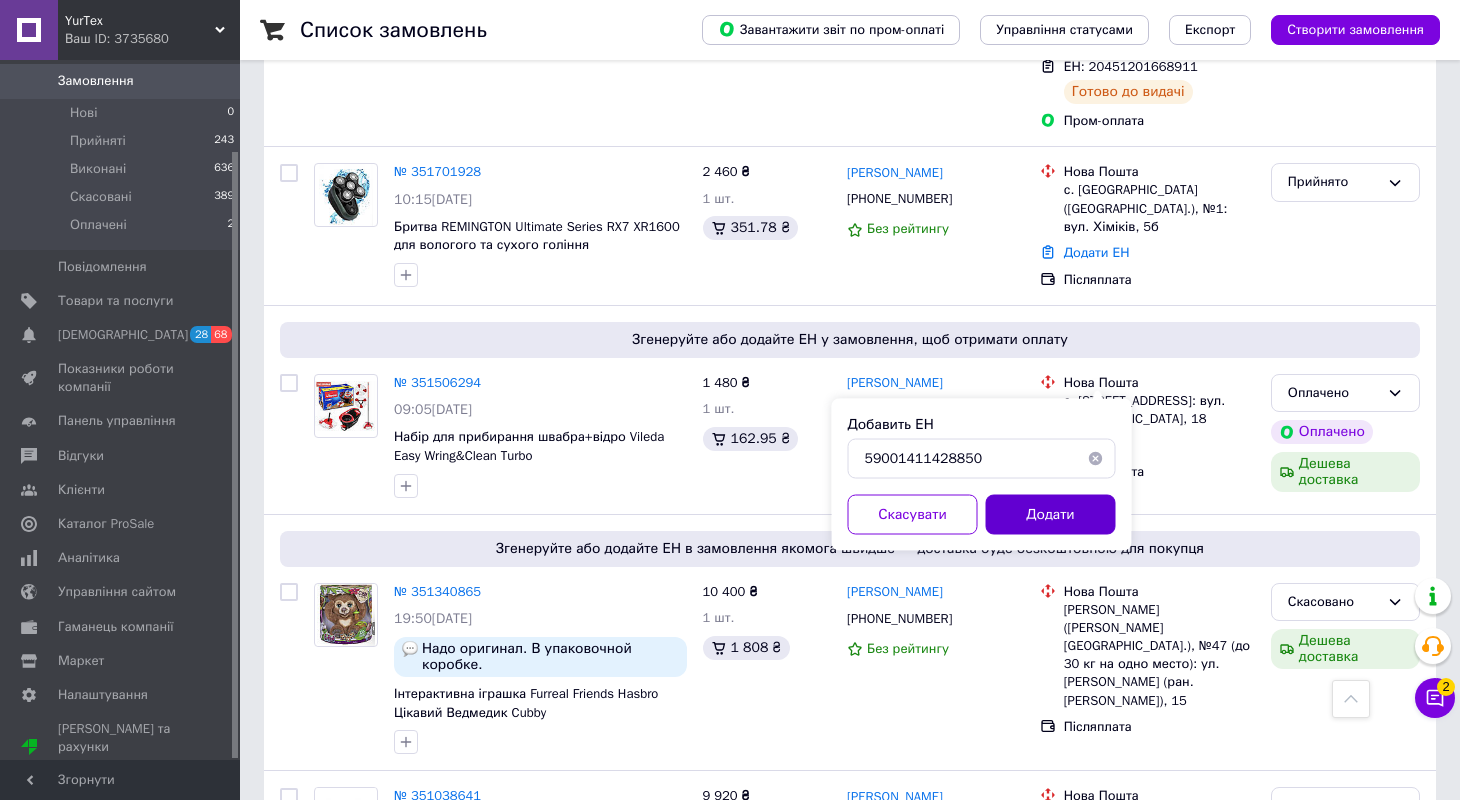 click on "Додати" at bounding box center [1051, 515] 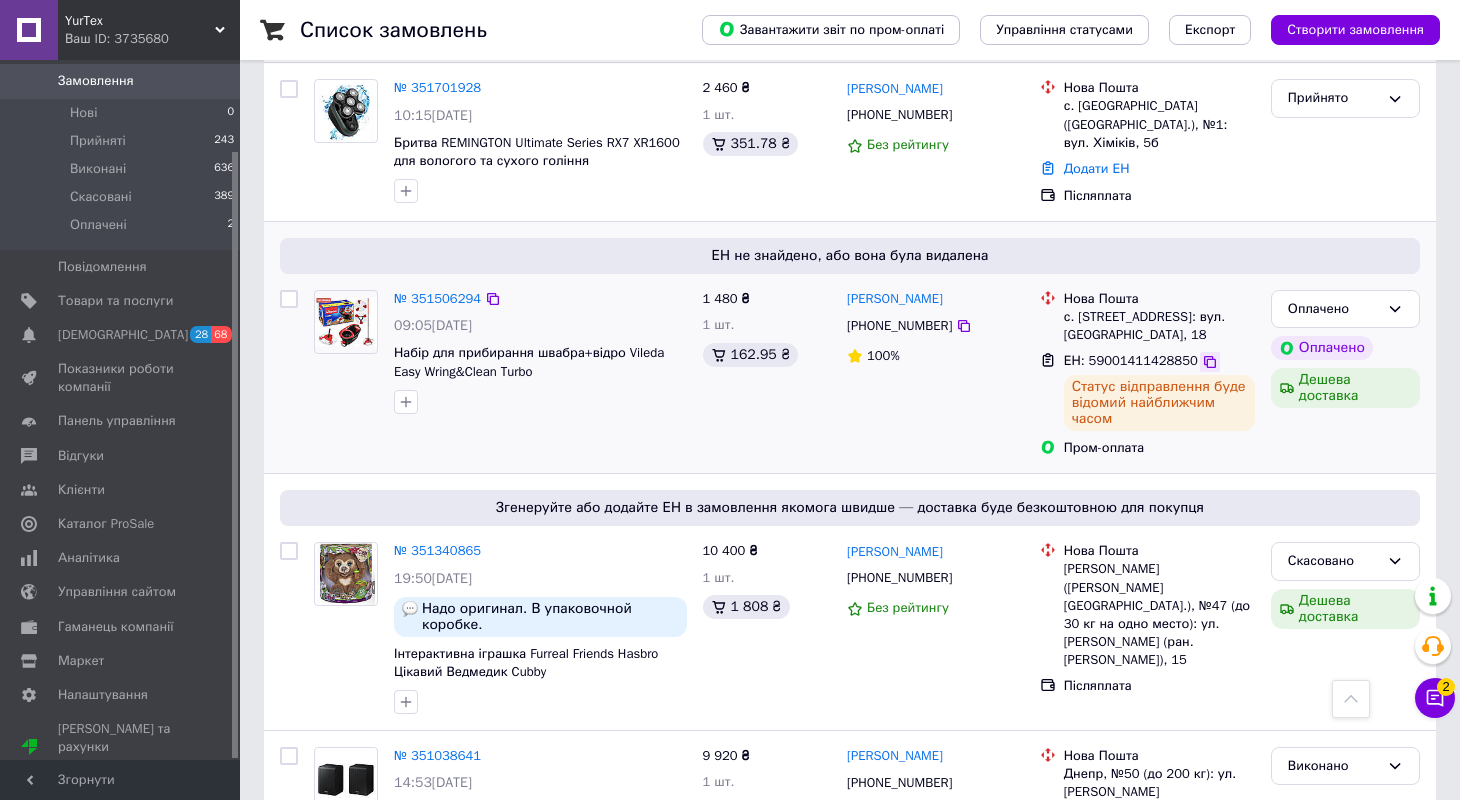 click 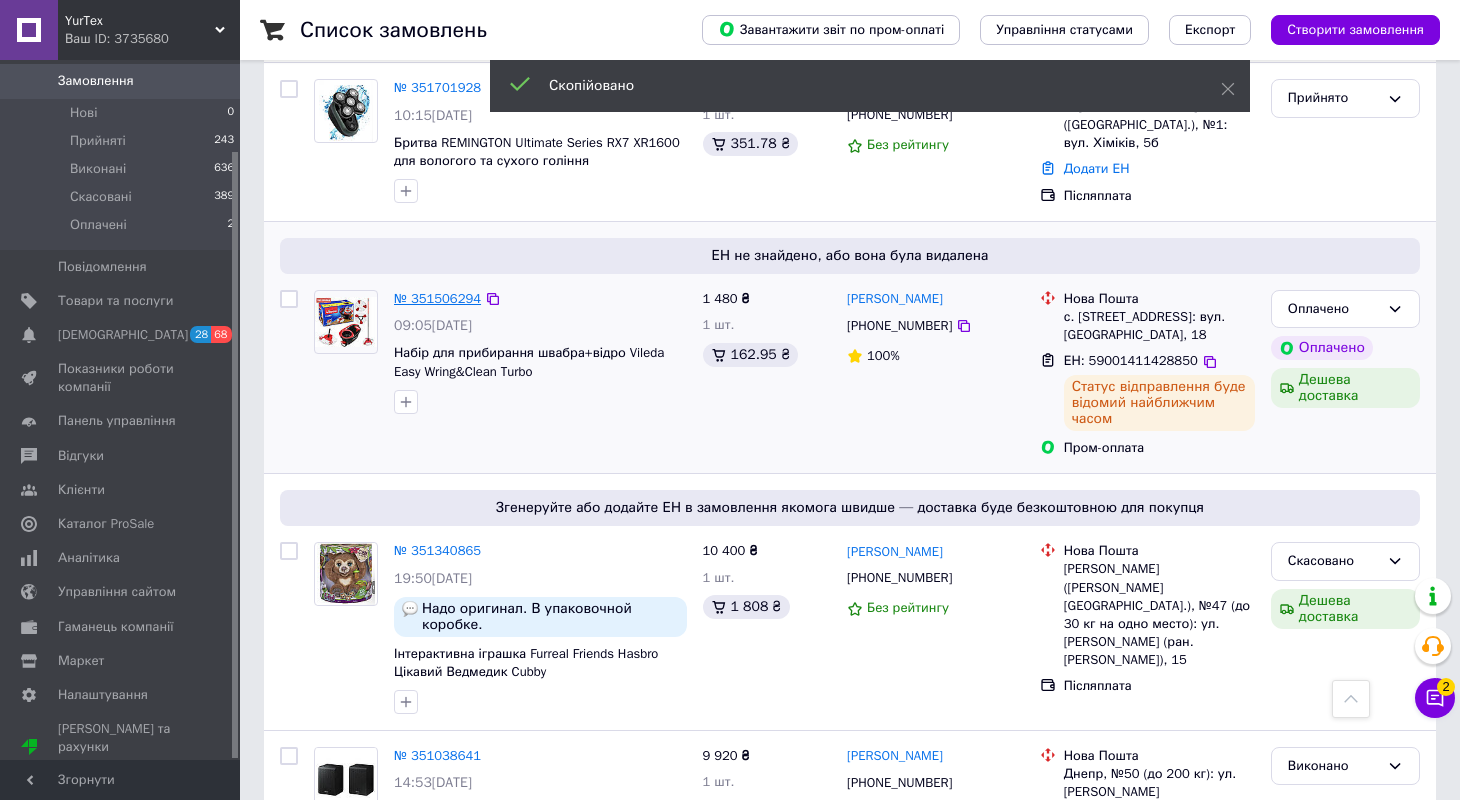 click on "№ 351506294" at bounding box center [437, 298] 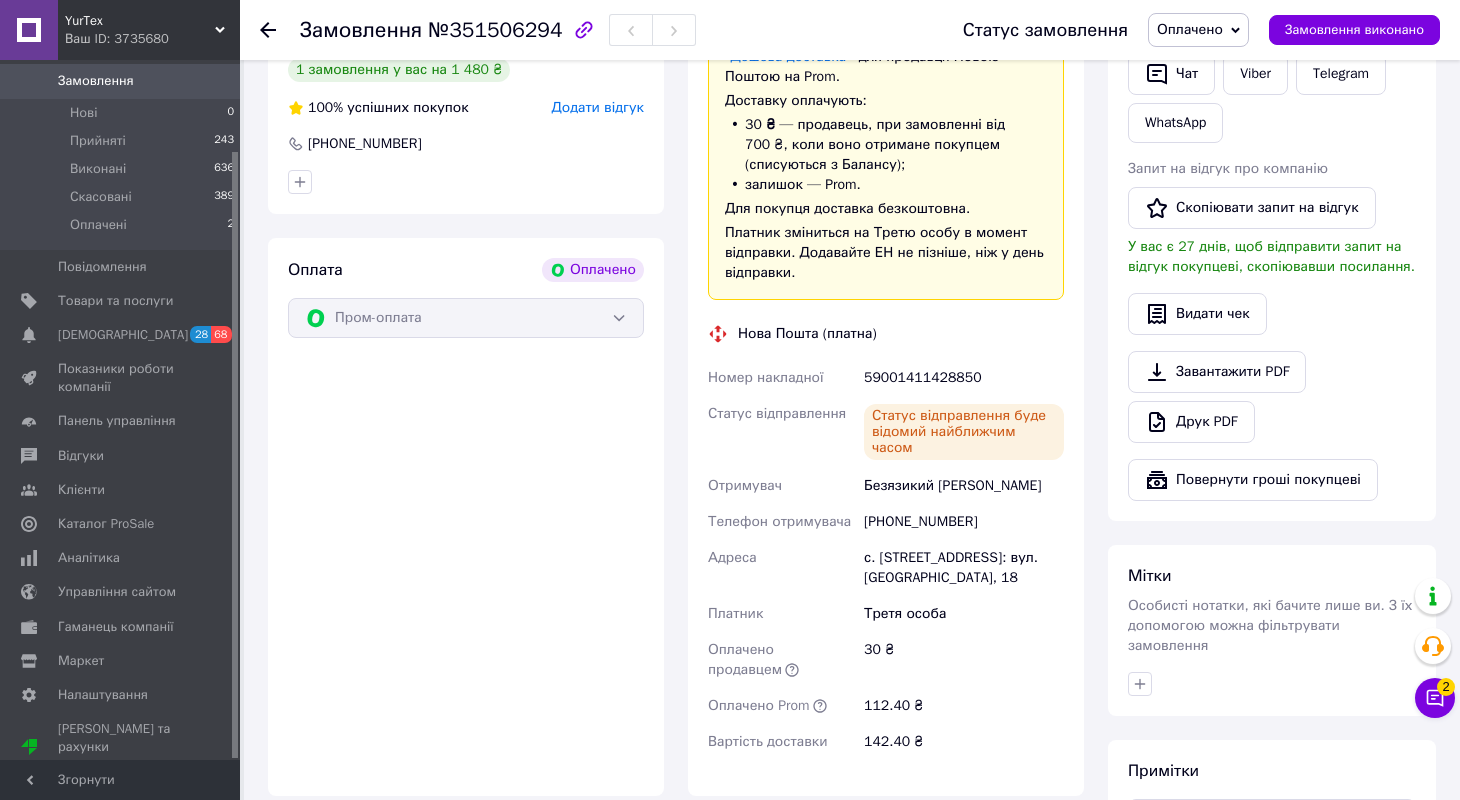 scroll, scrollTop: 440, scrollLeft: 0, axis: vertical 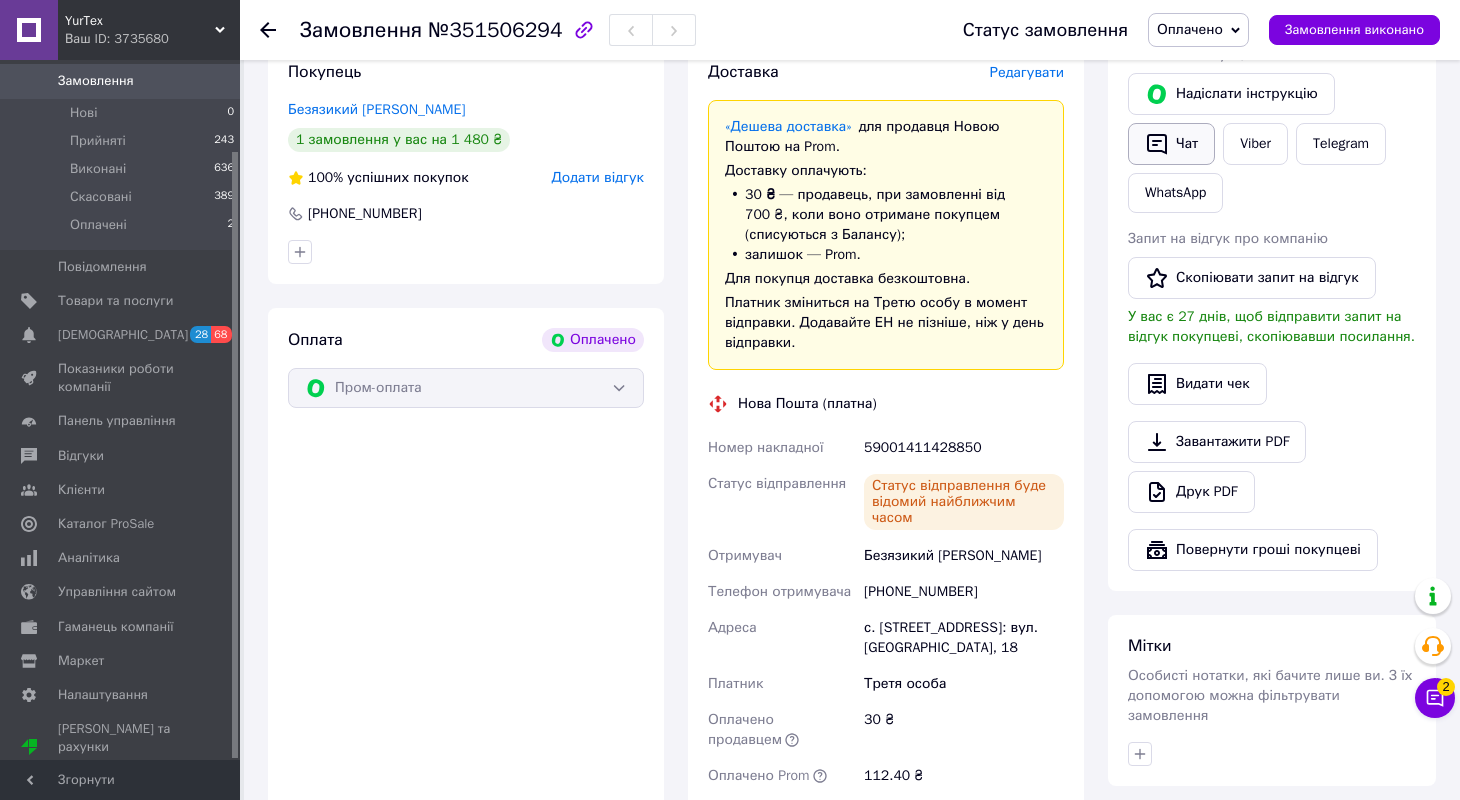 click on "Чат" at bounding box center [1171, 144] 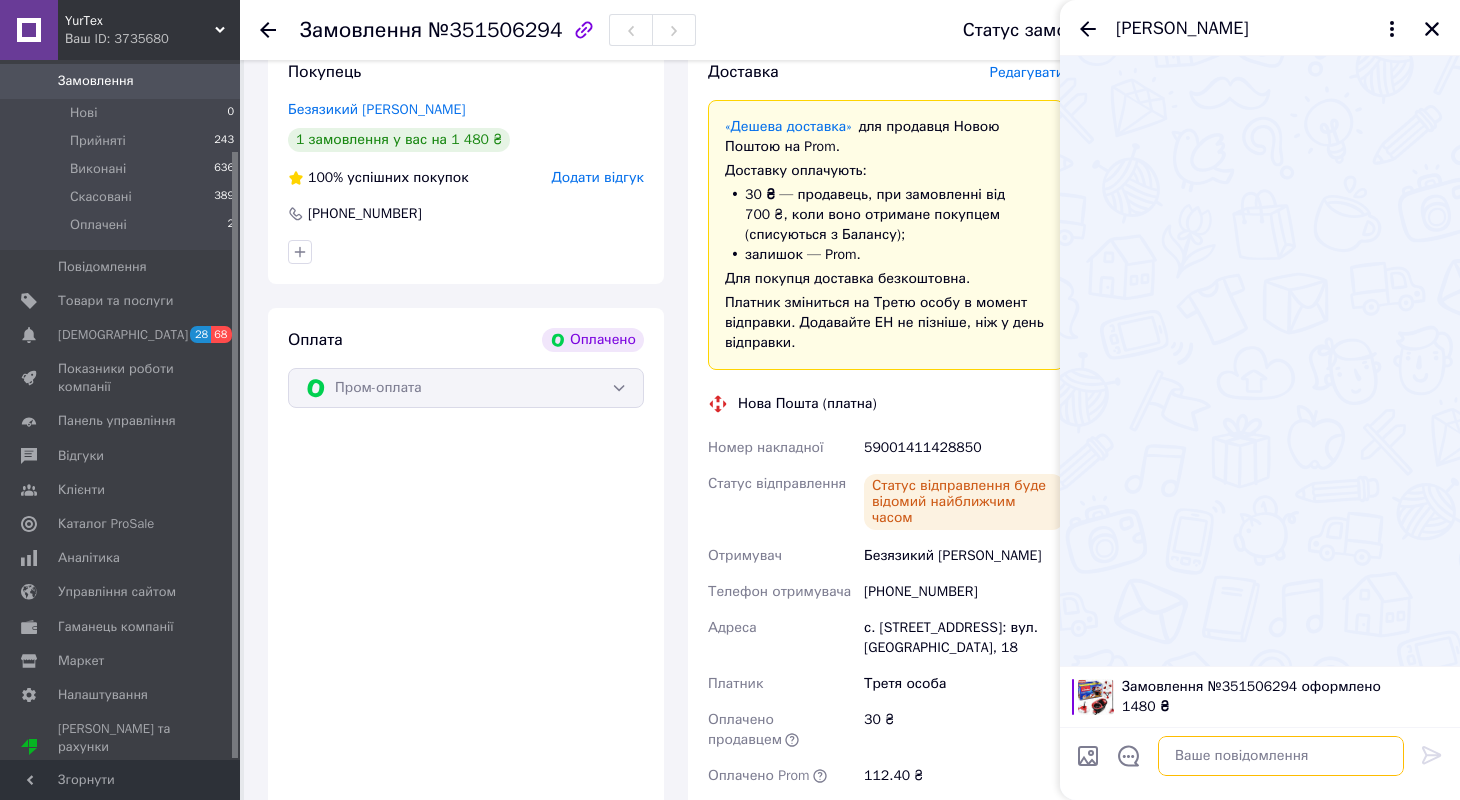 click at bounding box center [1281, 756] 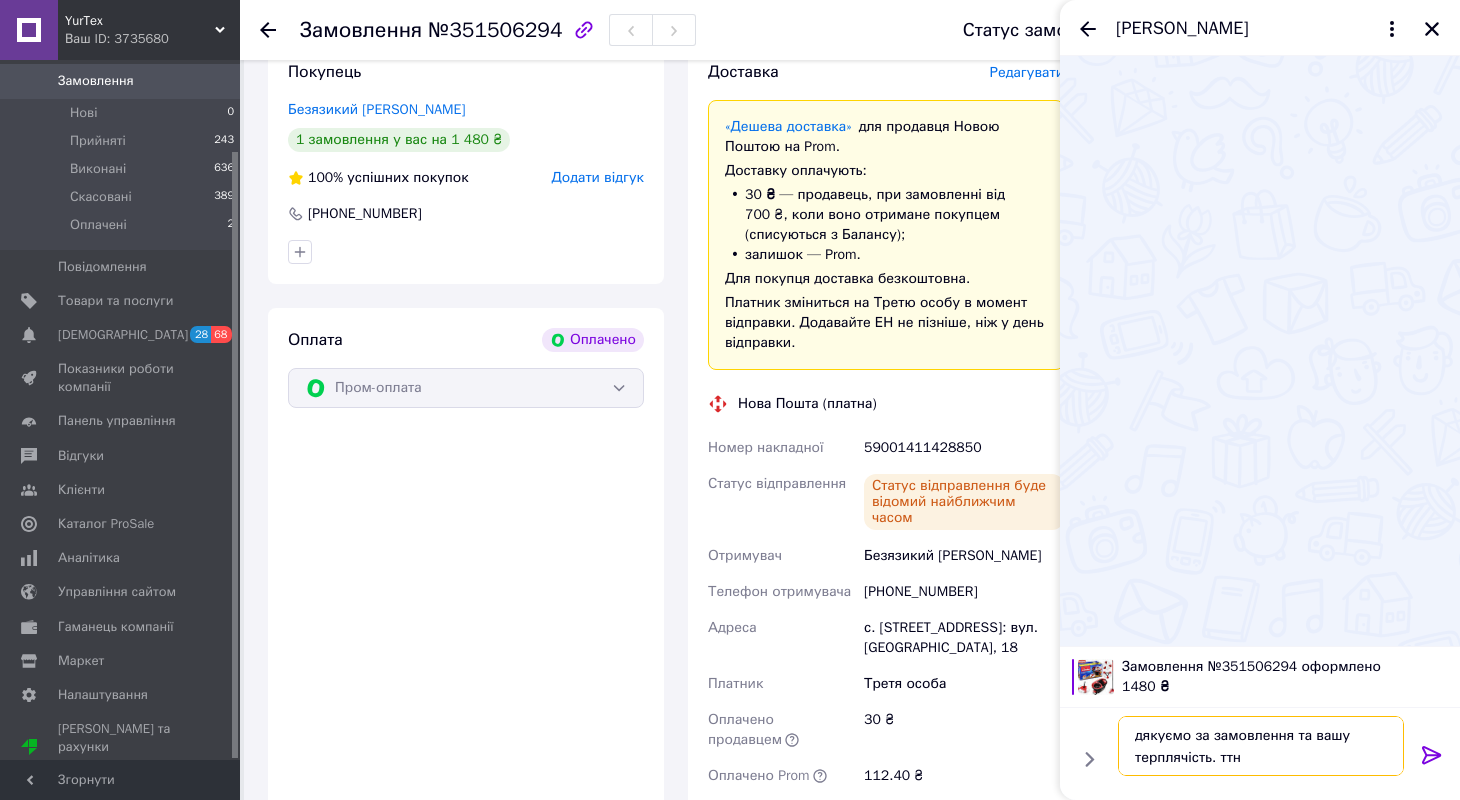 paste on "59001411428850" 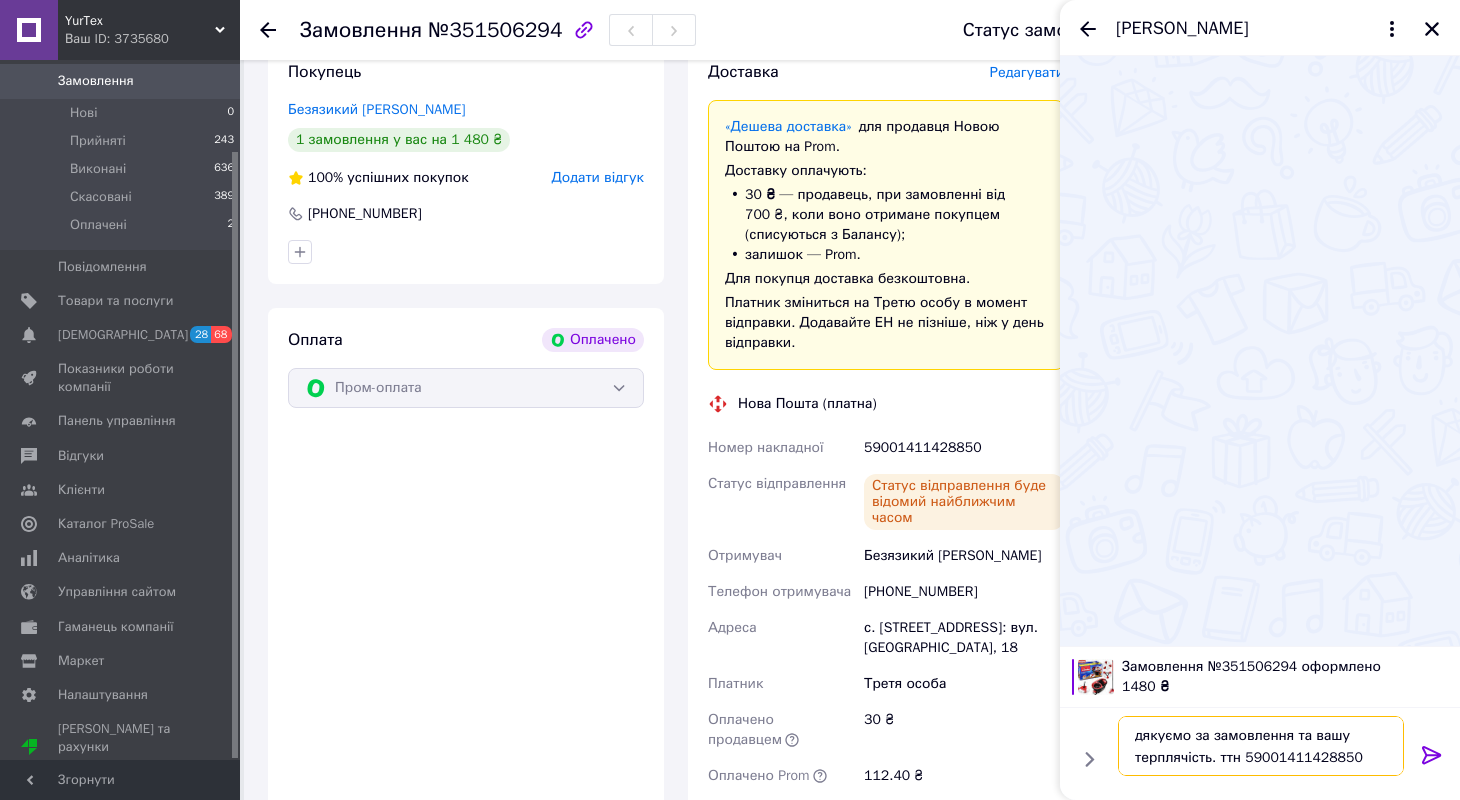 click on "дякуємо за замовлення та вашу терплячість. ттн 59001411428850" at bounding box center (1261, 746) 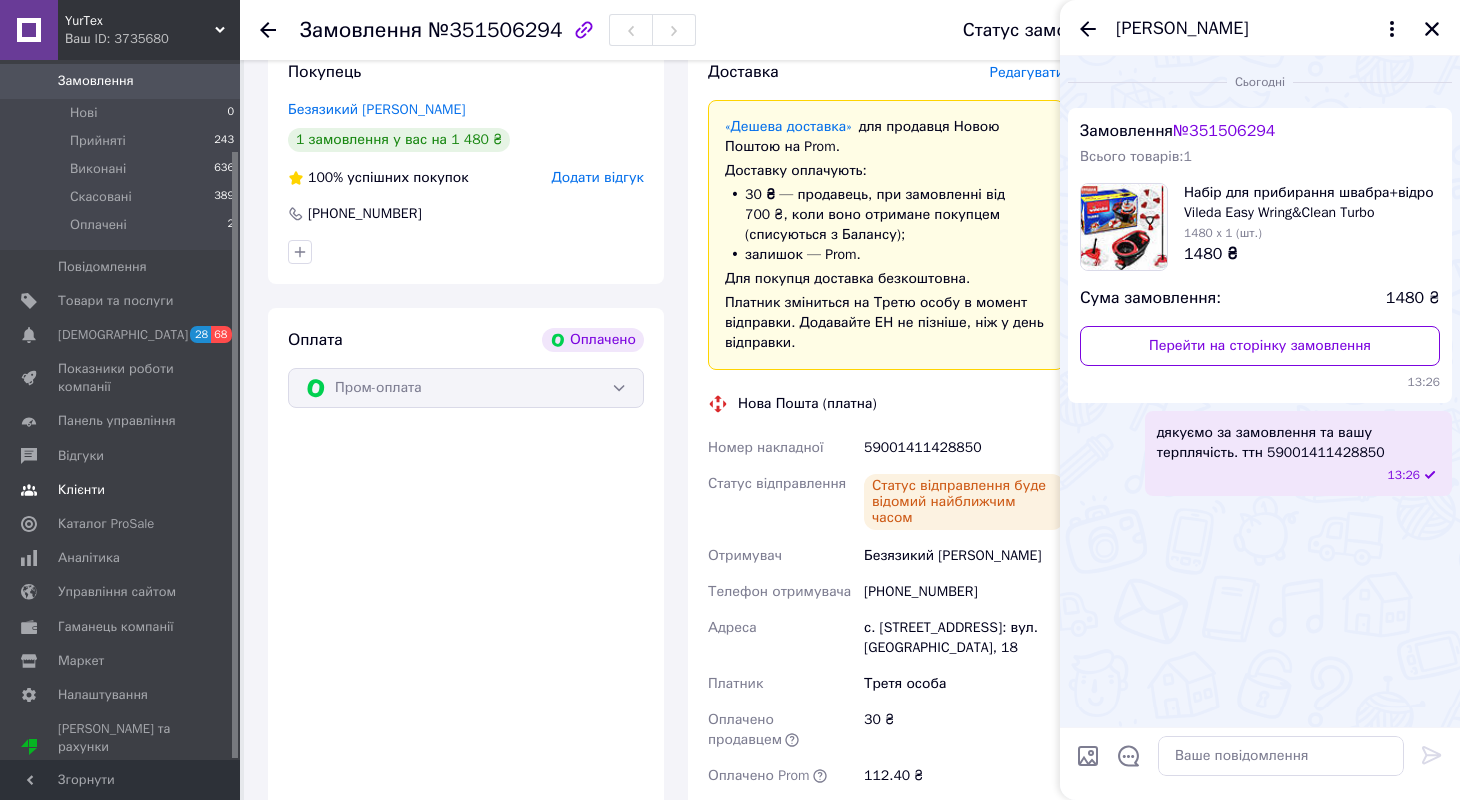 click on "Клієнти" at bounding box center [81, 490] 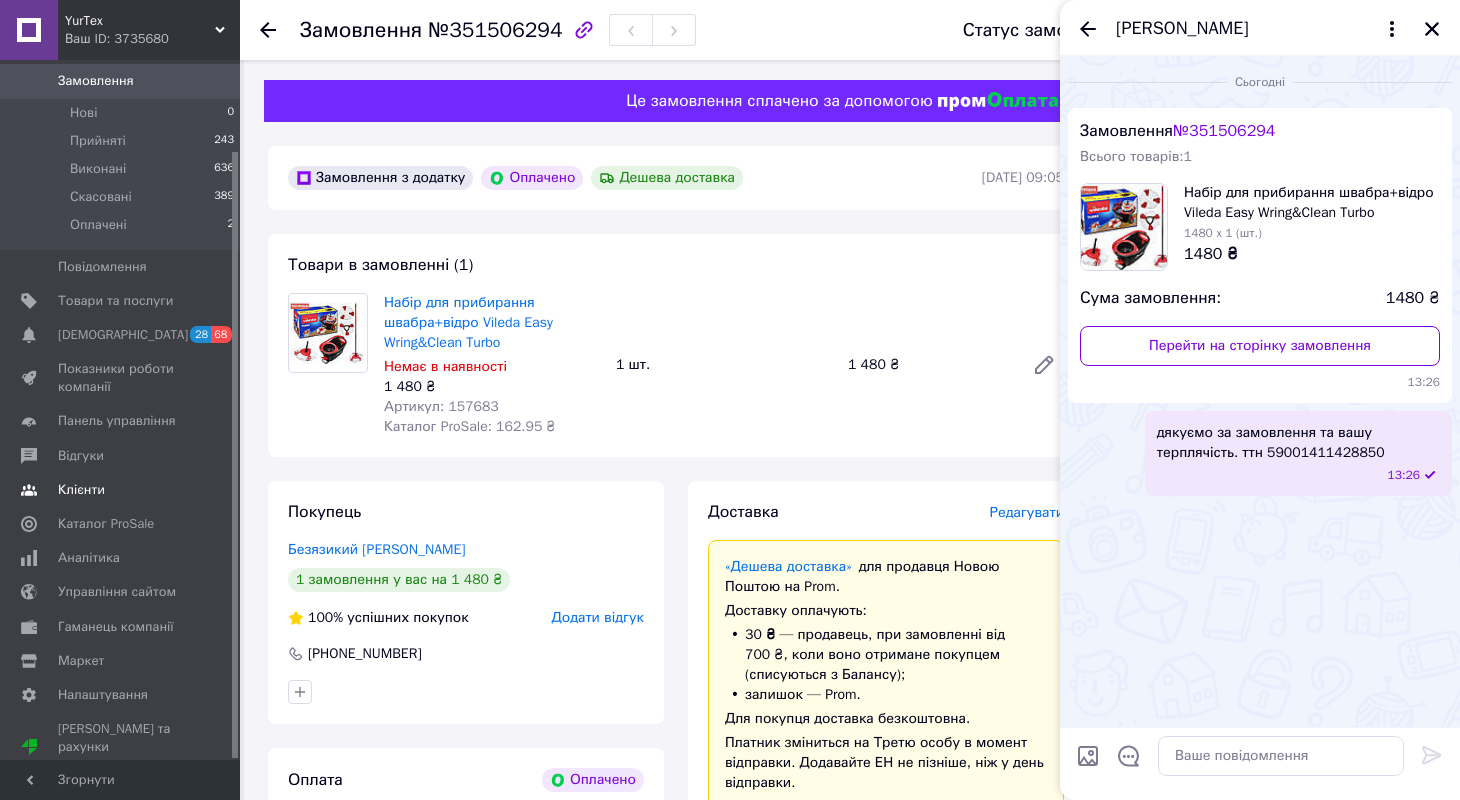 scroll, scrollTop: 0, scrollLeft: 0, axis: both 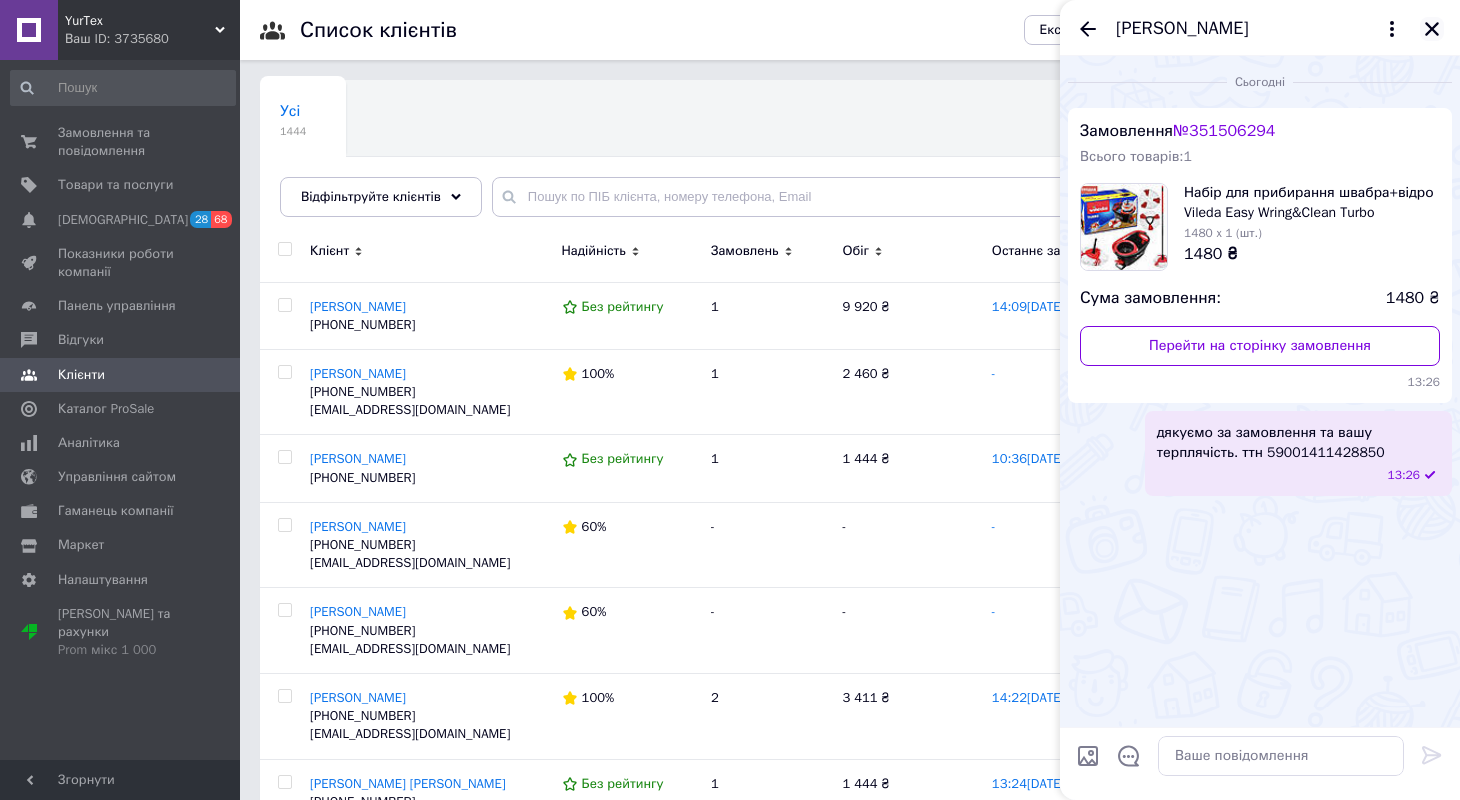 click 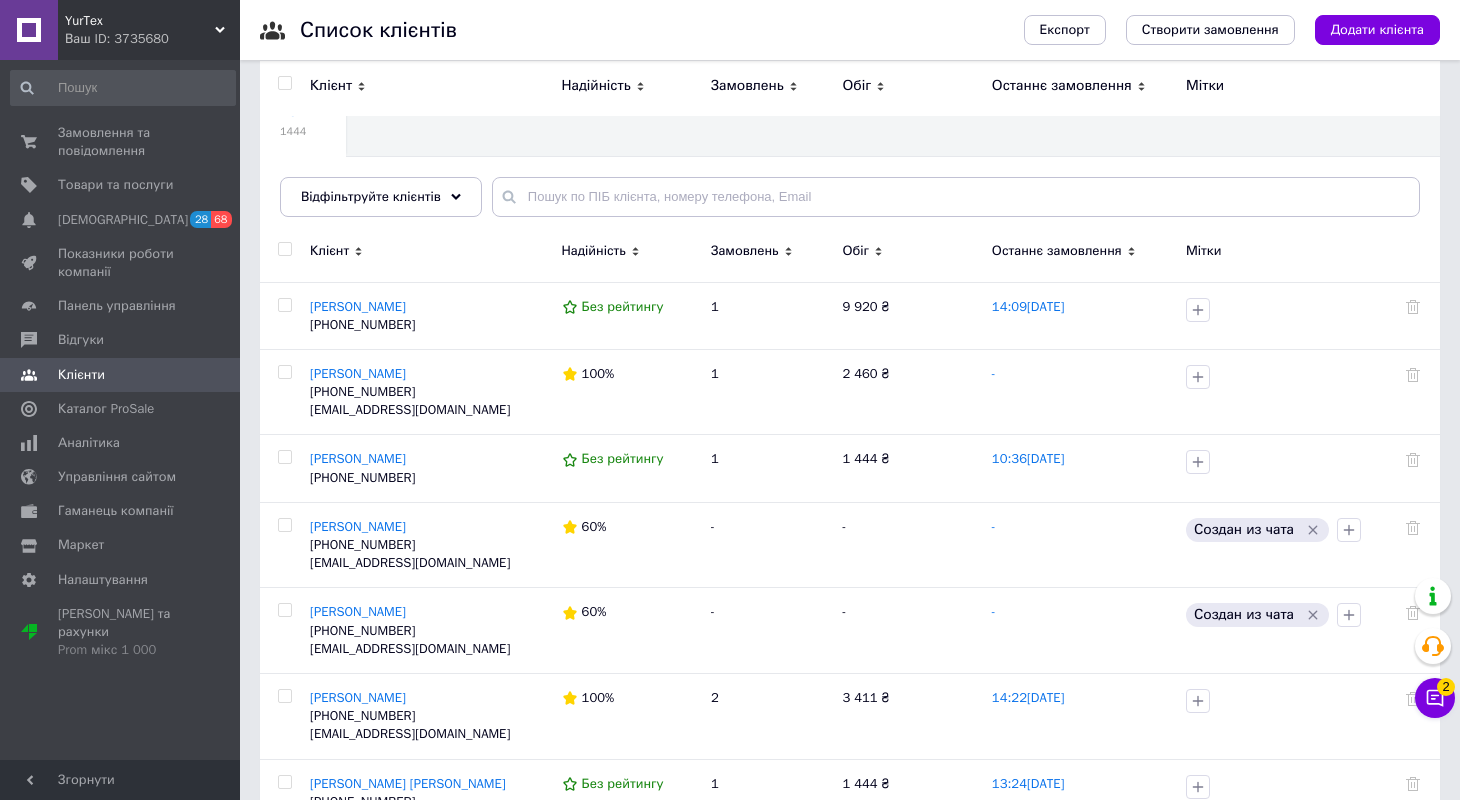 scroll, scrollTop: 0, scrollLeft: 0, axis: both 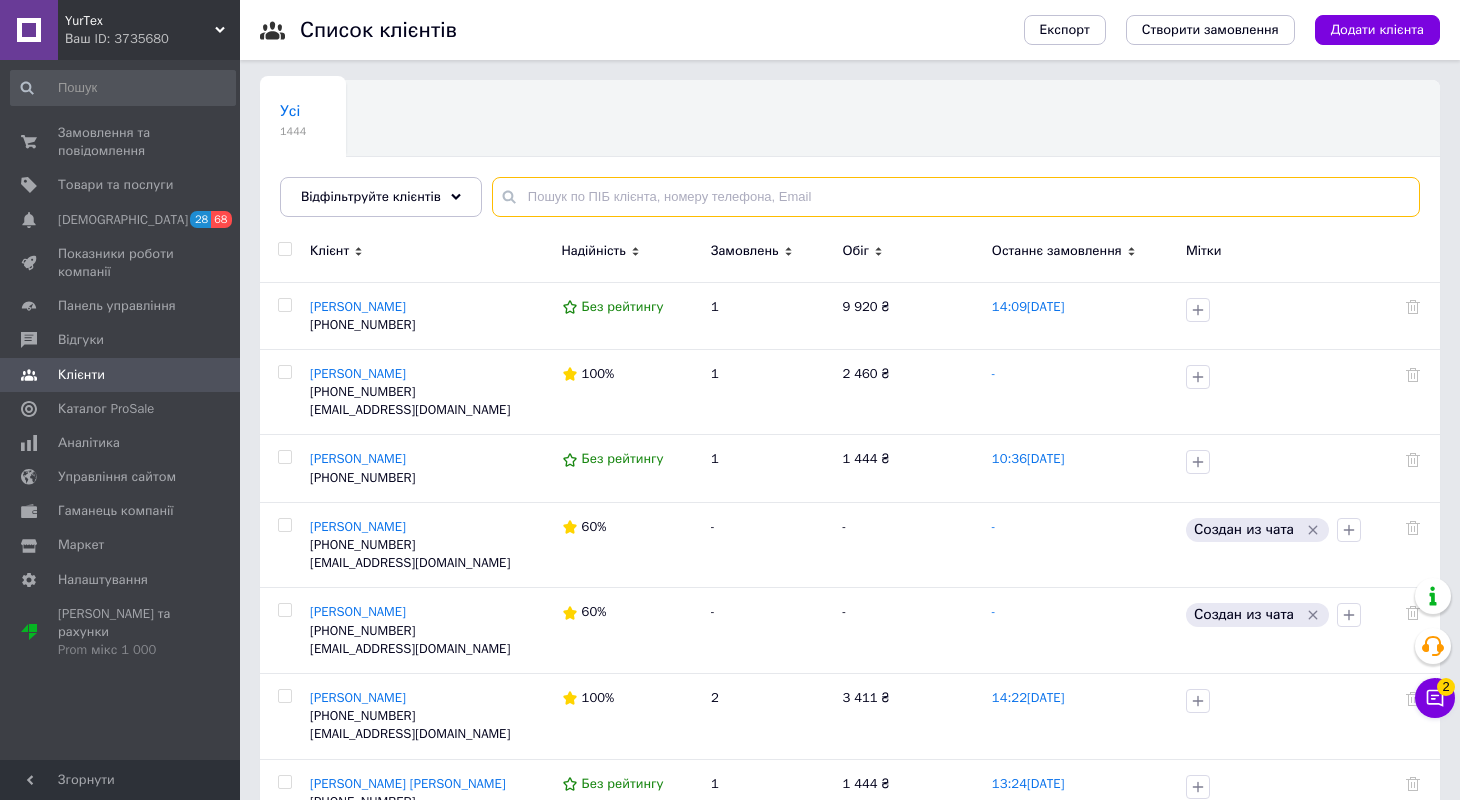 click at bounding box center (956, 197) 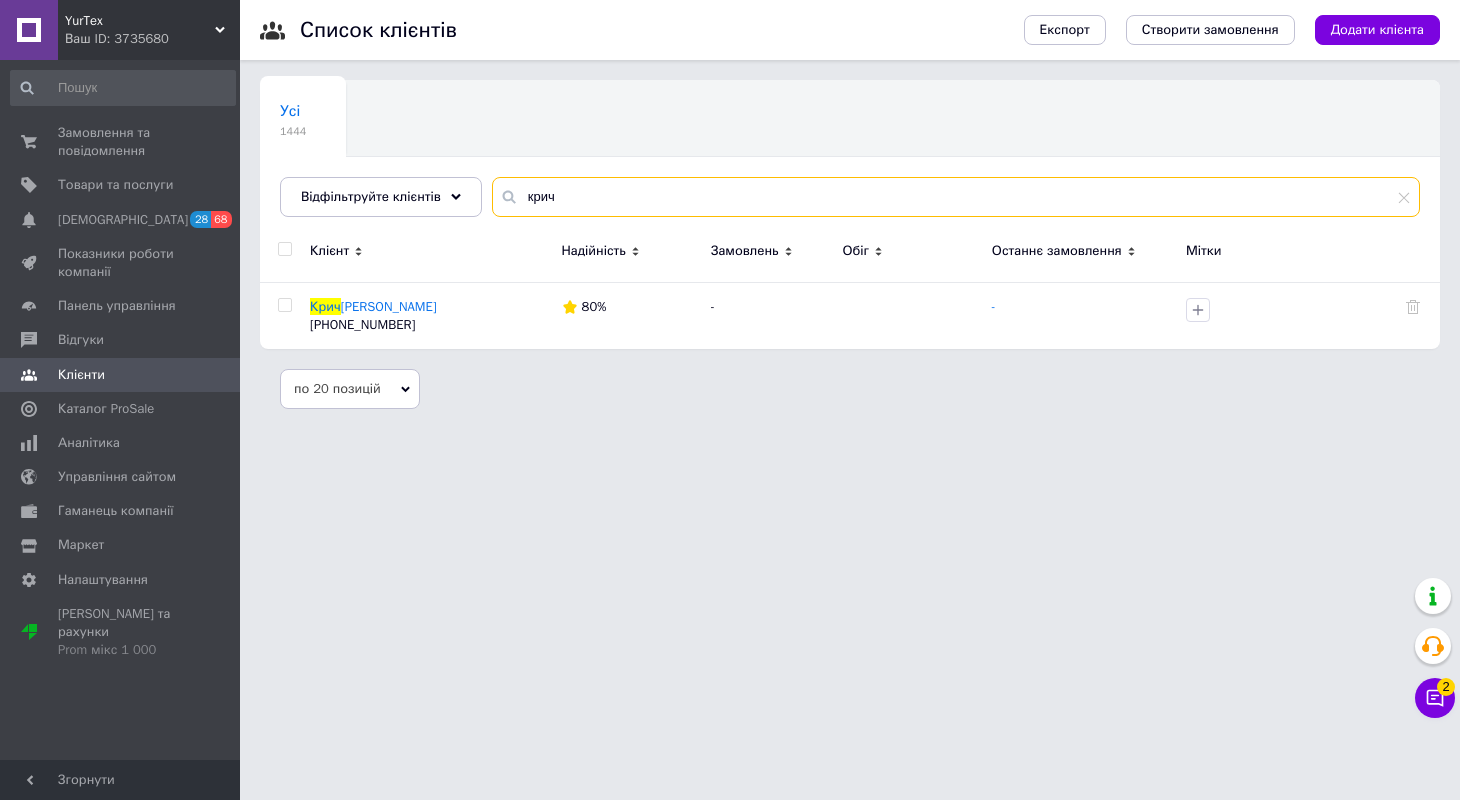 type on "кричить" 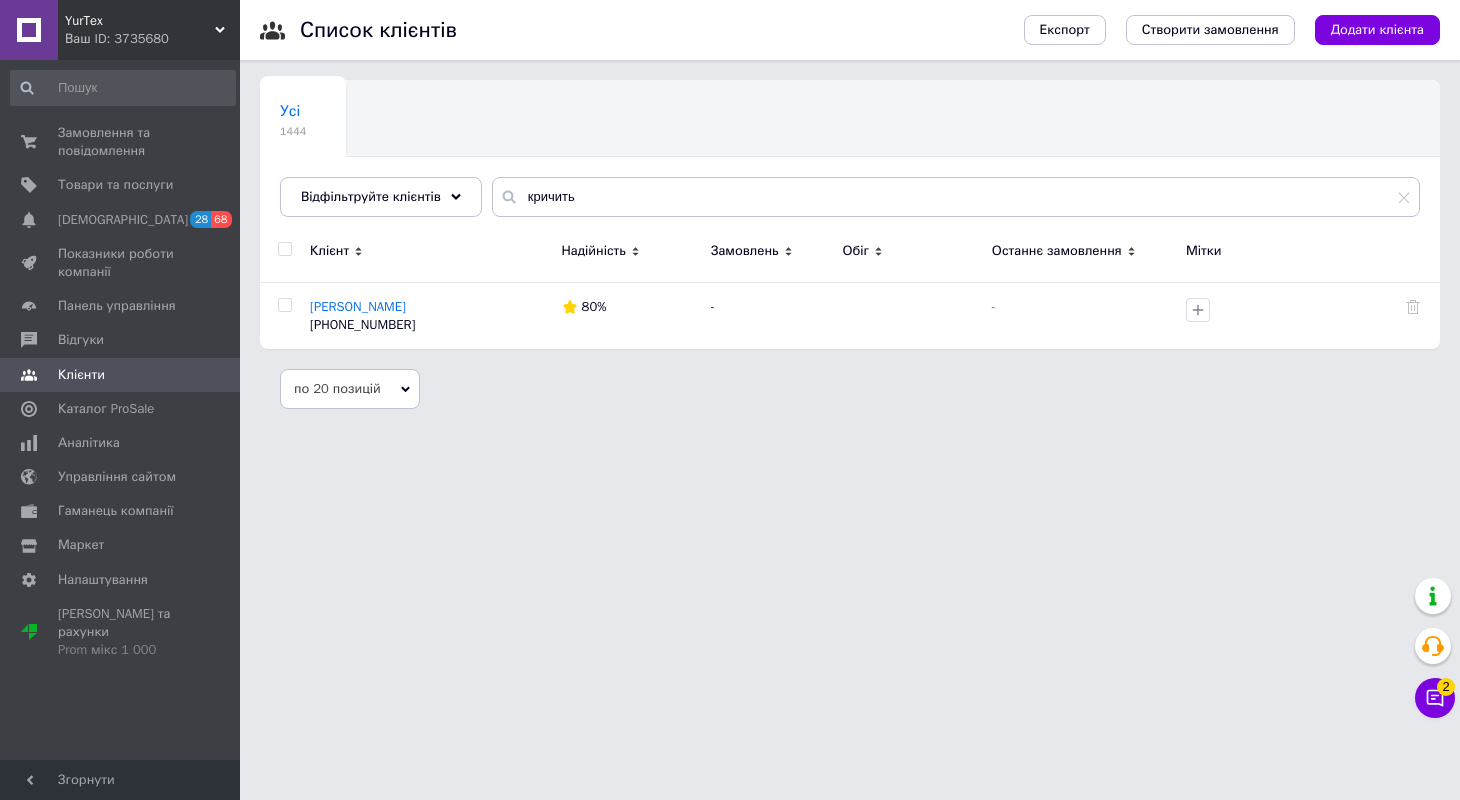 click on "[PERSON_NAME]" at bounding box center [358, 306] 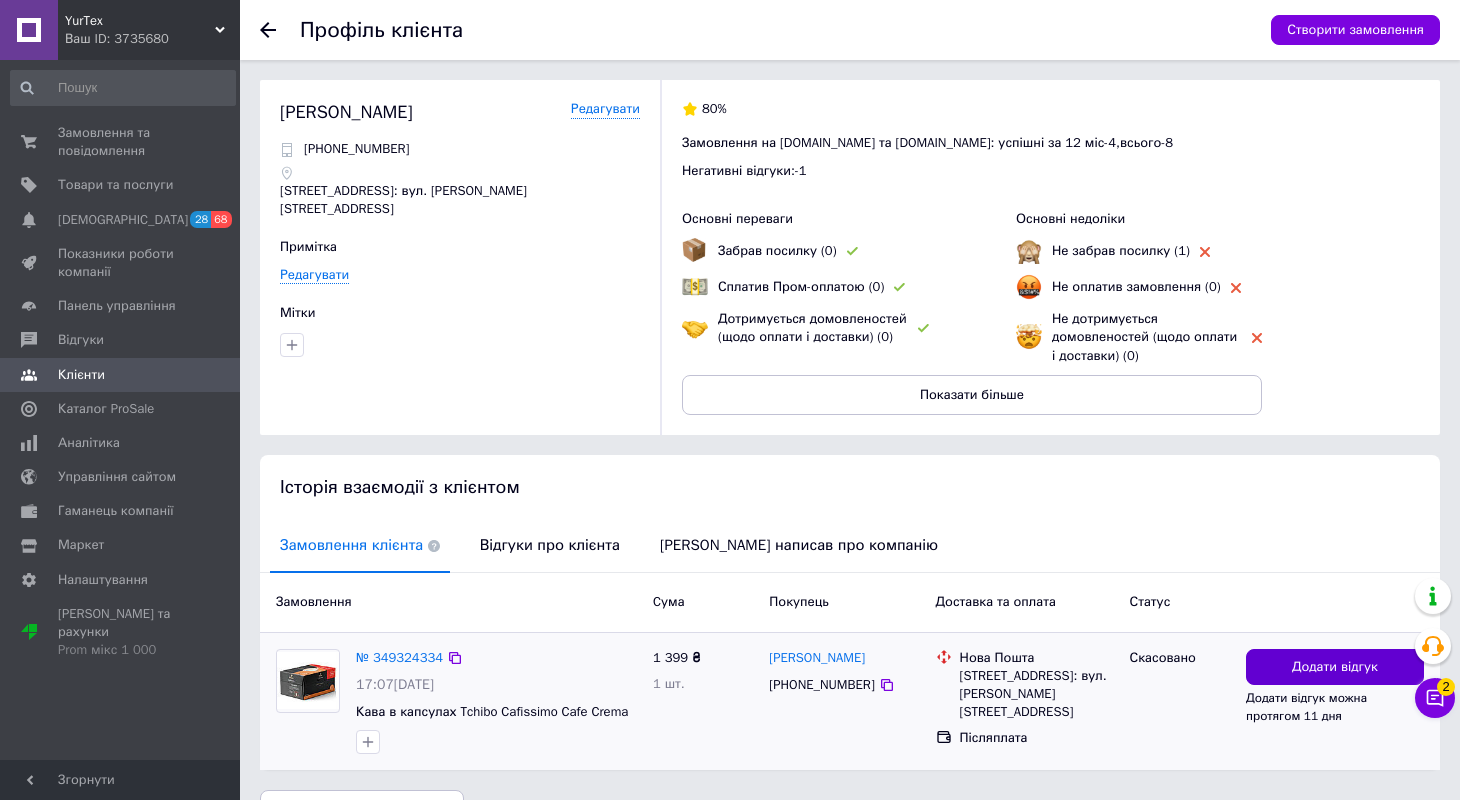 click on "Додати відгук" at bounding box center [1335, 667] 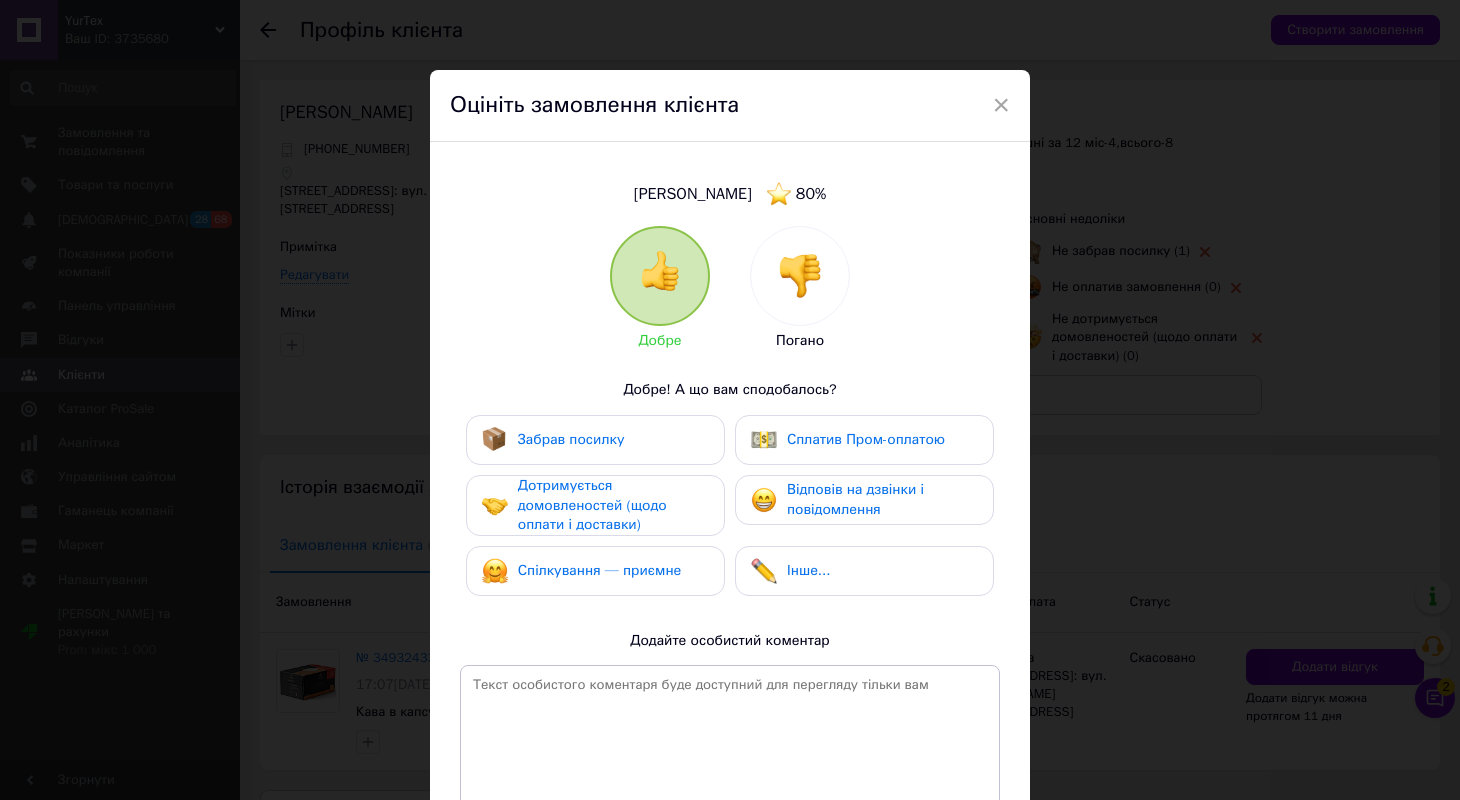 click at bounding box center (800, 276) 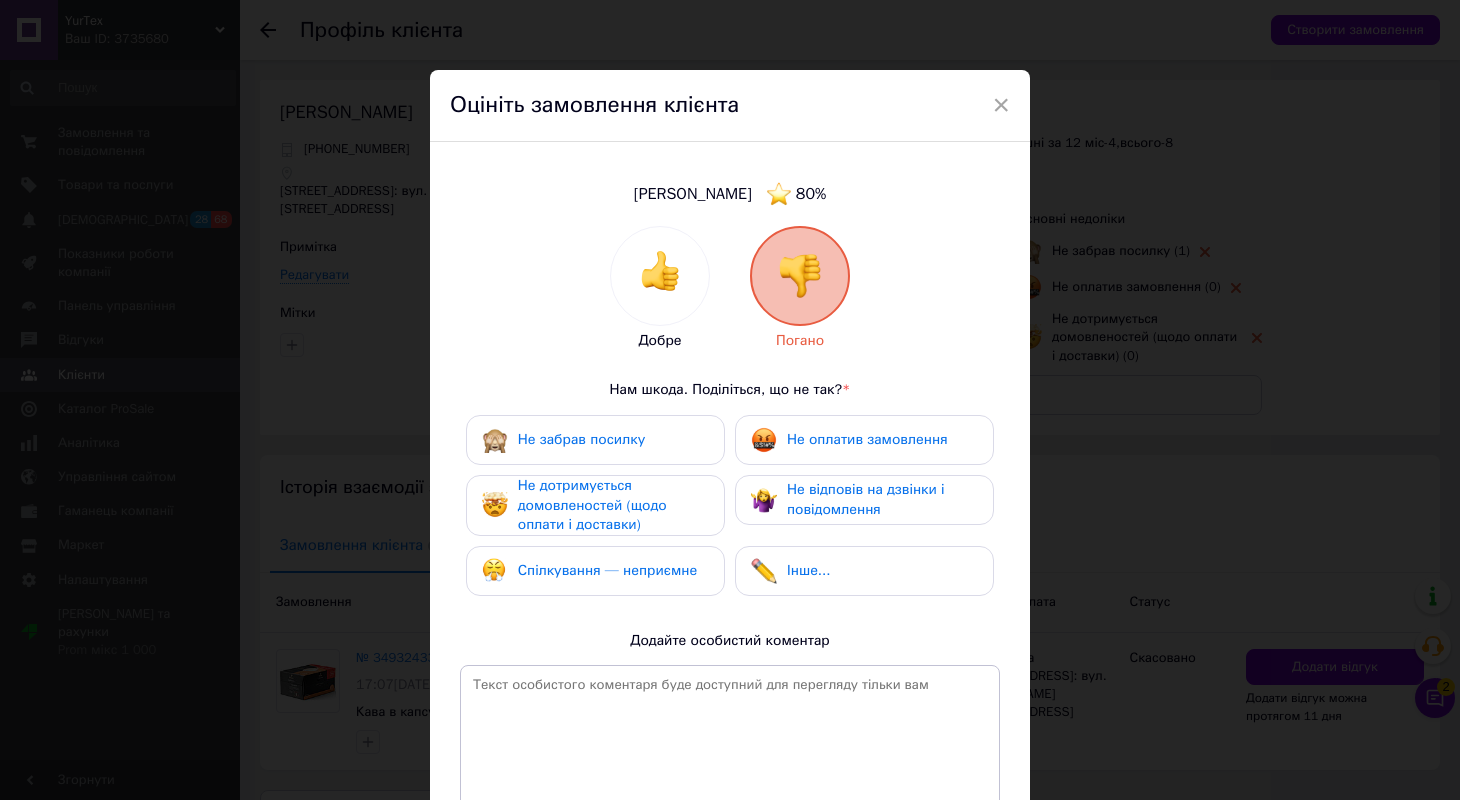 click on "Не забрав посилку" at bounding box center (581, 439) 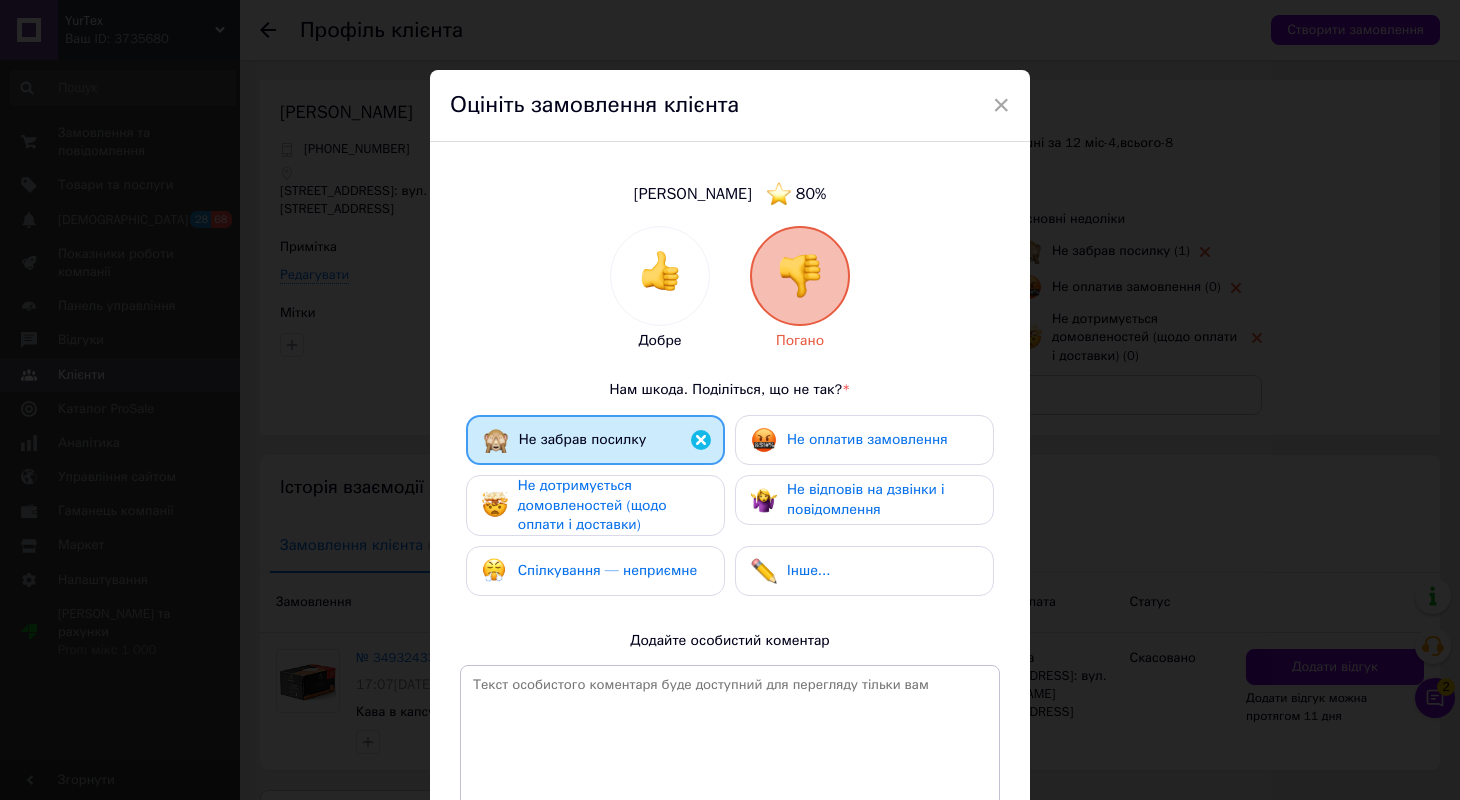click on "Не дотримується домовленостей (щодо оплати і доставки)" at bounding box center [592, 505] 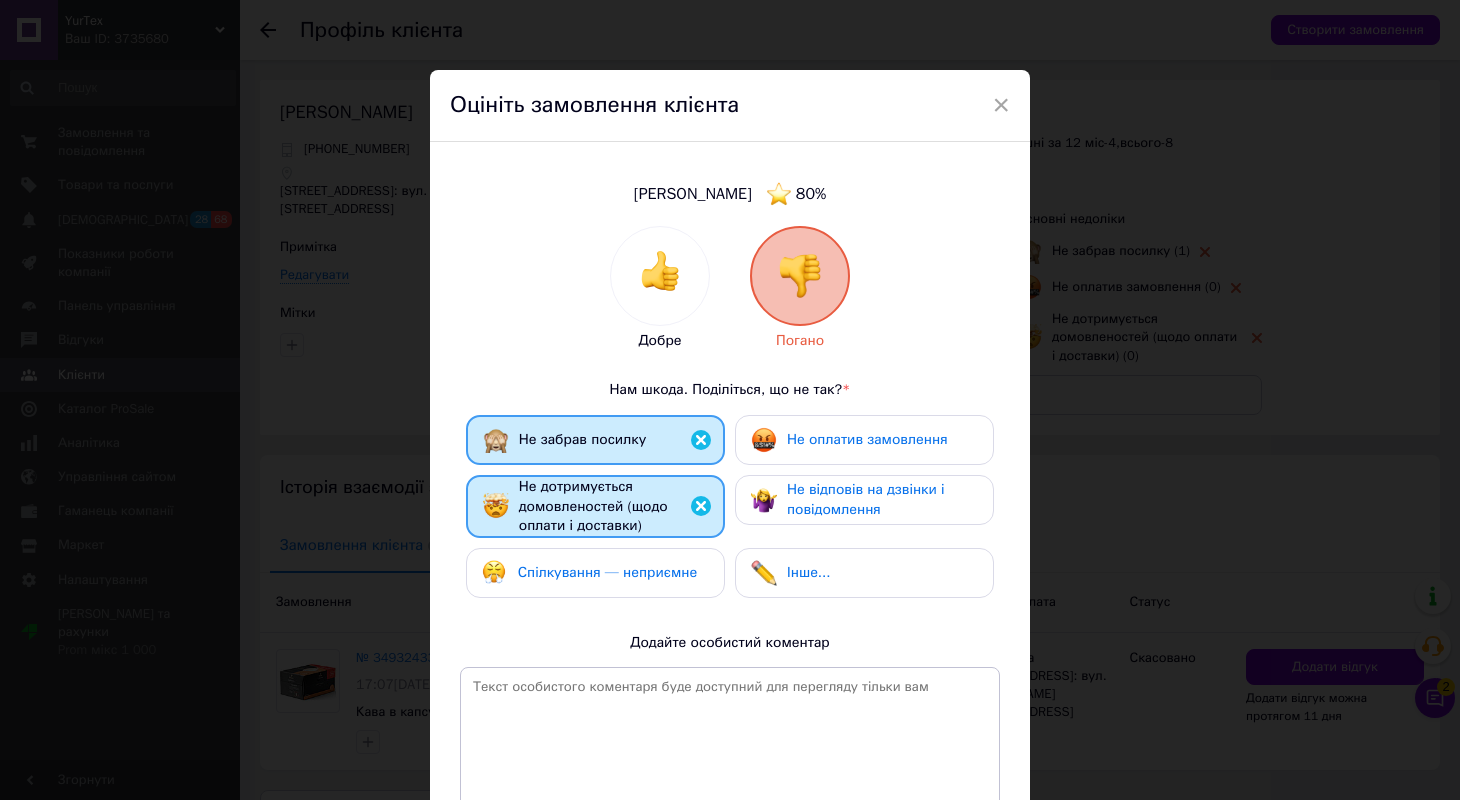 click on "Не оплатив замовлення" at bounding box center [867, 439] 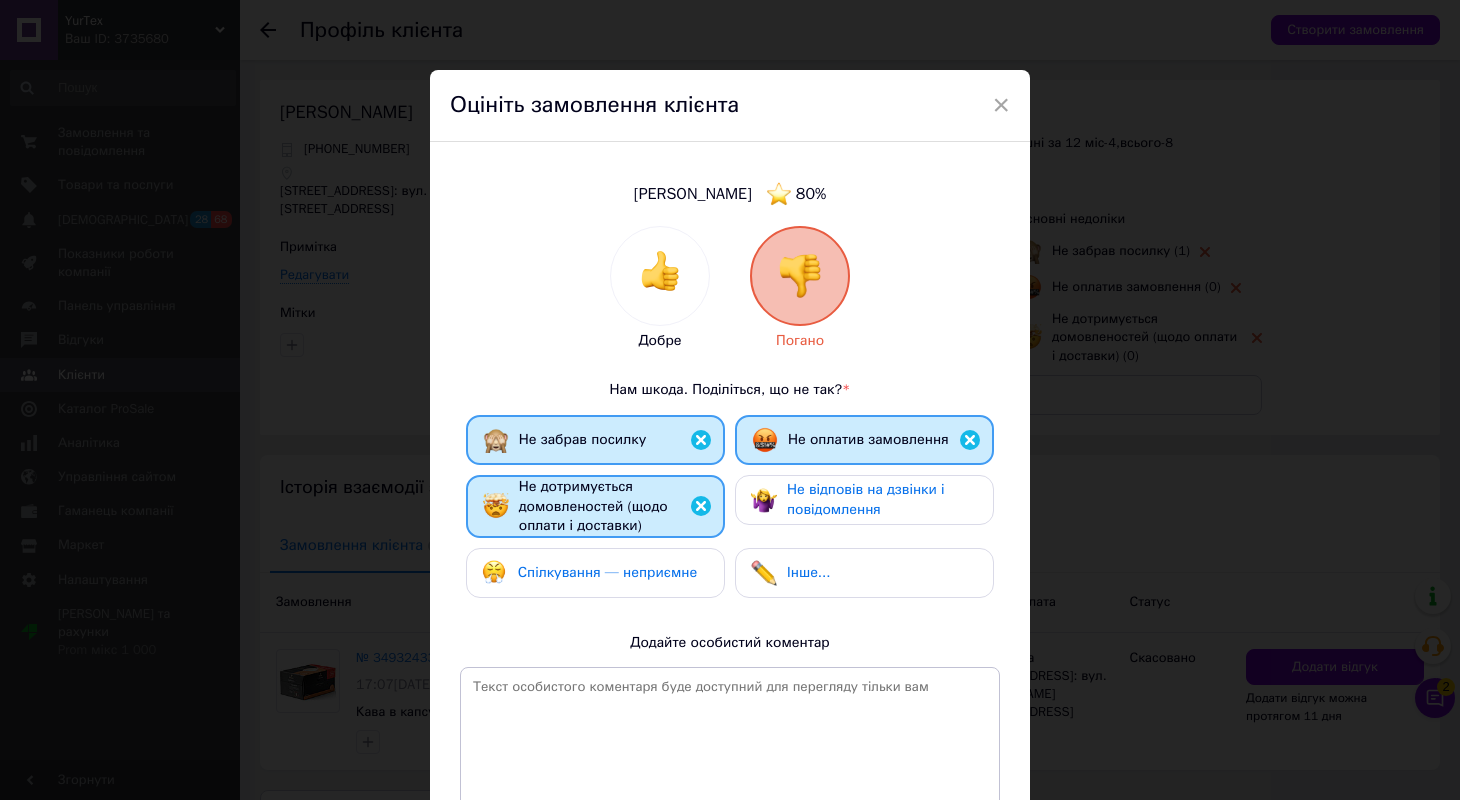 click on "Не відповів на дзвінки і повідомлення" at bounding box center [866, 499] 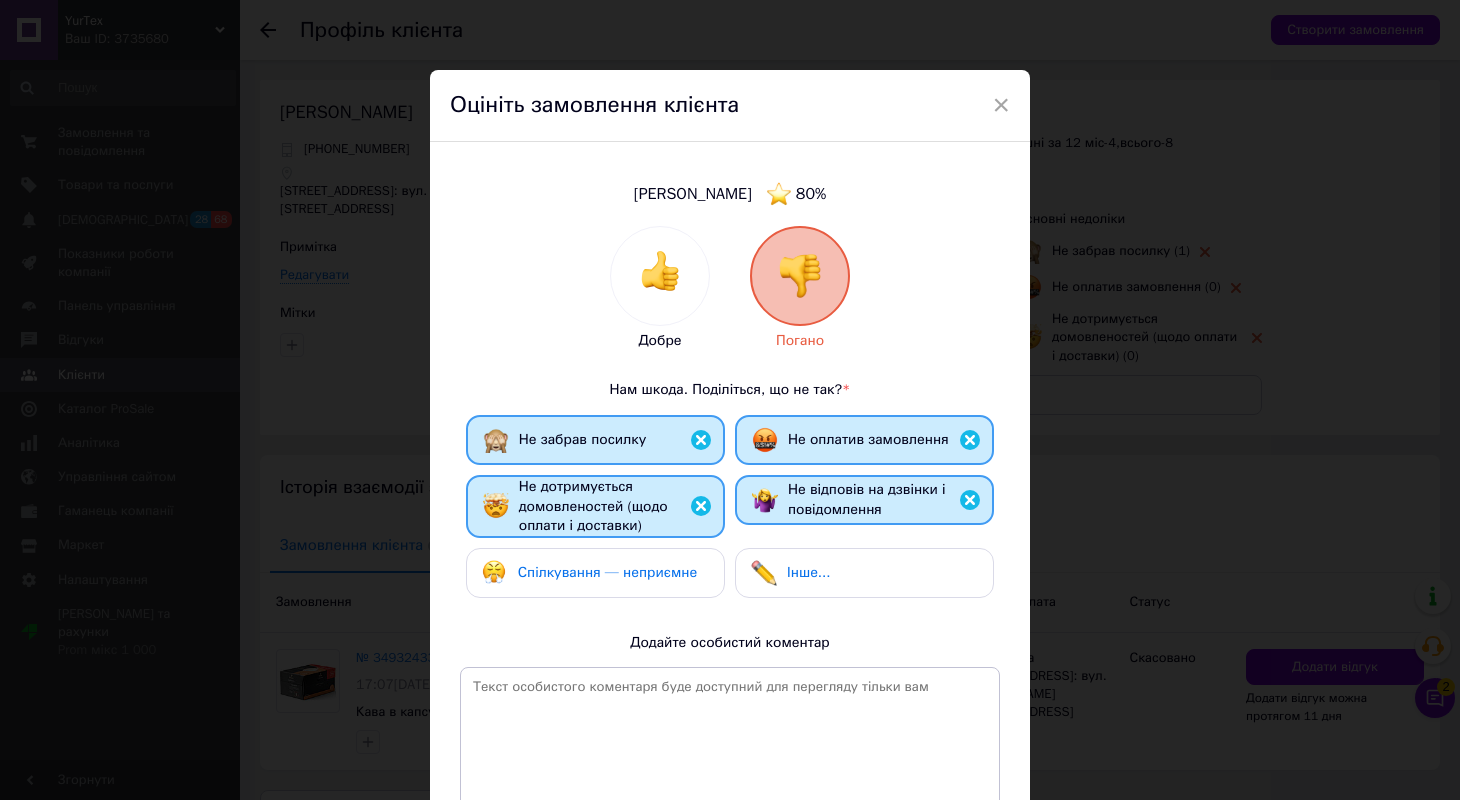 click on "Спілкування — неприємне" at bounding box center (607, 572) 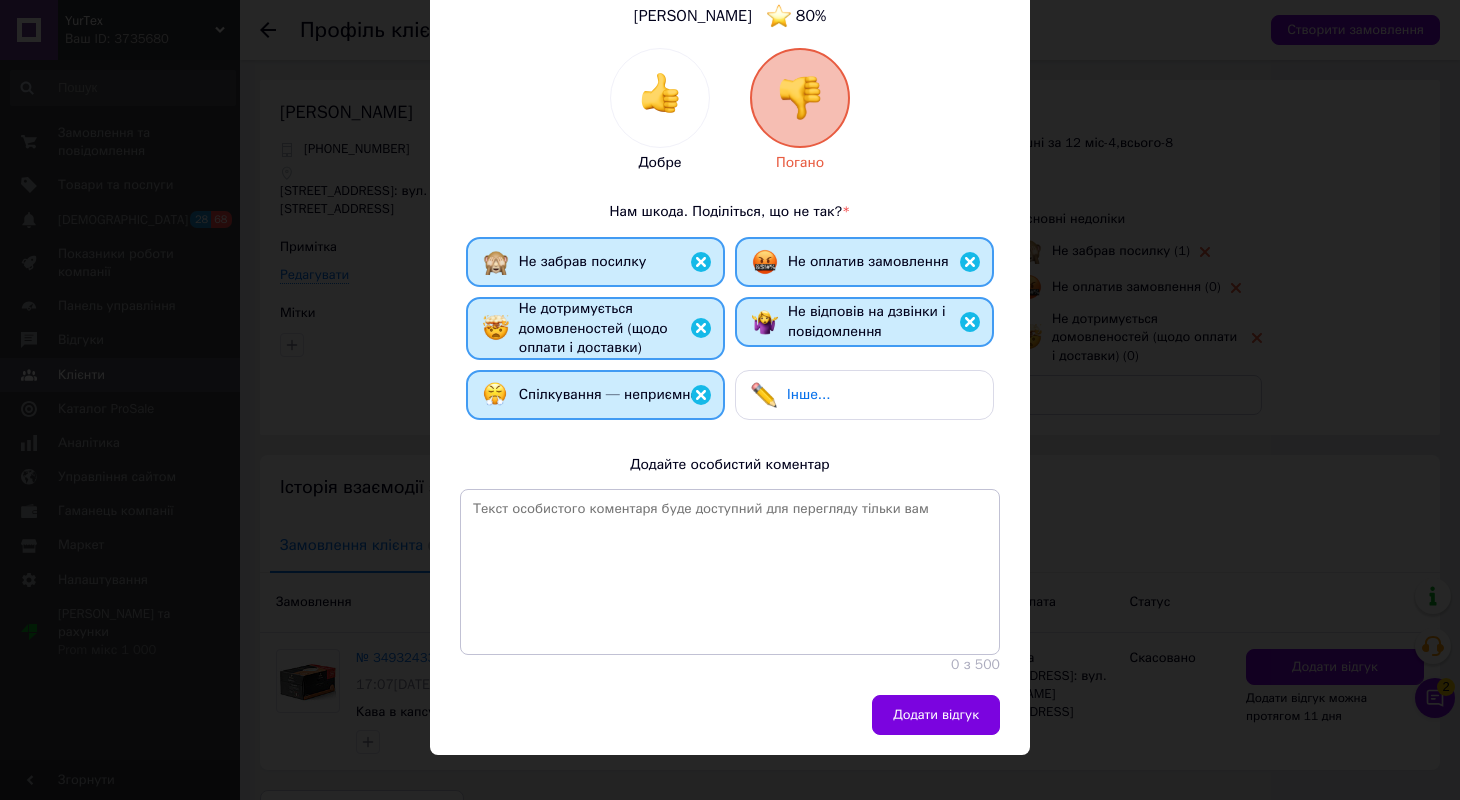scroll, scrollTop: 158, scrollLeft: 0, axis: vertical 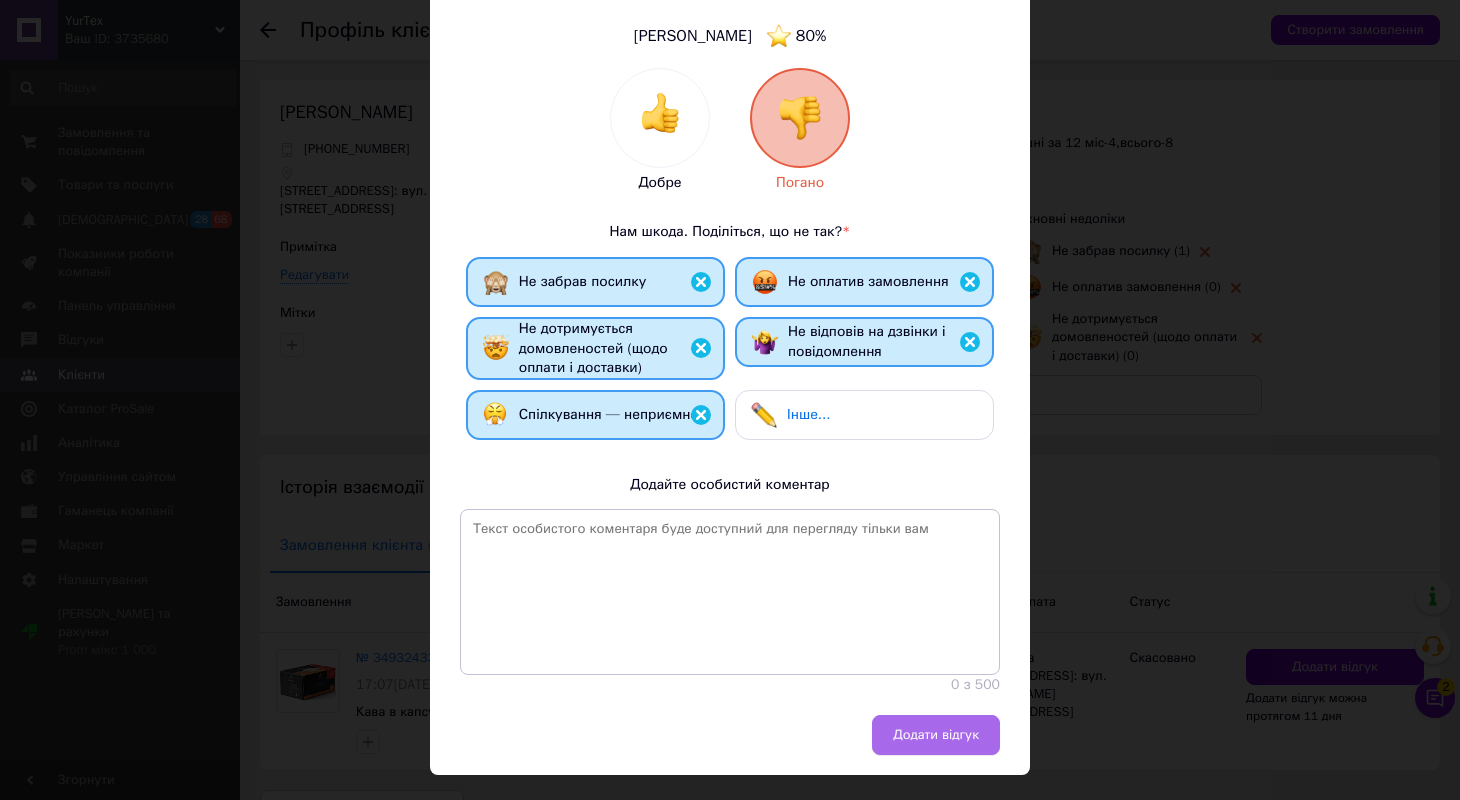 click on "Додати відгук" at bounding box center (936, 735) 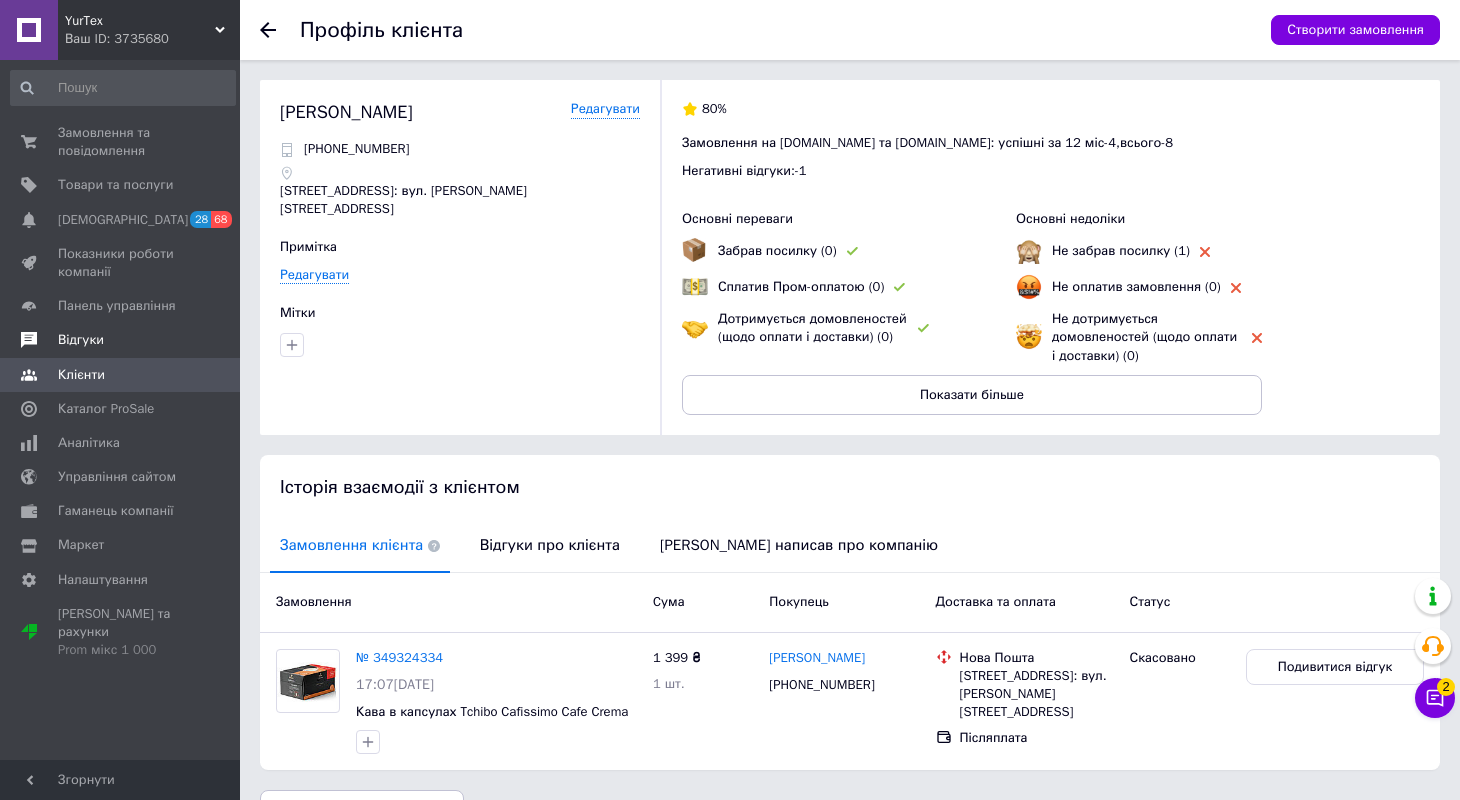 click on "Відгуки" at bounding box center (81, 340) 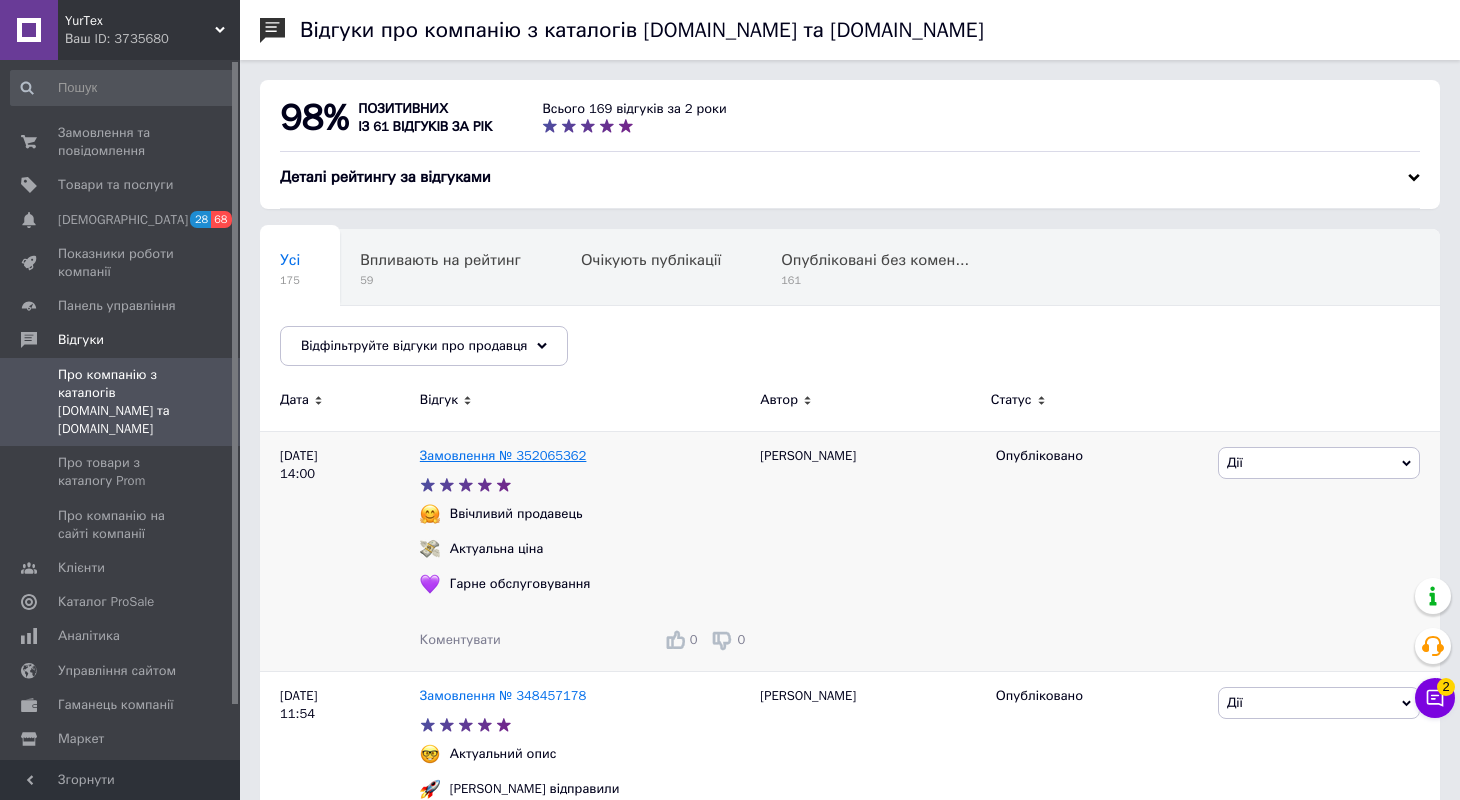 click on "Замовлення № 352065362" at bounding box center [503, 455] 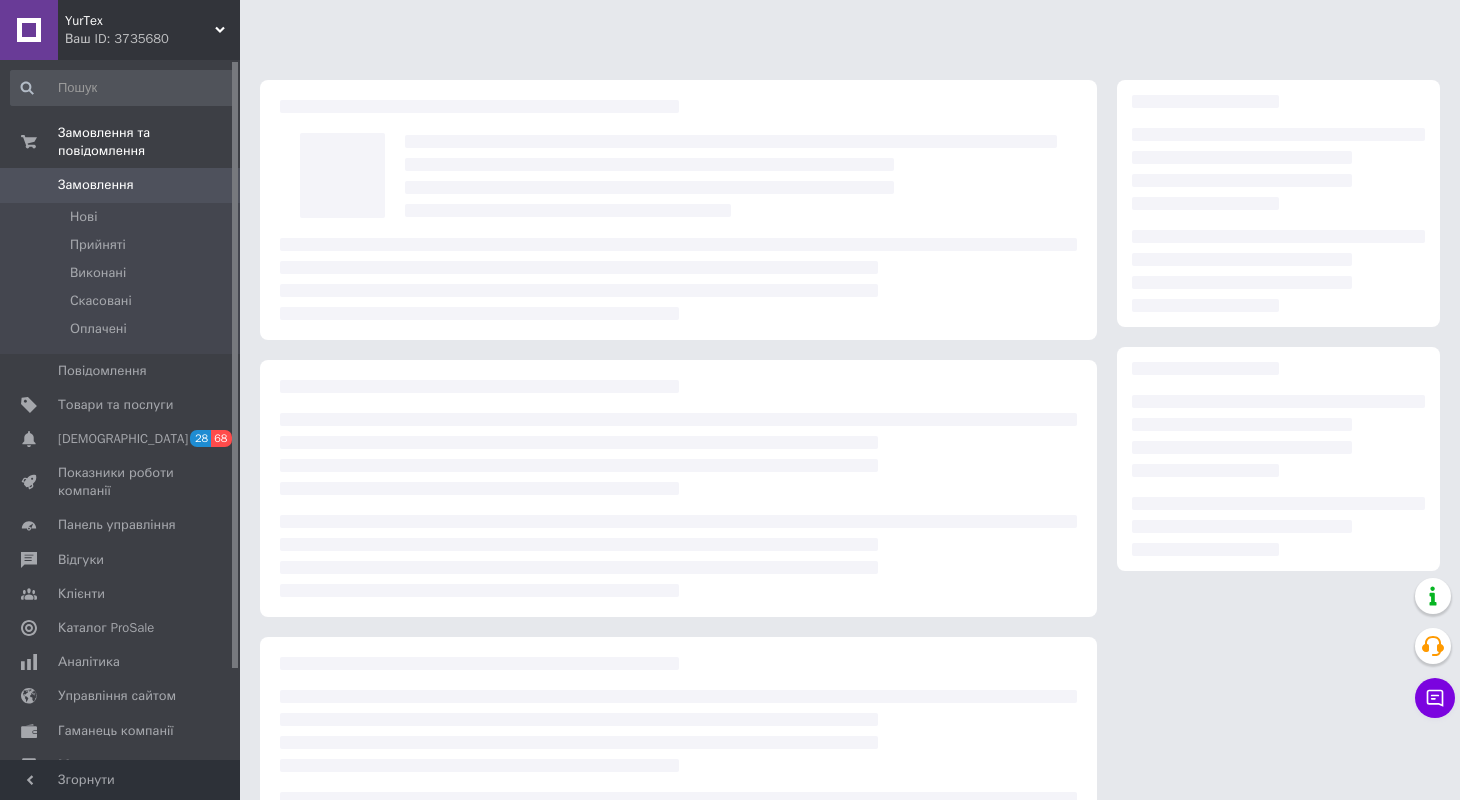 scroll, scrollTop: 0, scrollLeft: 0, axis: both 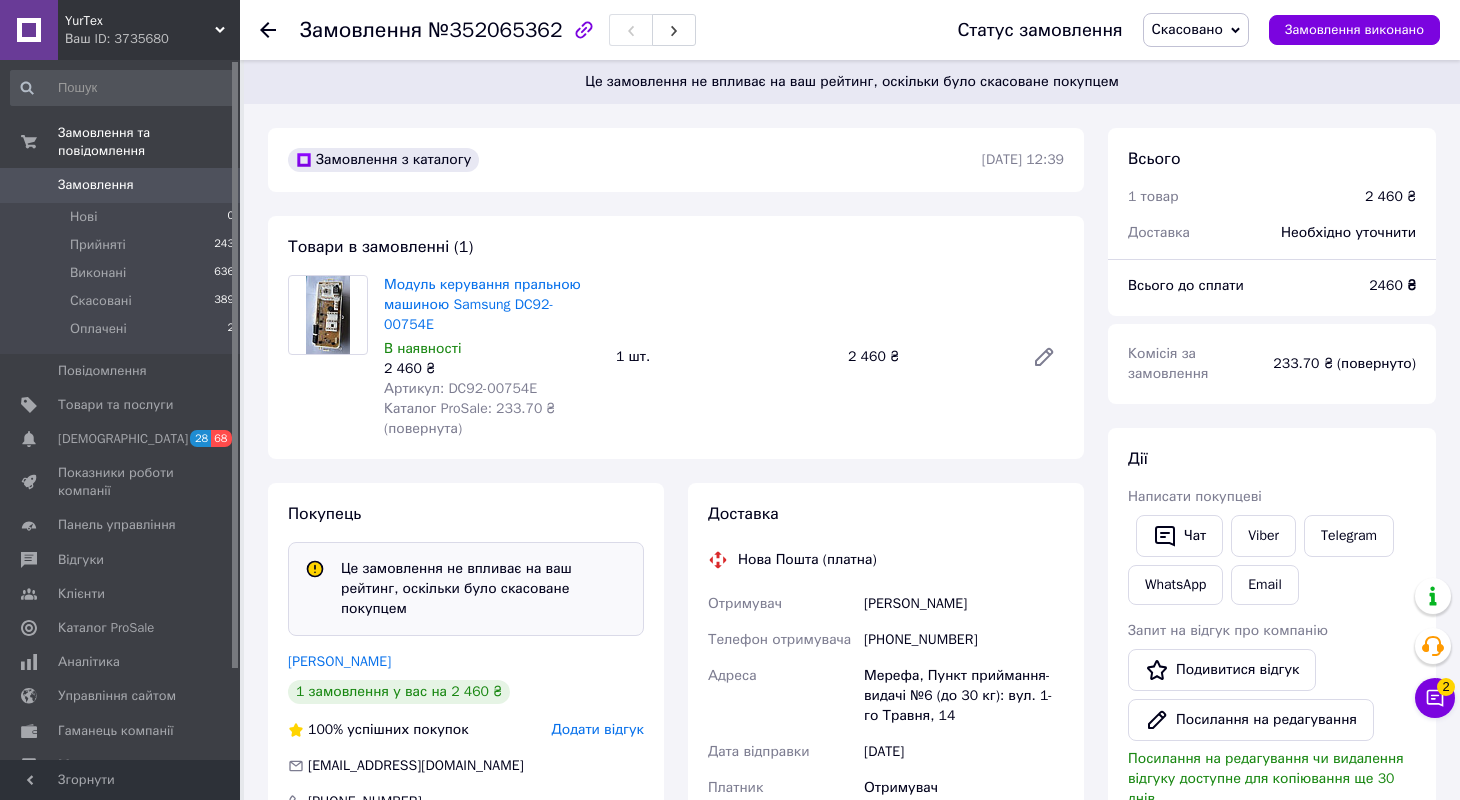click on "Замовлення" at bounding box center [96, 185] 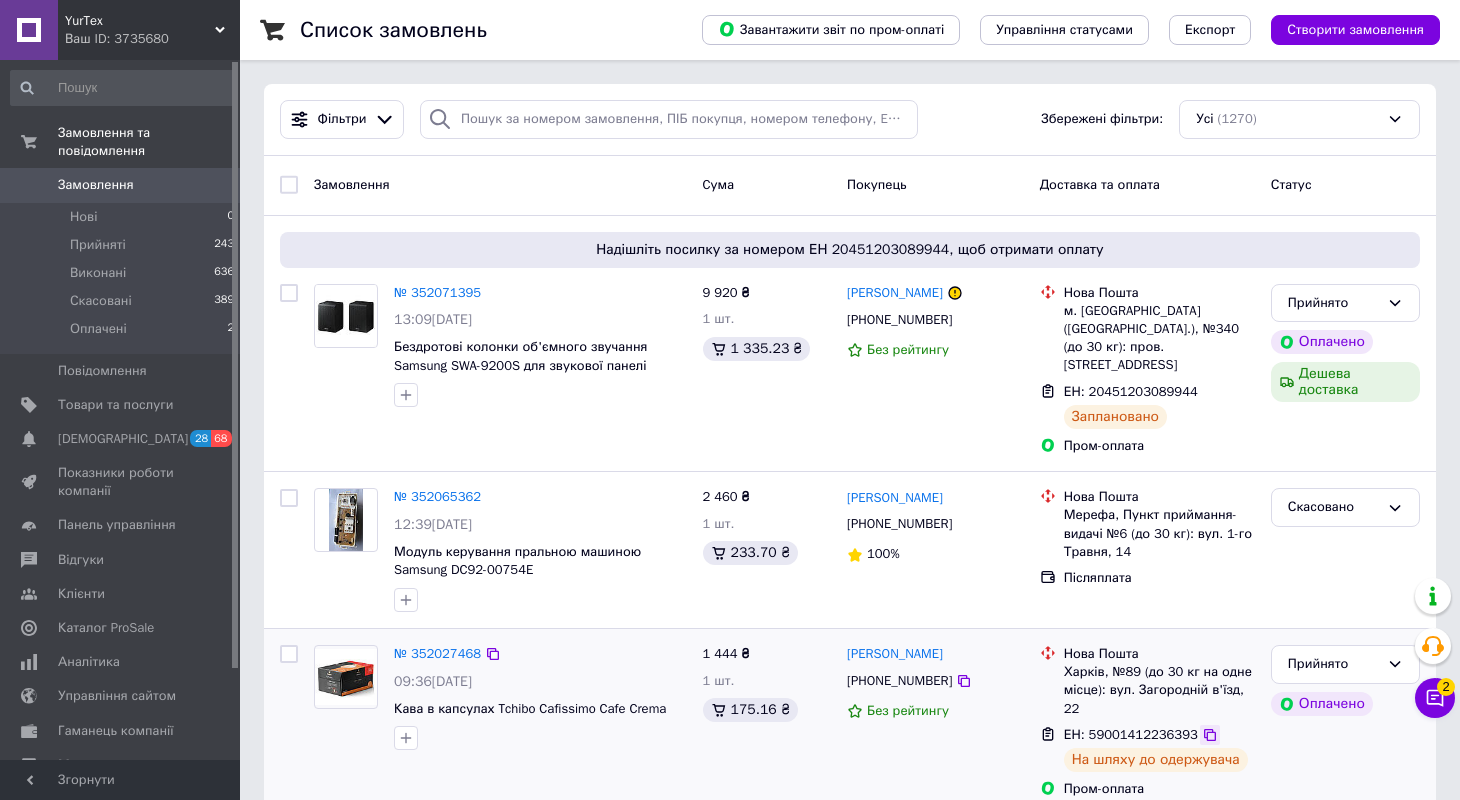 click 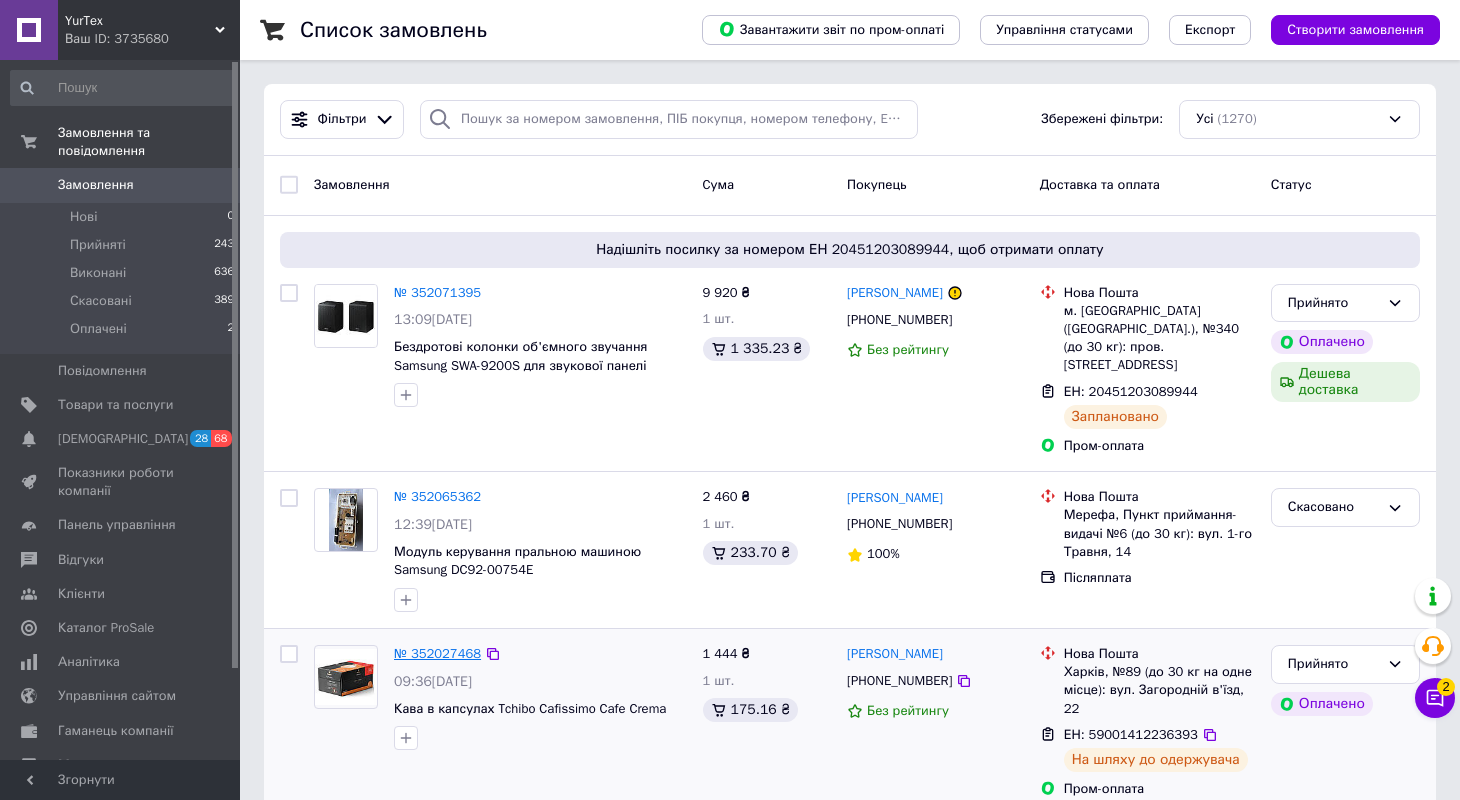 click on "№ 352027468" at bounding box center [437, 653] 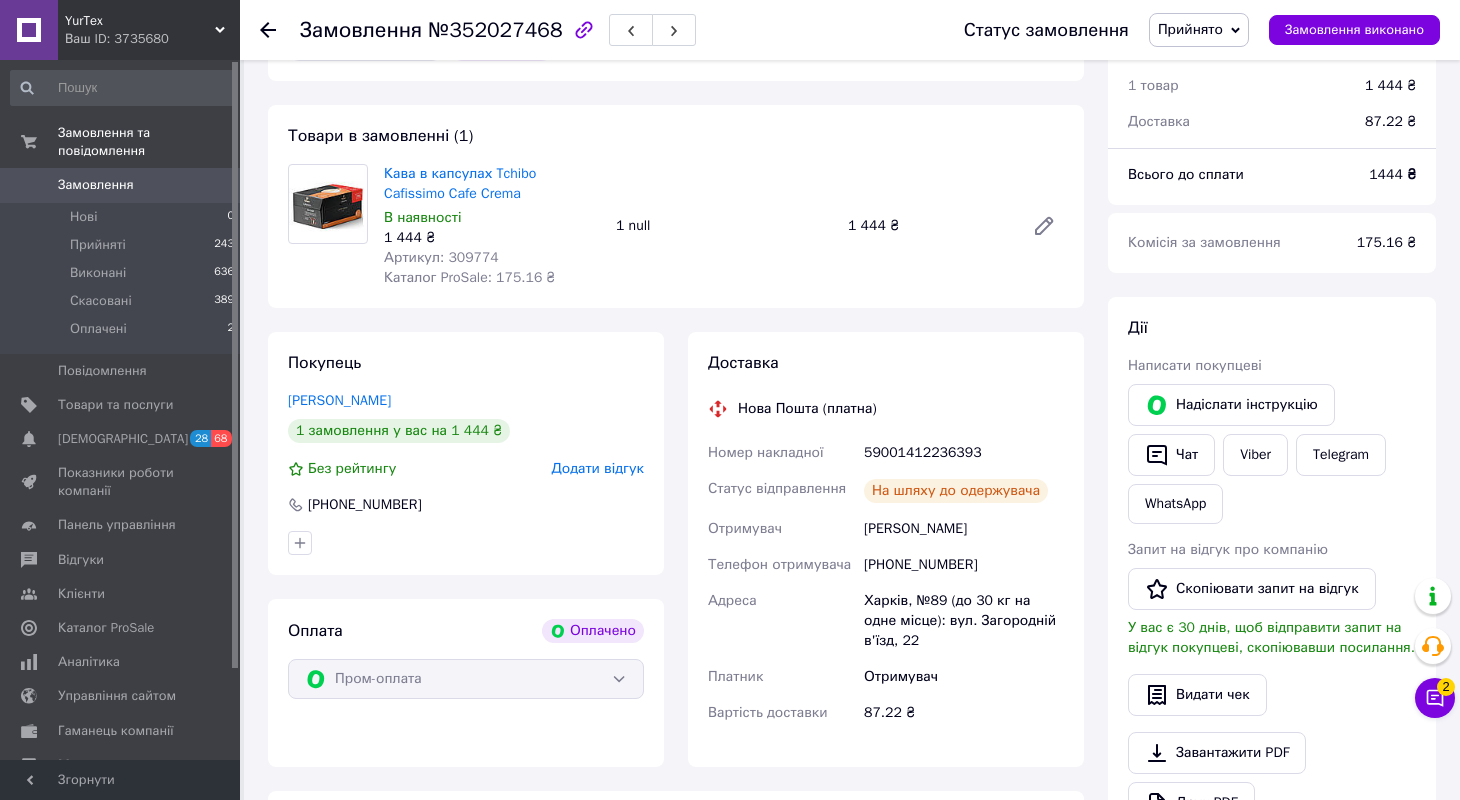 scroll, scrollTop: 128, scrollLeft: 0, axis: vertical 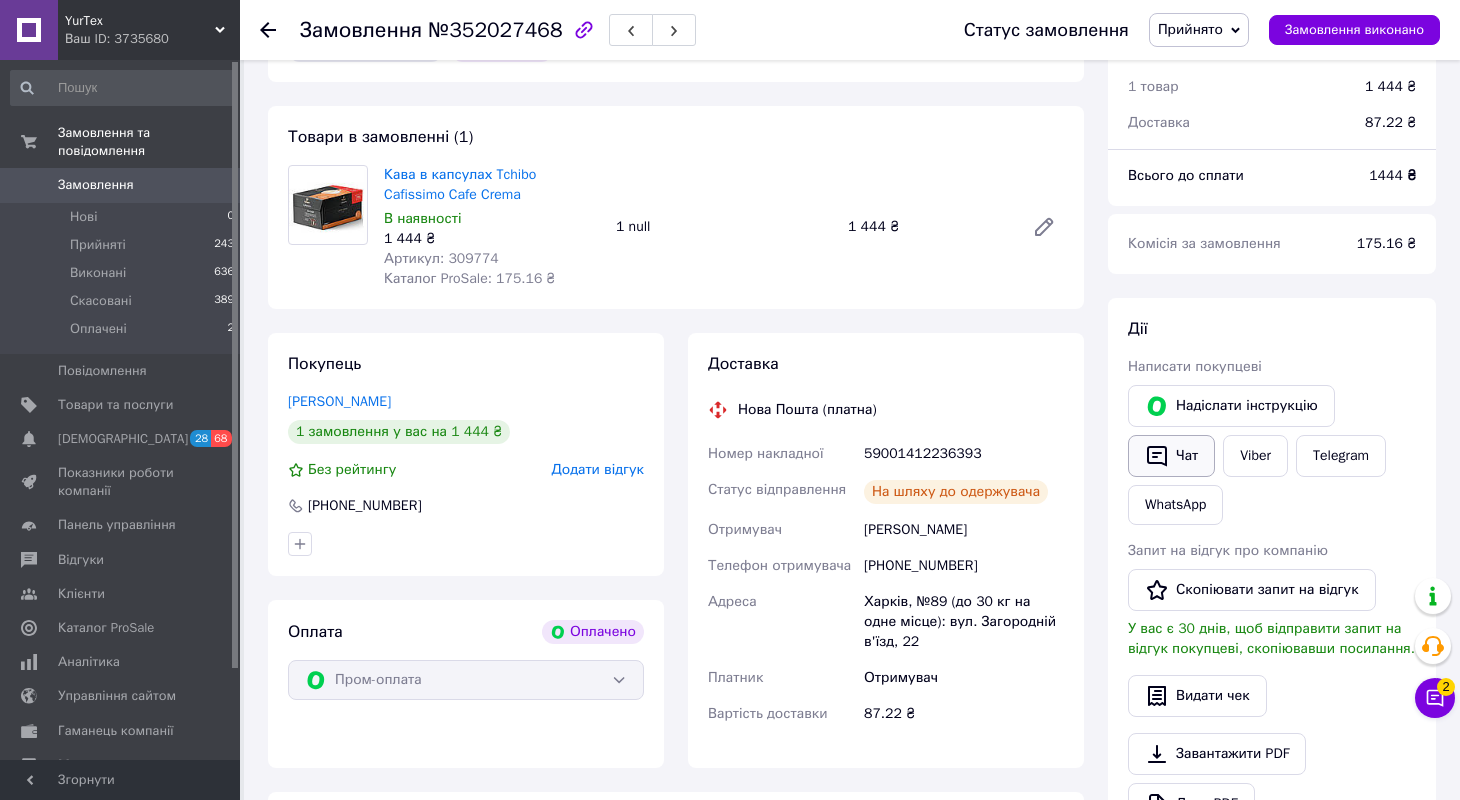 click on "Чат" at bounding box center (1171, 456) 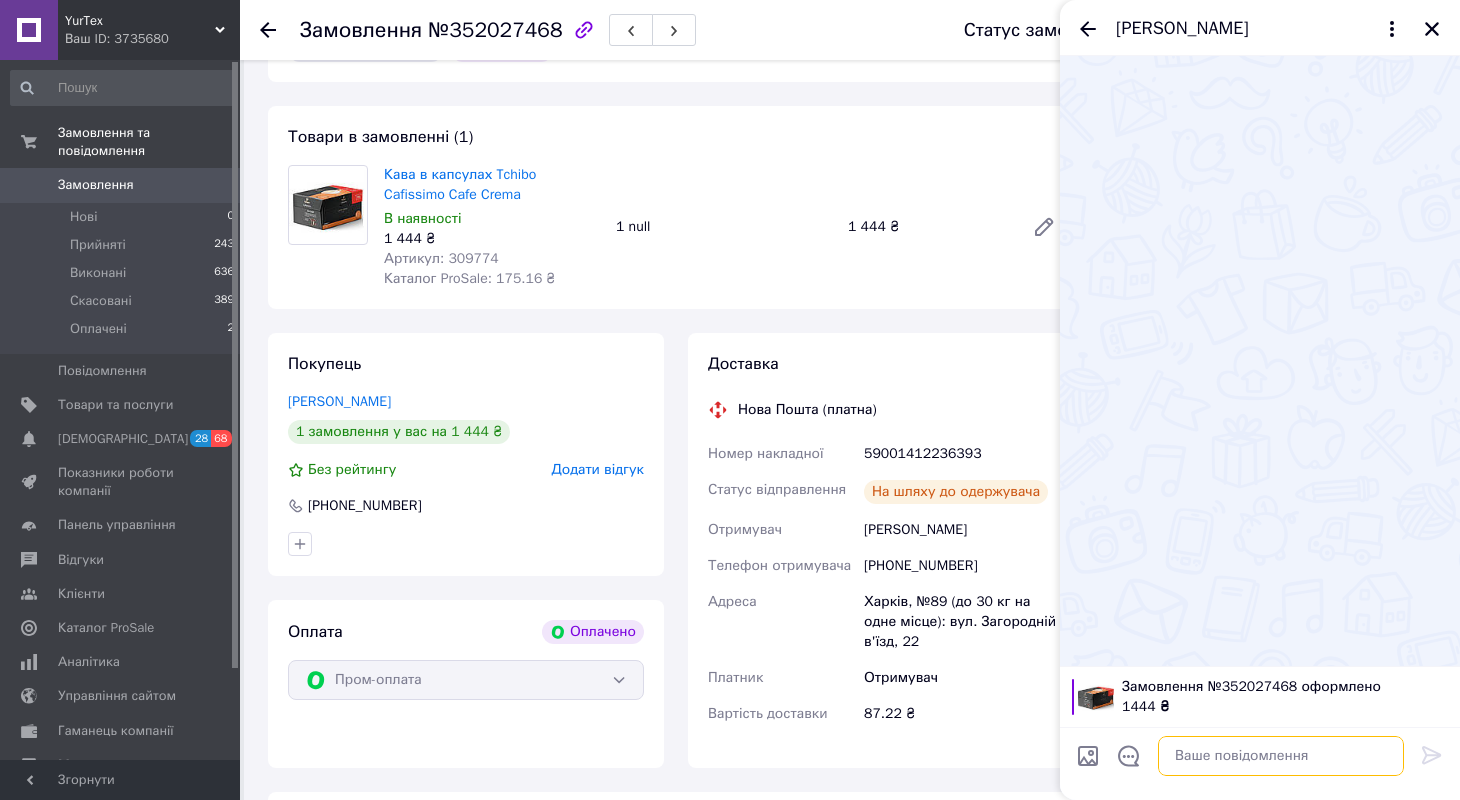 drag, startPoint x: 1196, startPoint y: 769, endPoint x: 1163, endPoint y: 744, distance: 41.400482 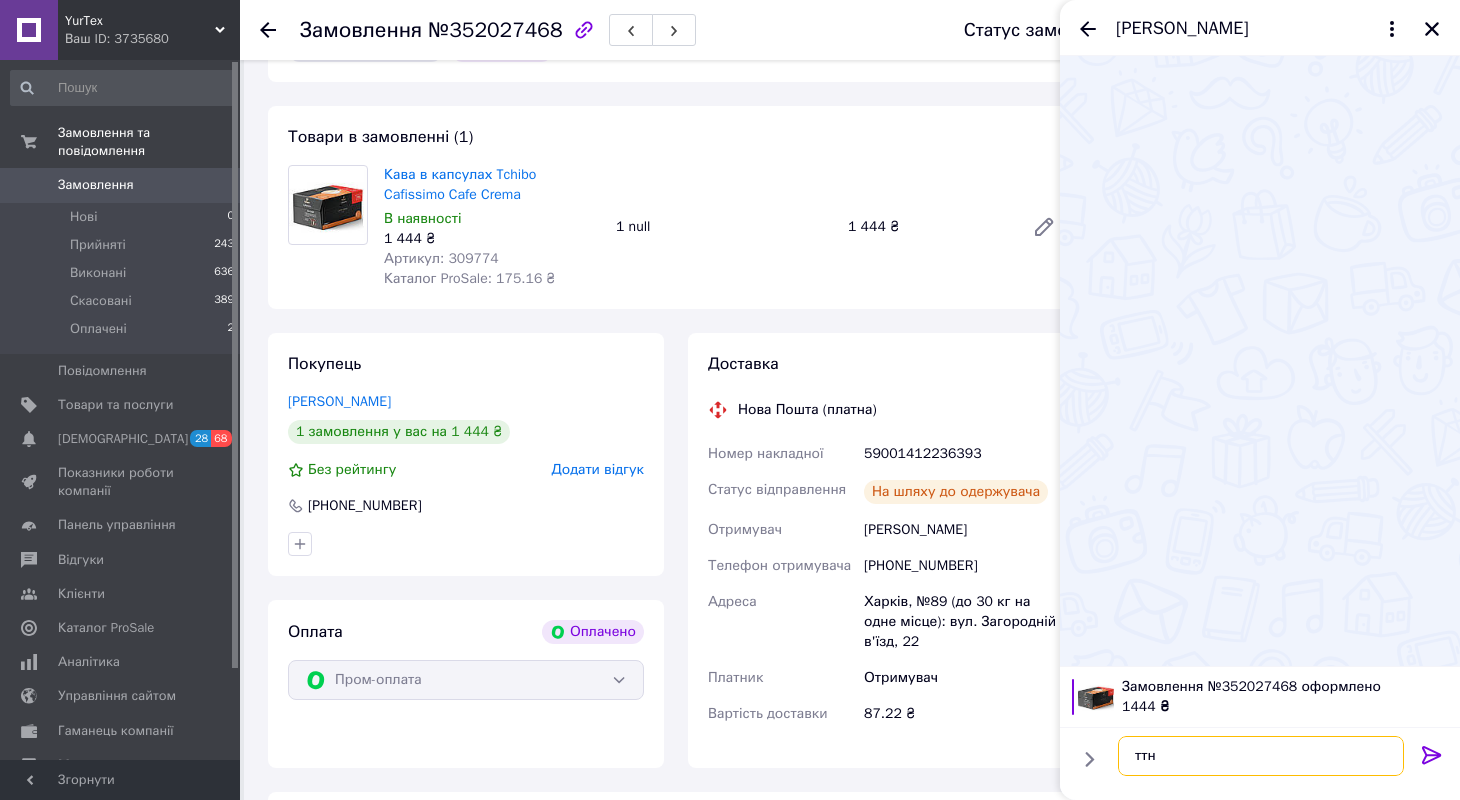 paste on "59001412236393" 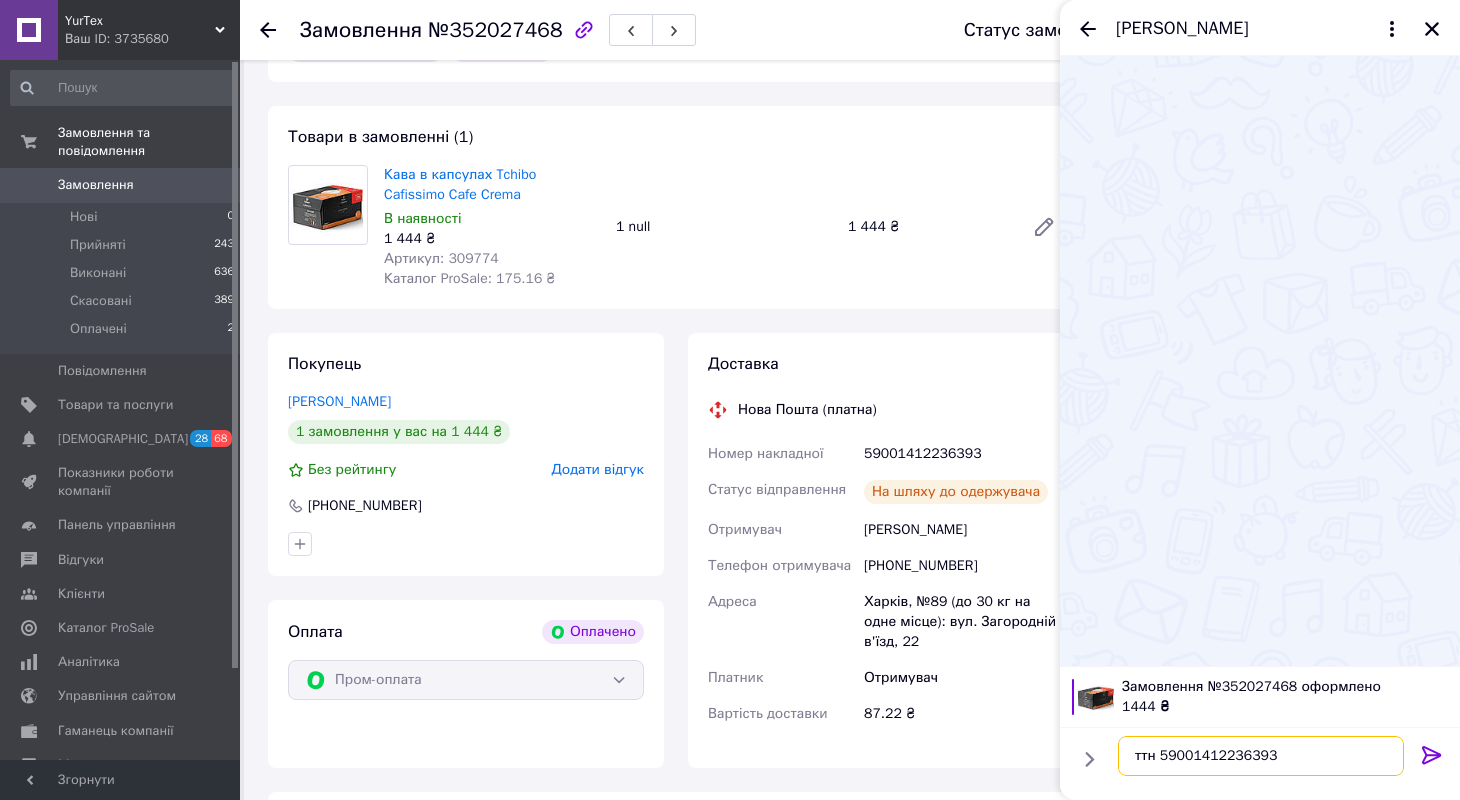type 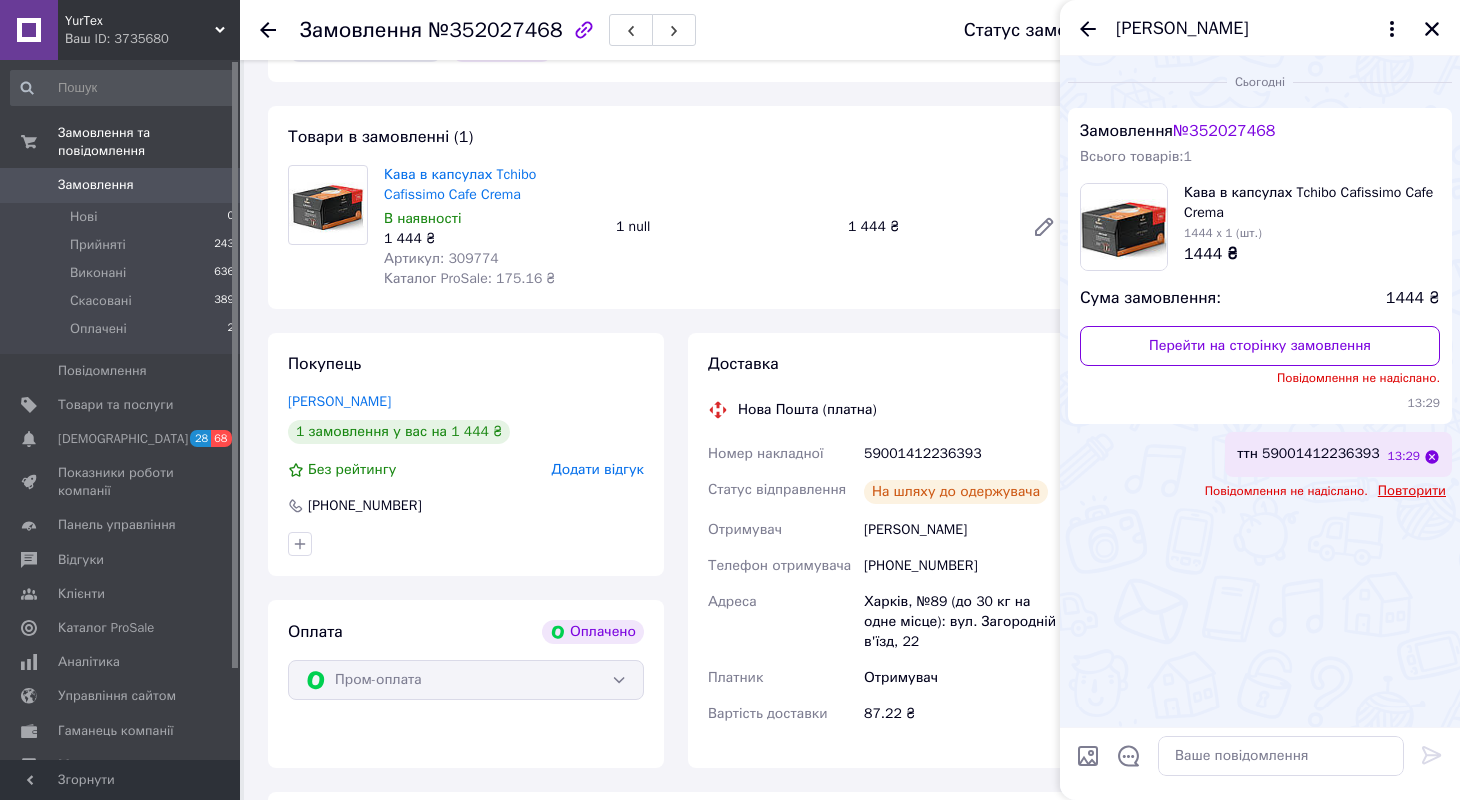 click on "Повторити" at bounding box center (1412, 491) 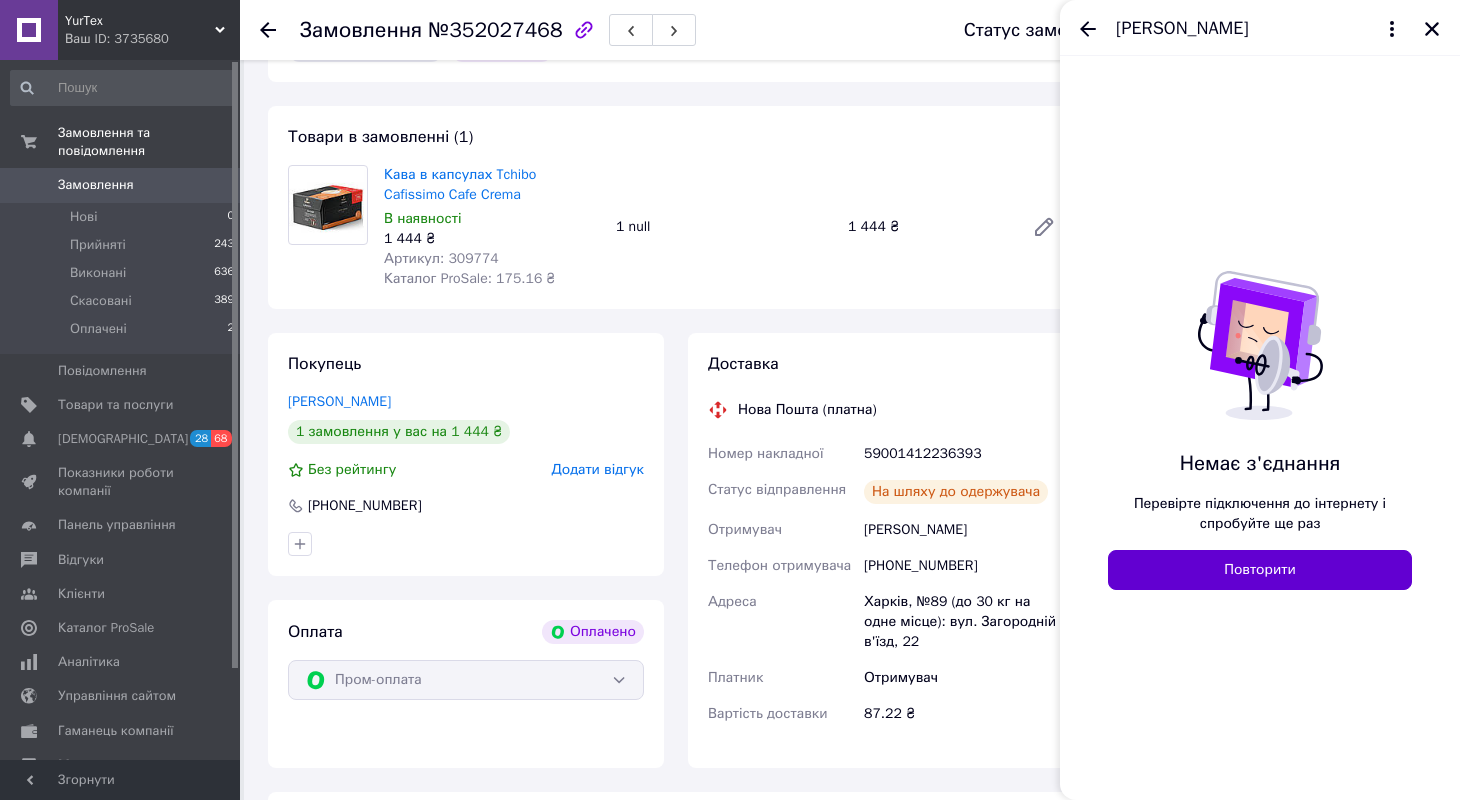 click on "Повторити" at bounding box center [1260, 570] 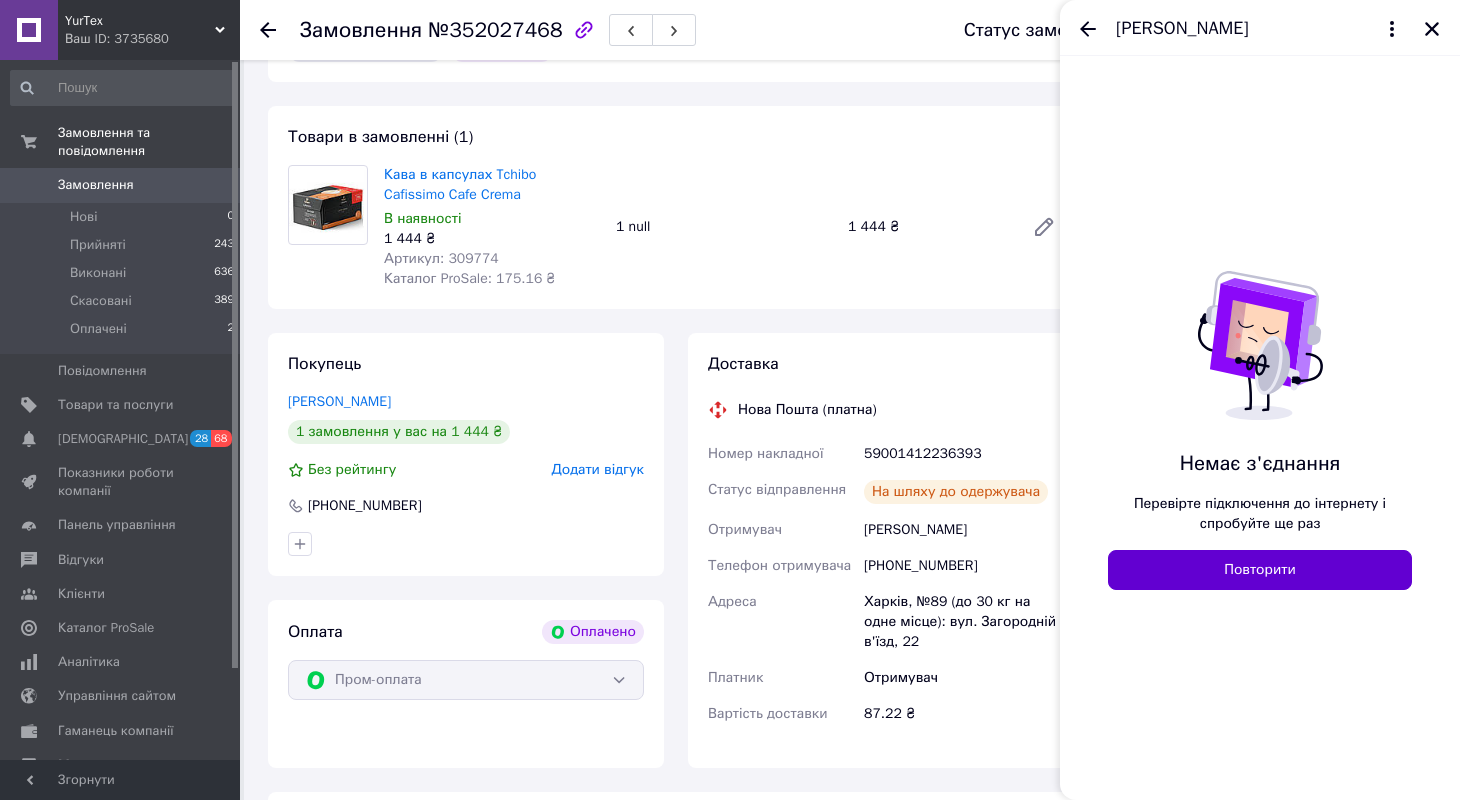 click on "Повторити" at bounding box center [1260, 570] 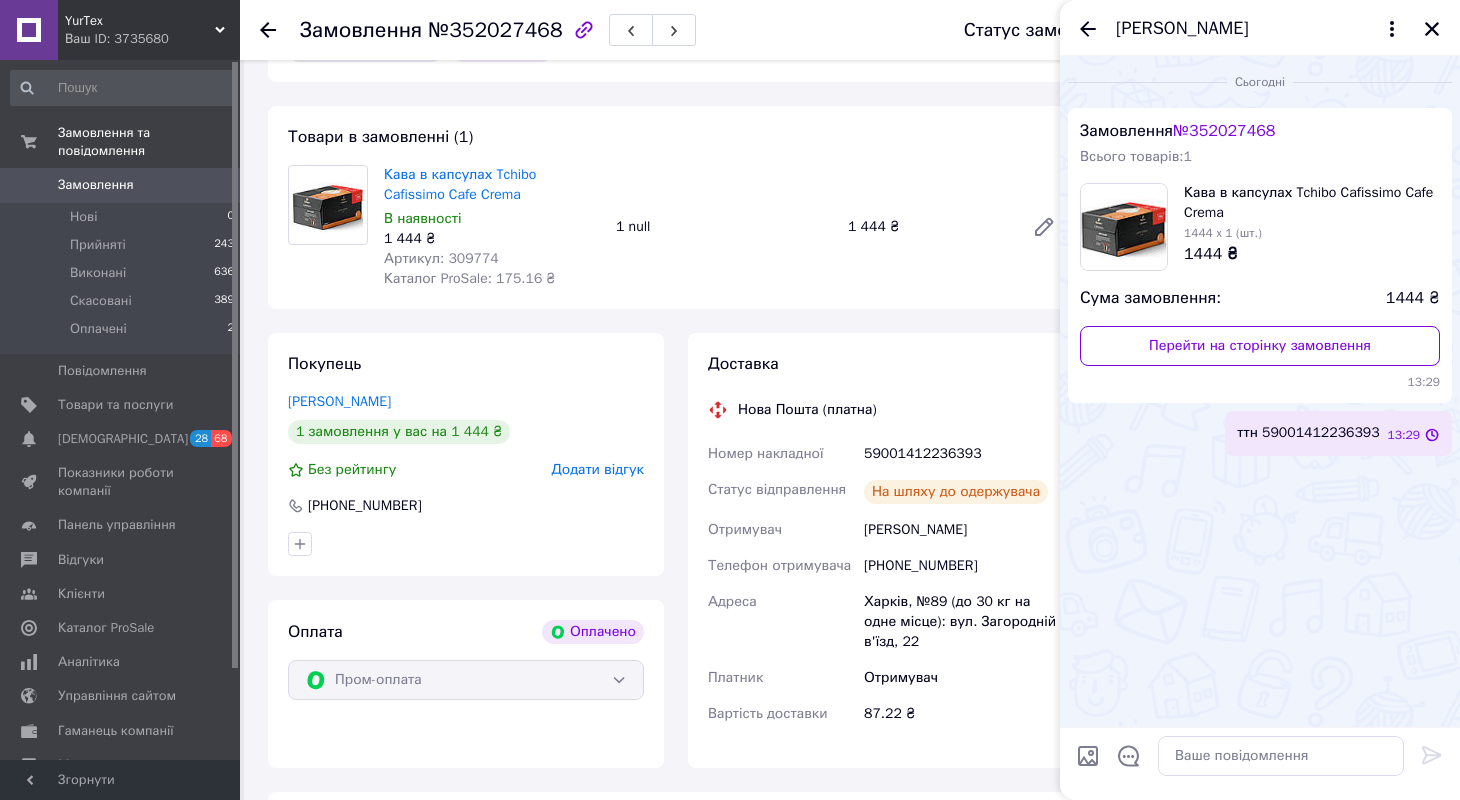 click on "Сьогодні Замовлення  № 352027468 Всього товарів:  1 Кава в капсулах Tchibo Cafissimo Cafe Crema 1444 x 1 (шт.) 1444 ₴ Сума замовлення: 1444 ₴ Перейти на сторінку замовлення 13:29 ттн 59001412236393 13:29" at bounding box center [1260, 391] 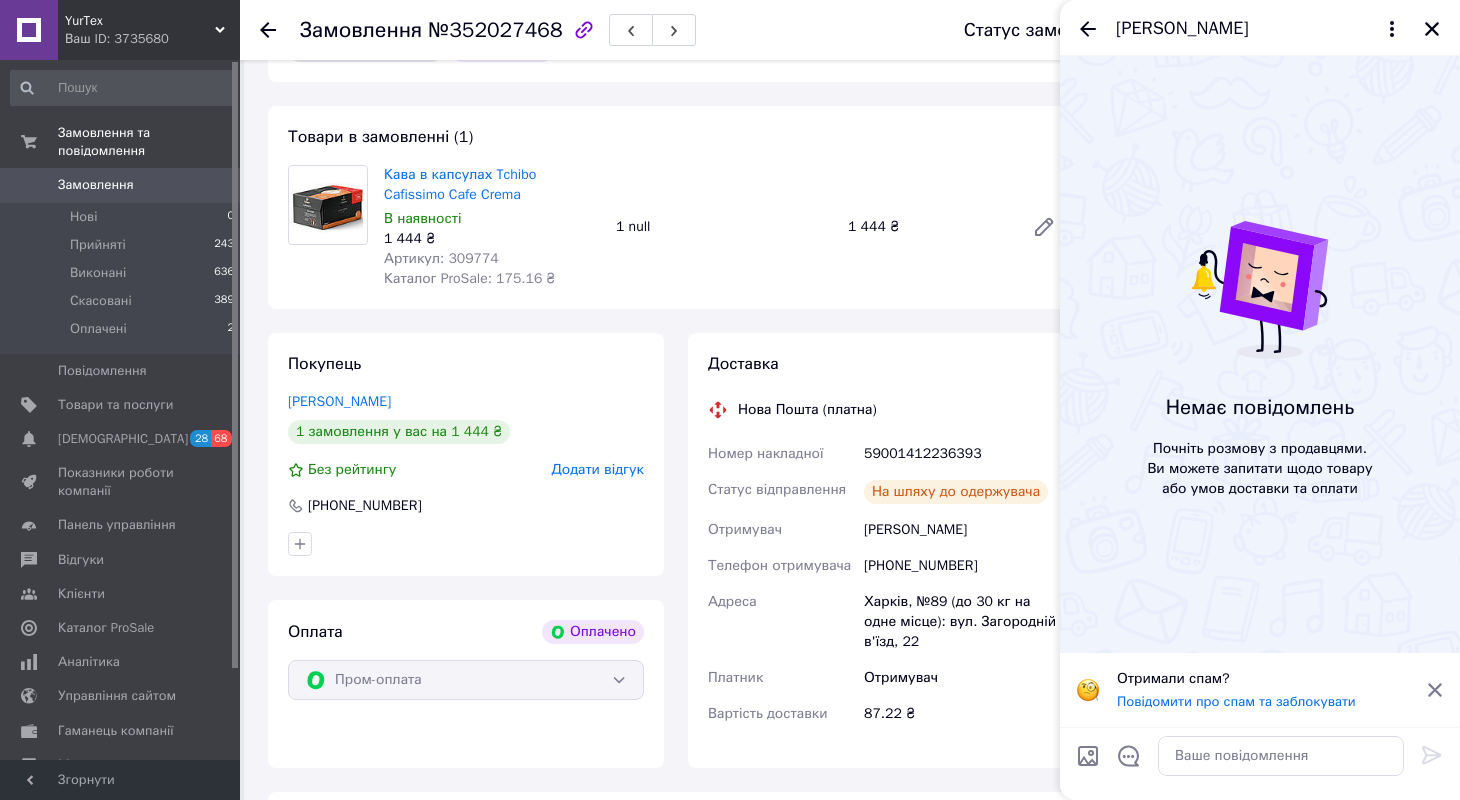 click on "Почніть розмову з продавцями. Ви можете запитати щодо товару або умов доставки та оплати" at bounding box center (1259, 468) 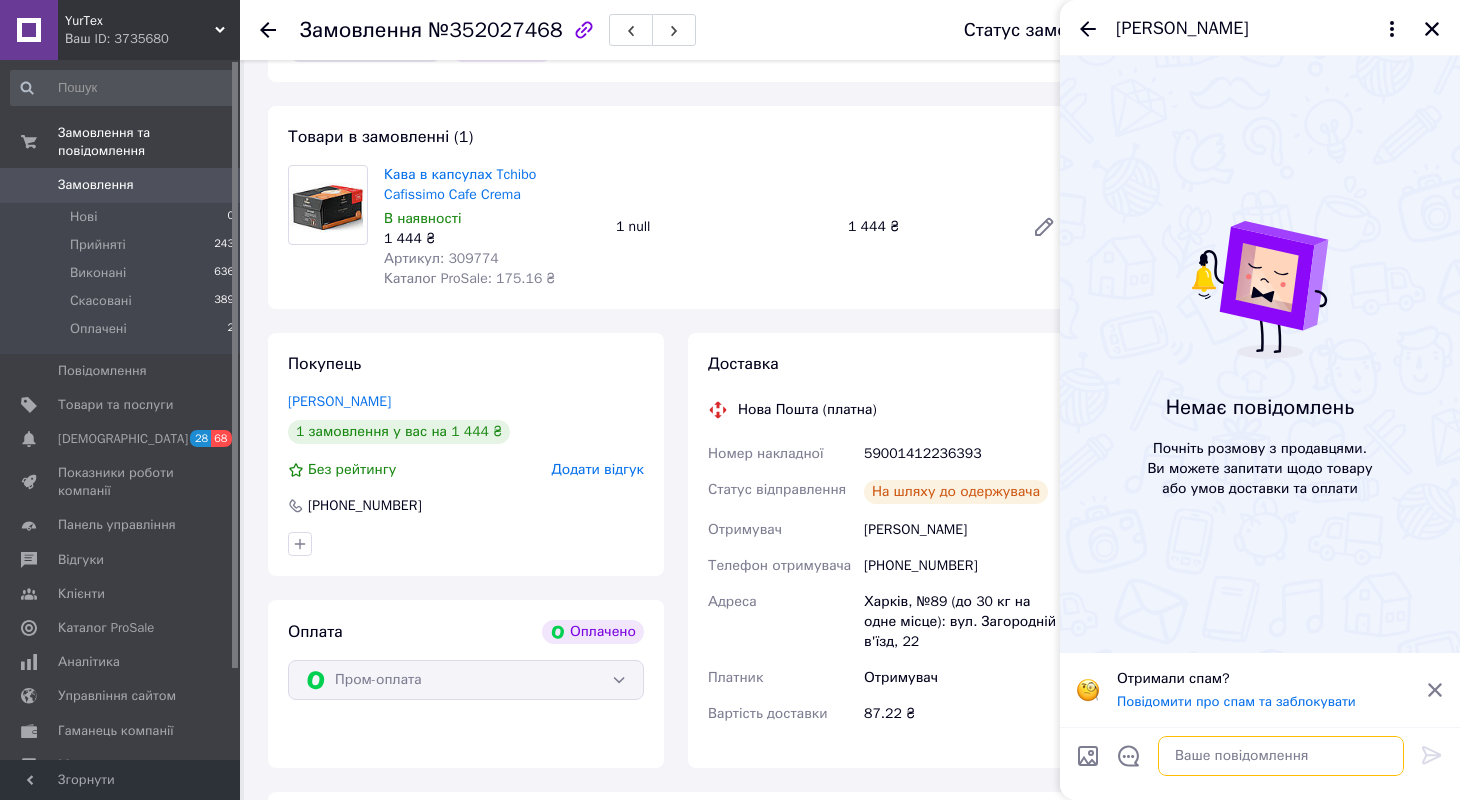 click at bounding box center (1281, 756) 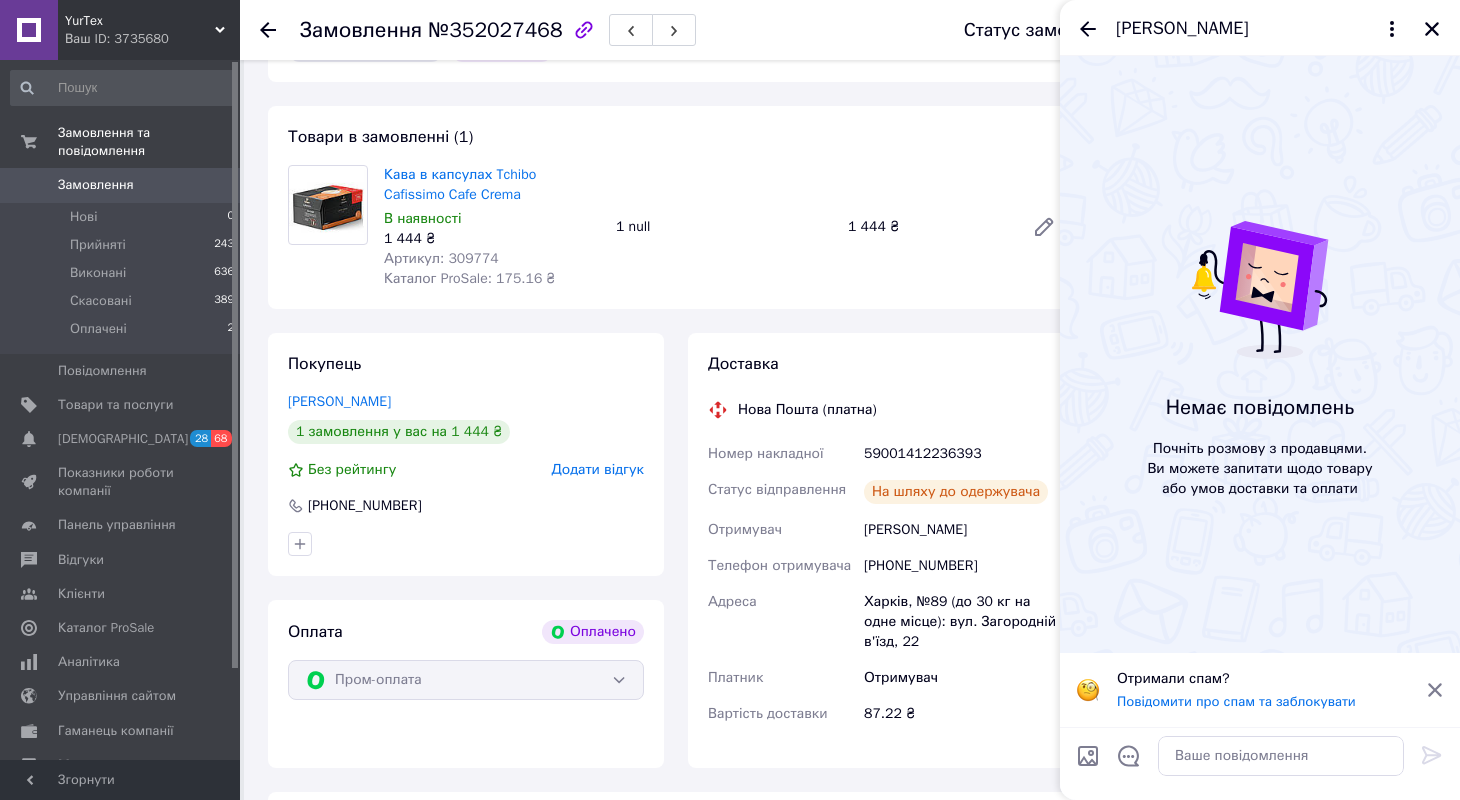 click 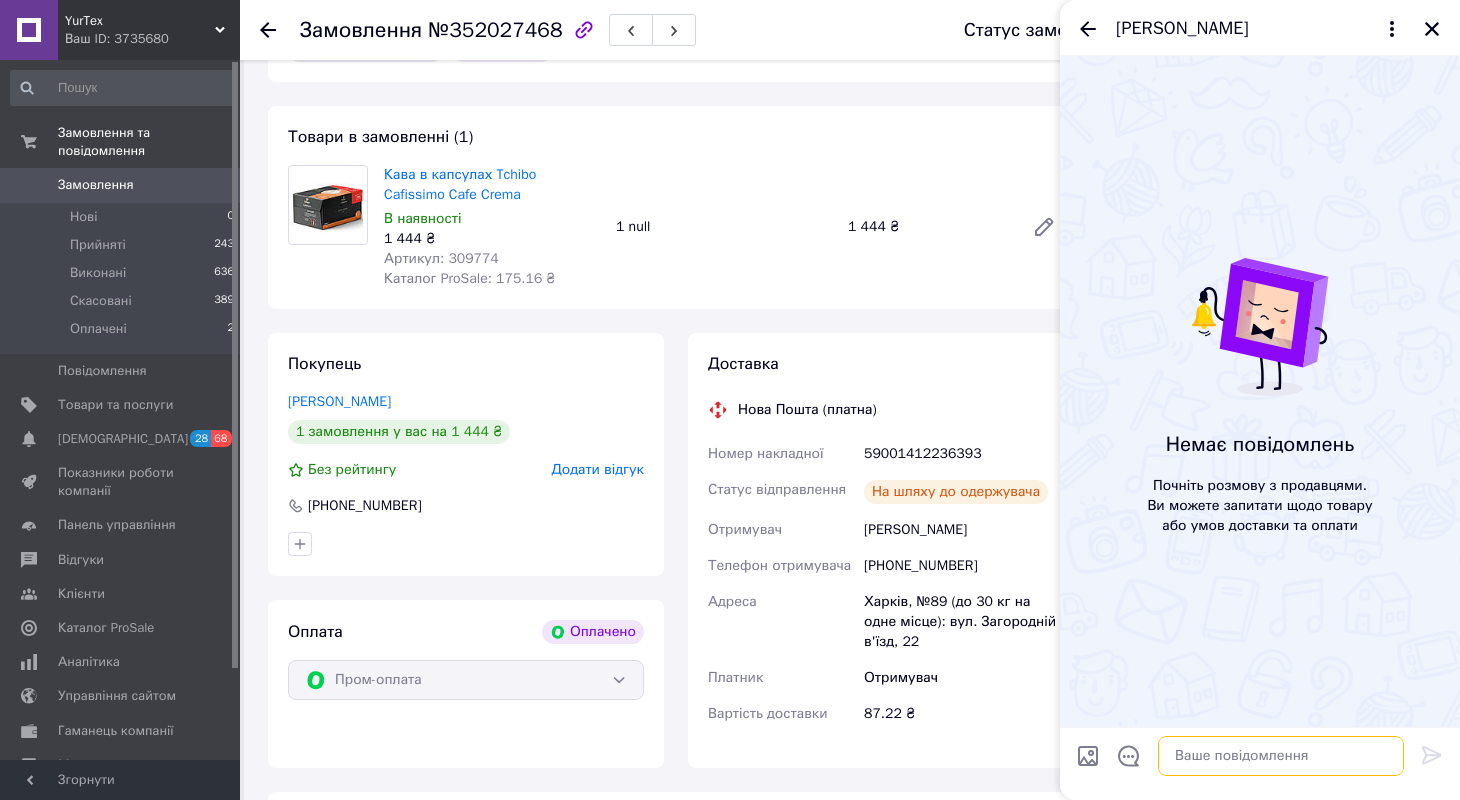 click at bounding box center (1281, 756) 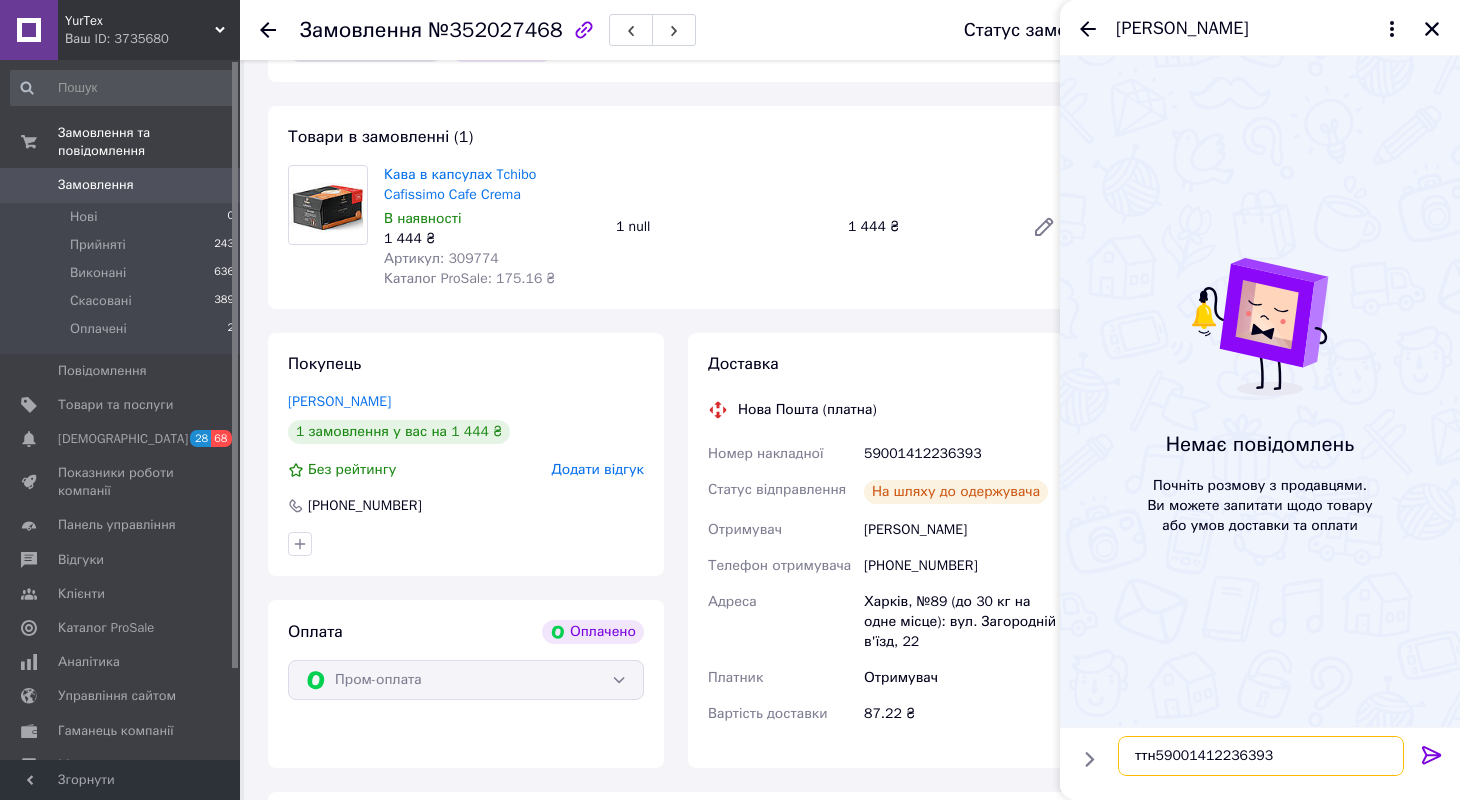 type on "ттн 59001412236393" 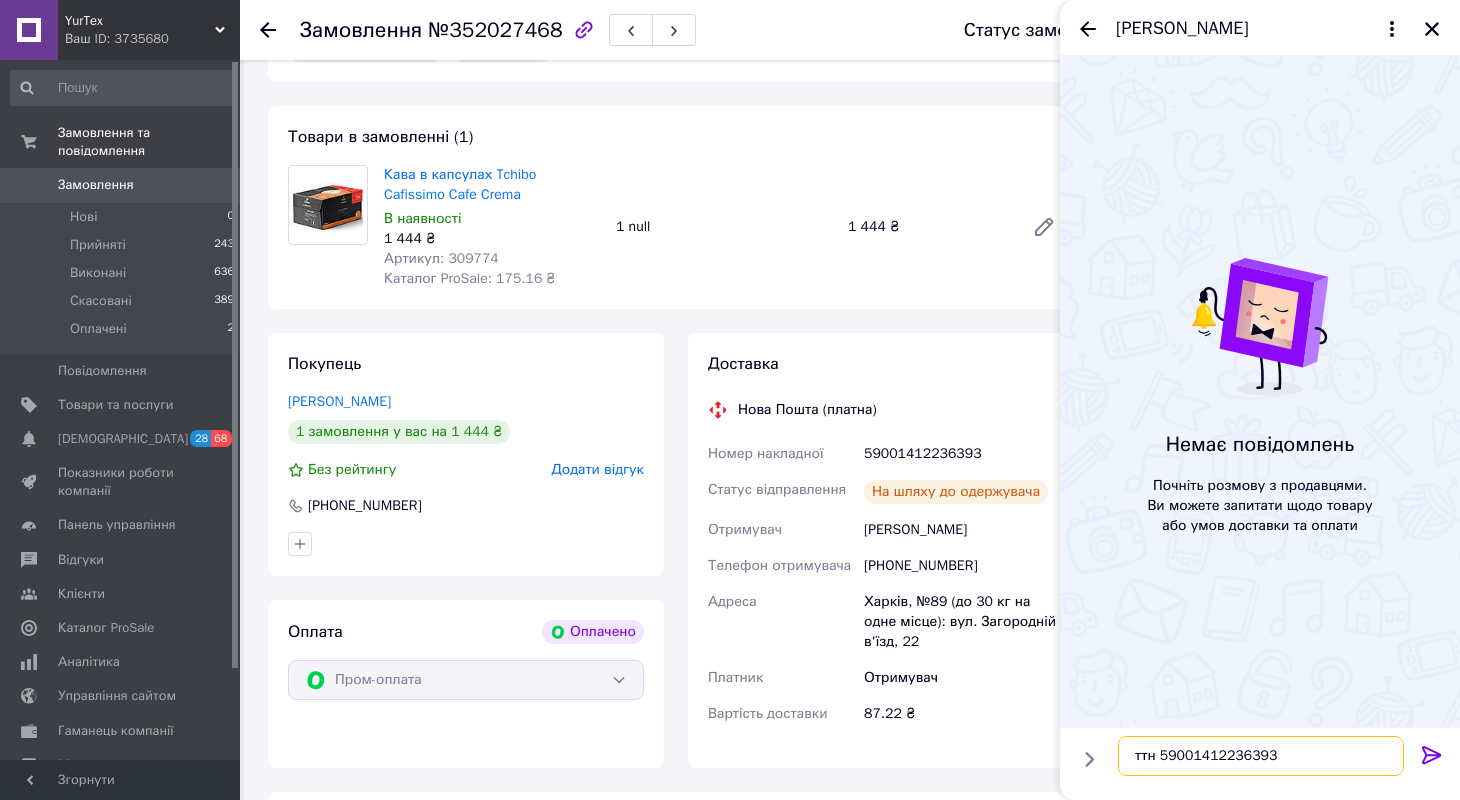 type 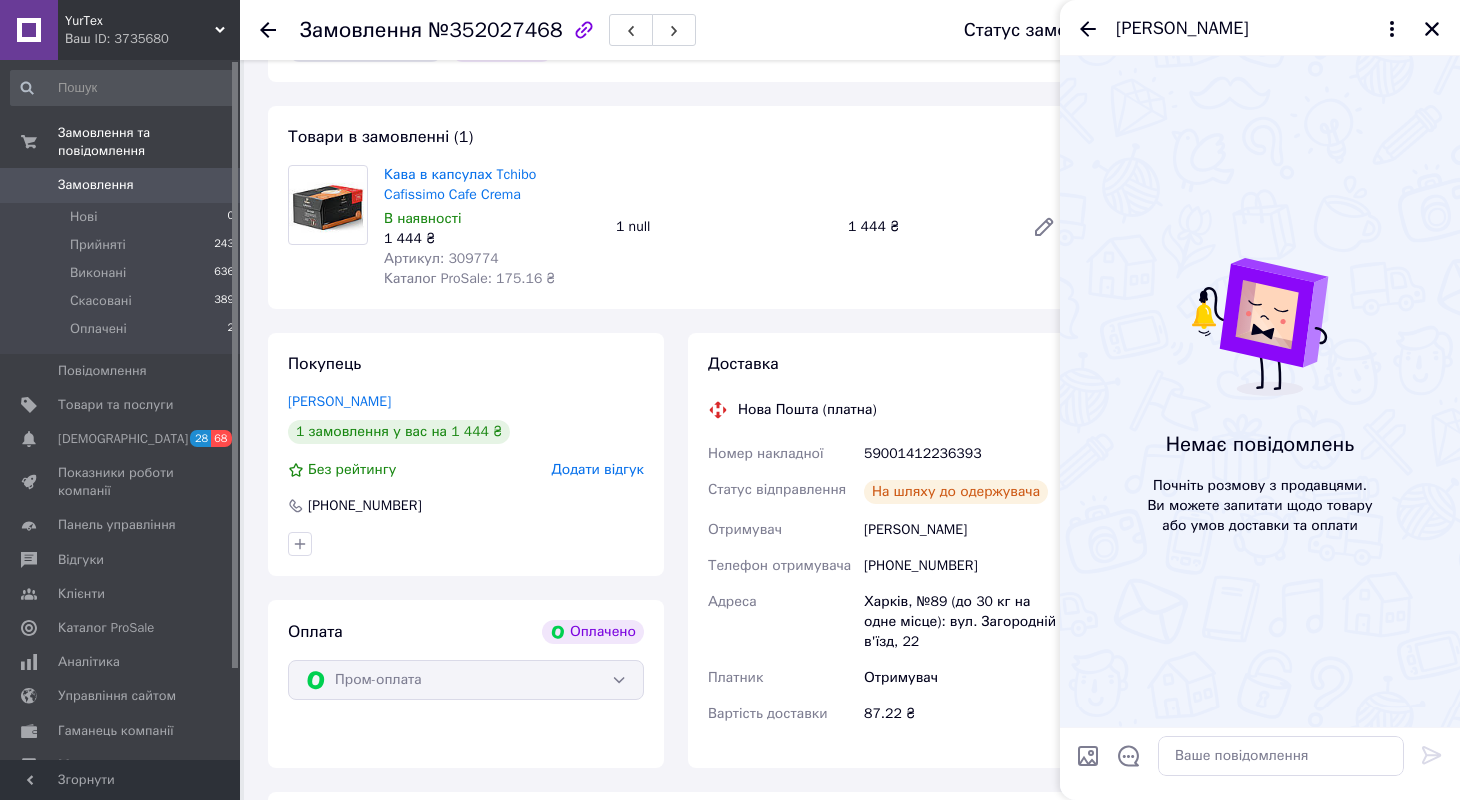 click on "Немає повідомлень Почніть розмову з продавцями. Ви можете запитати щодо товару або умов доставки та оплати" at bounding box center (1260, 391) 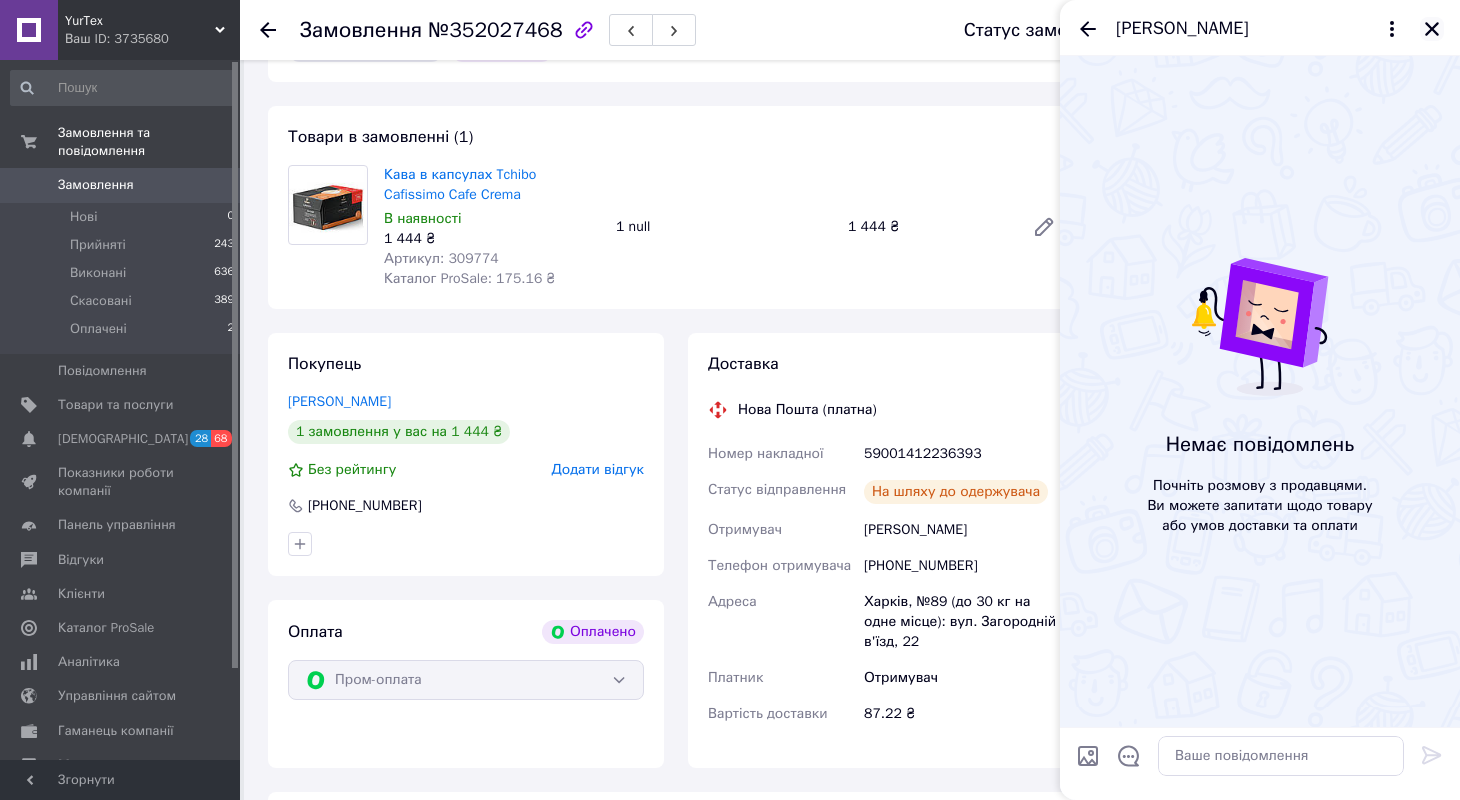 click 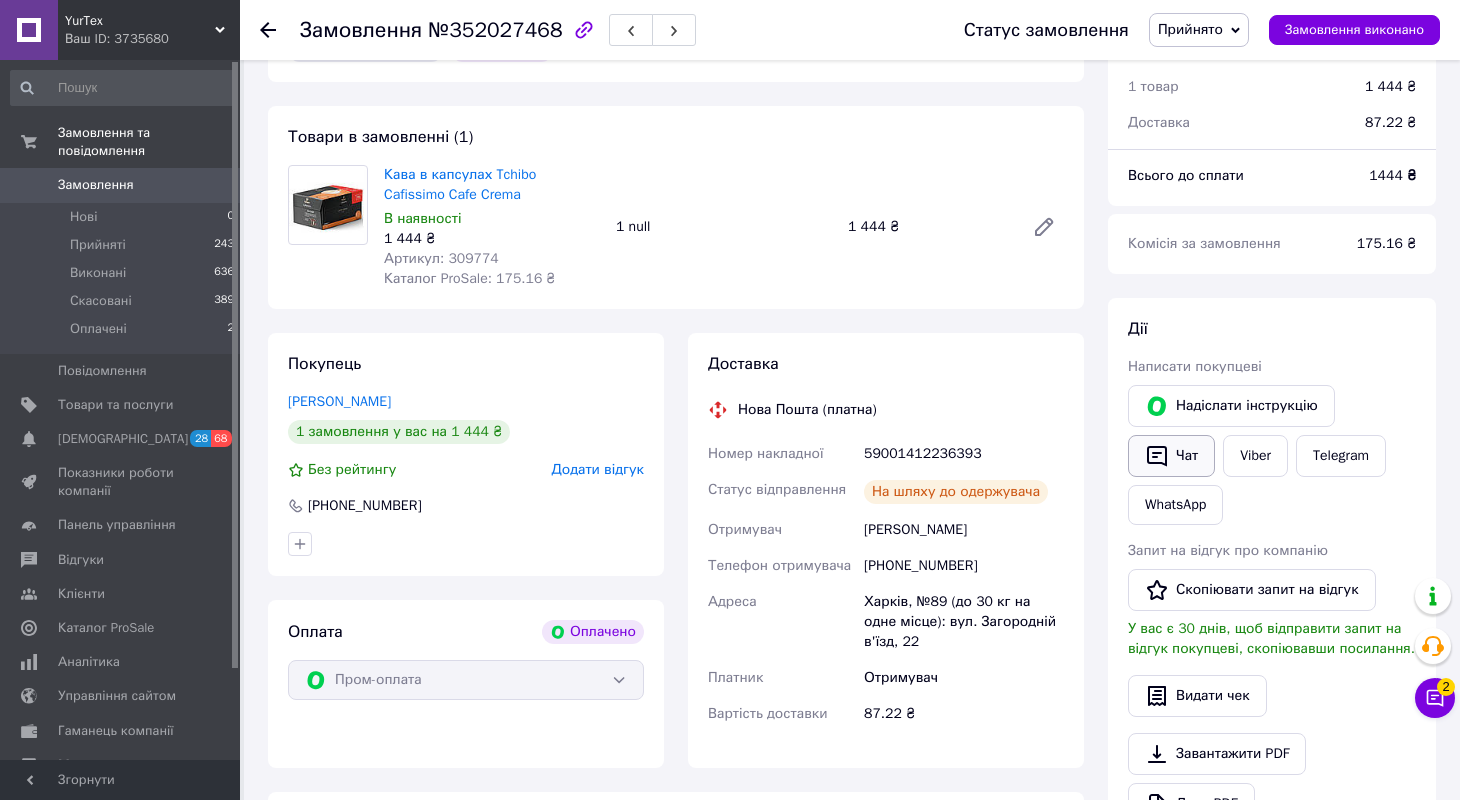 click on "Чат" at bounding box center (1171, 456) 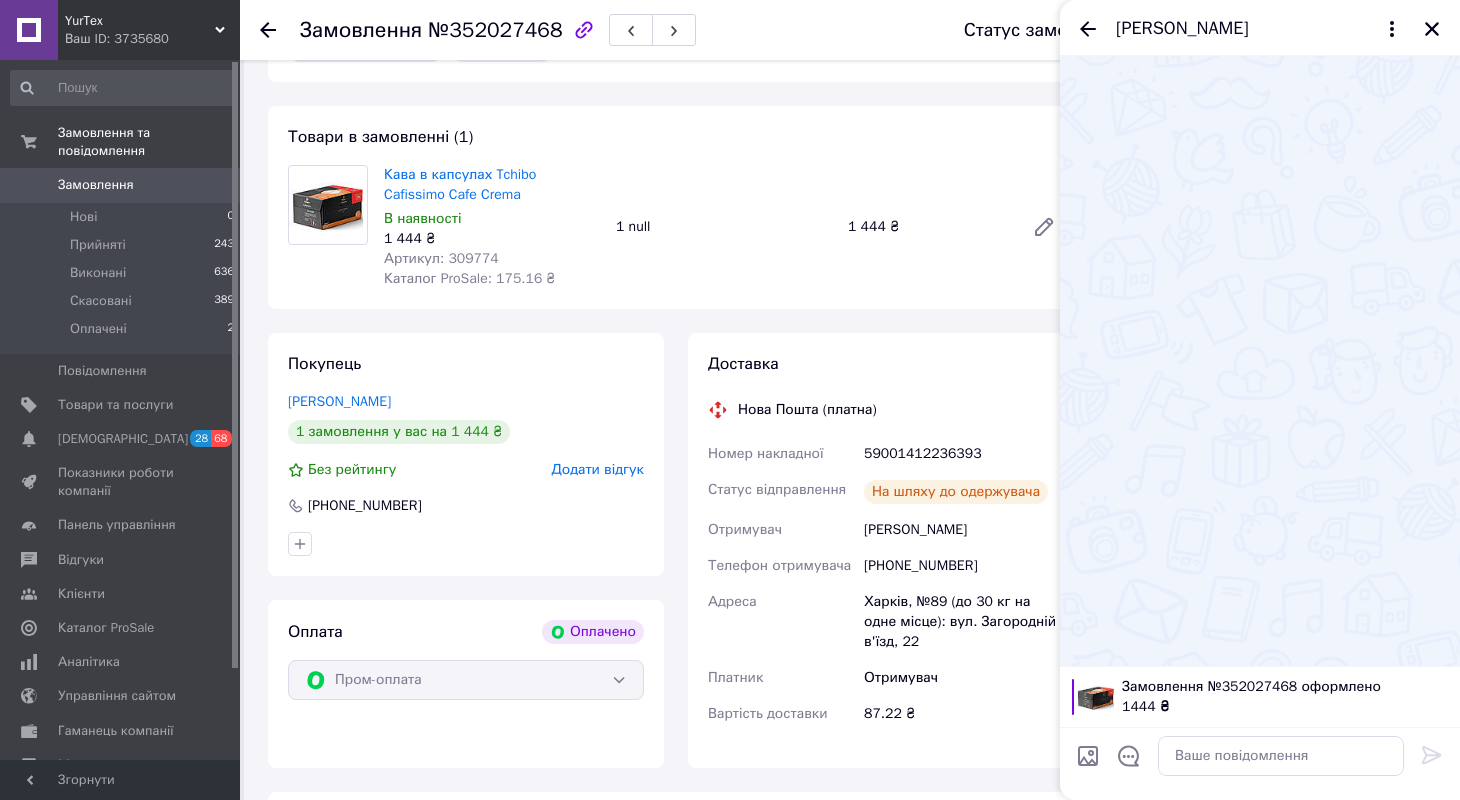 click at bounding box center (1260, 361) 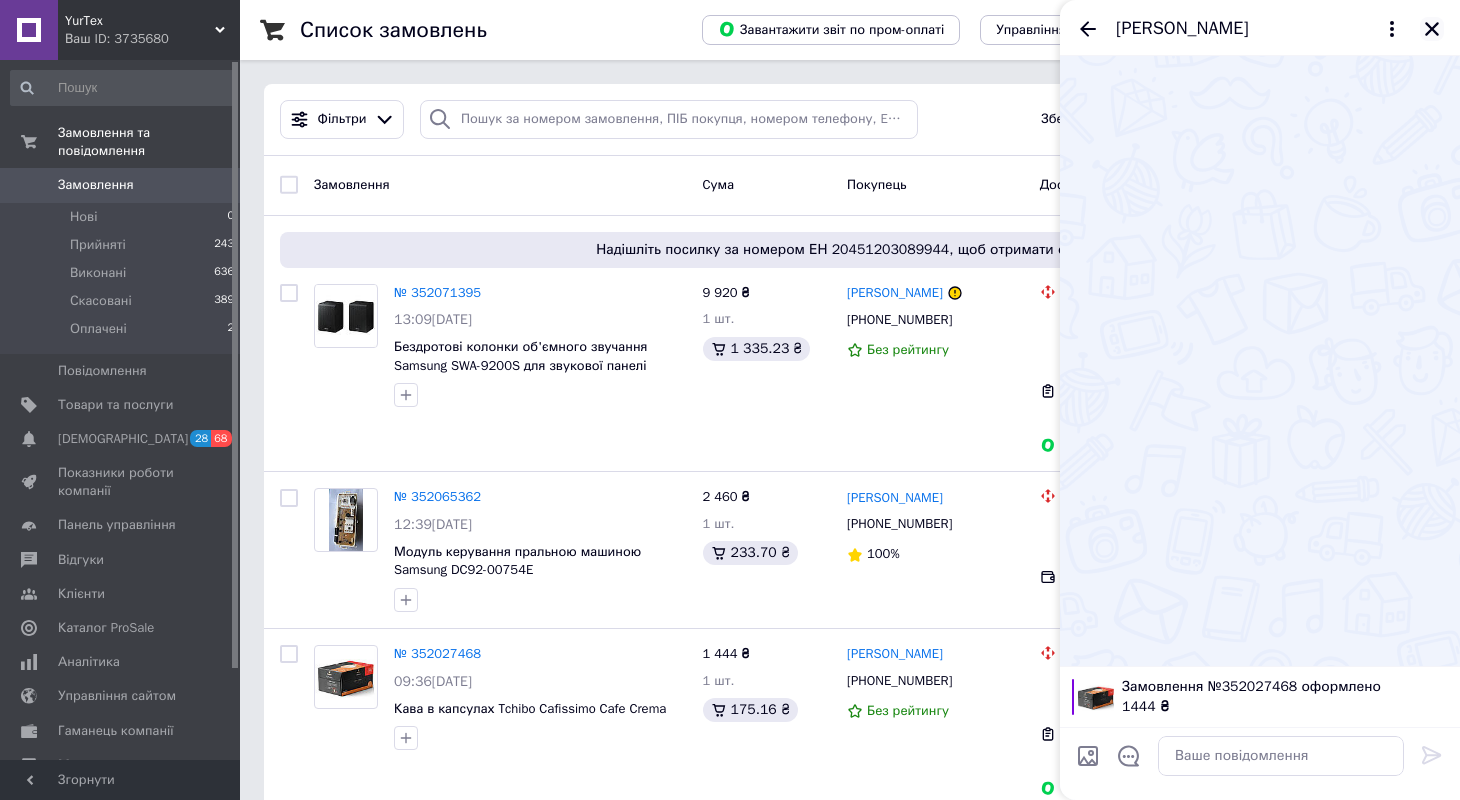 click 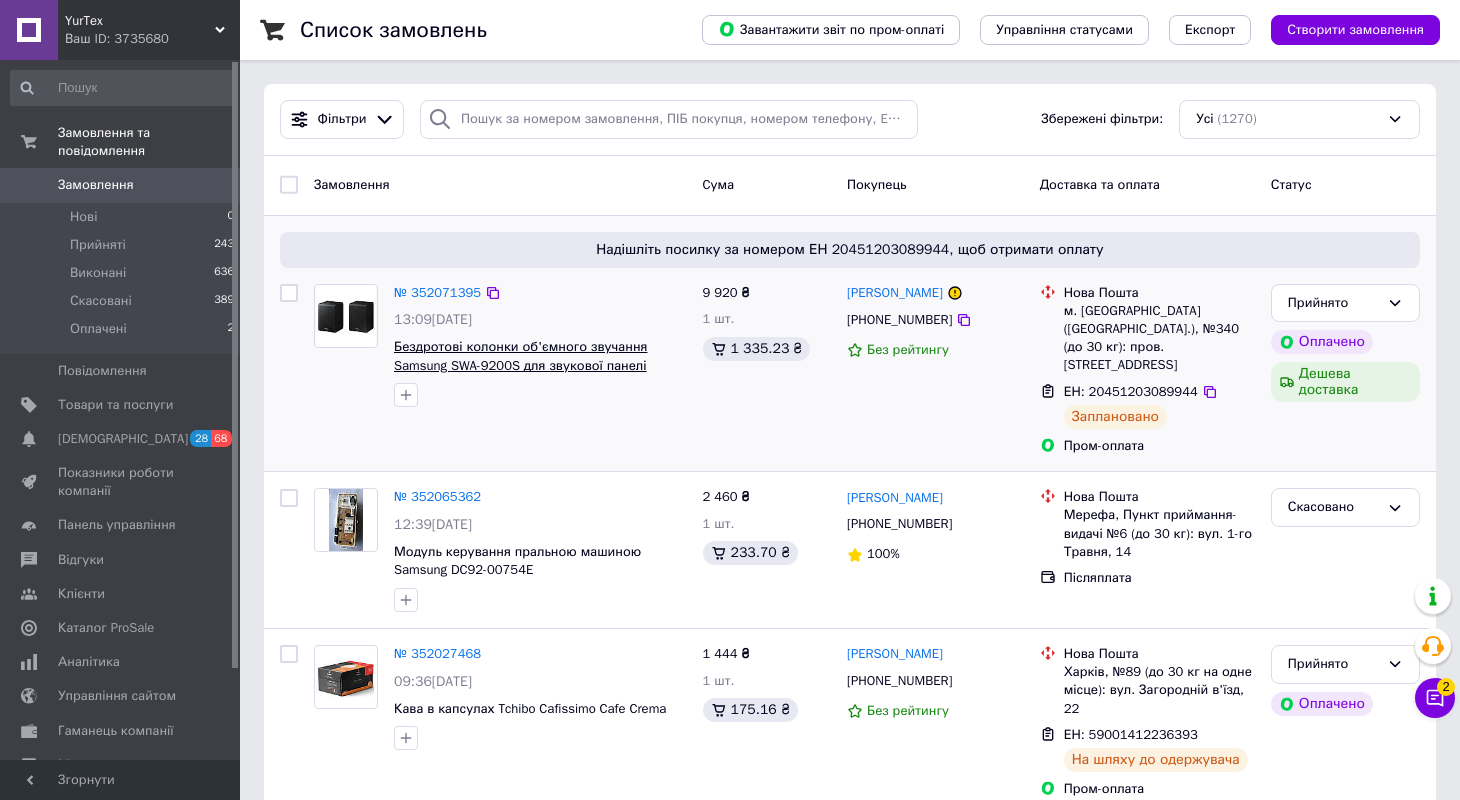 click on "Бездротові колонки об'ємного звучання Samsung SWA-9200S для звукової панелі Samsung" at bounding box center [520, 365] 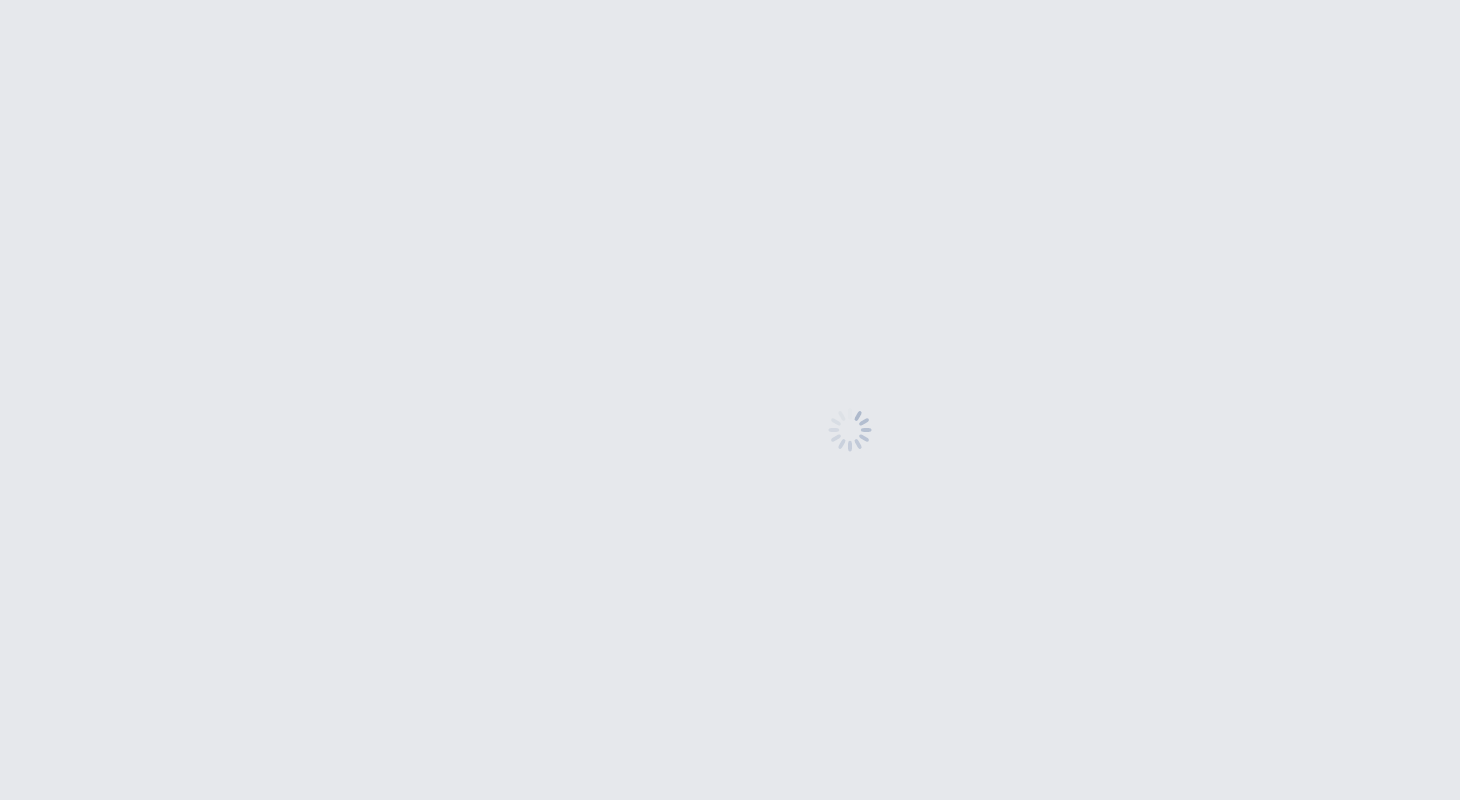 scroll, scrollTop: 0, scrollLeft: 0, axis: both 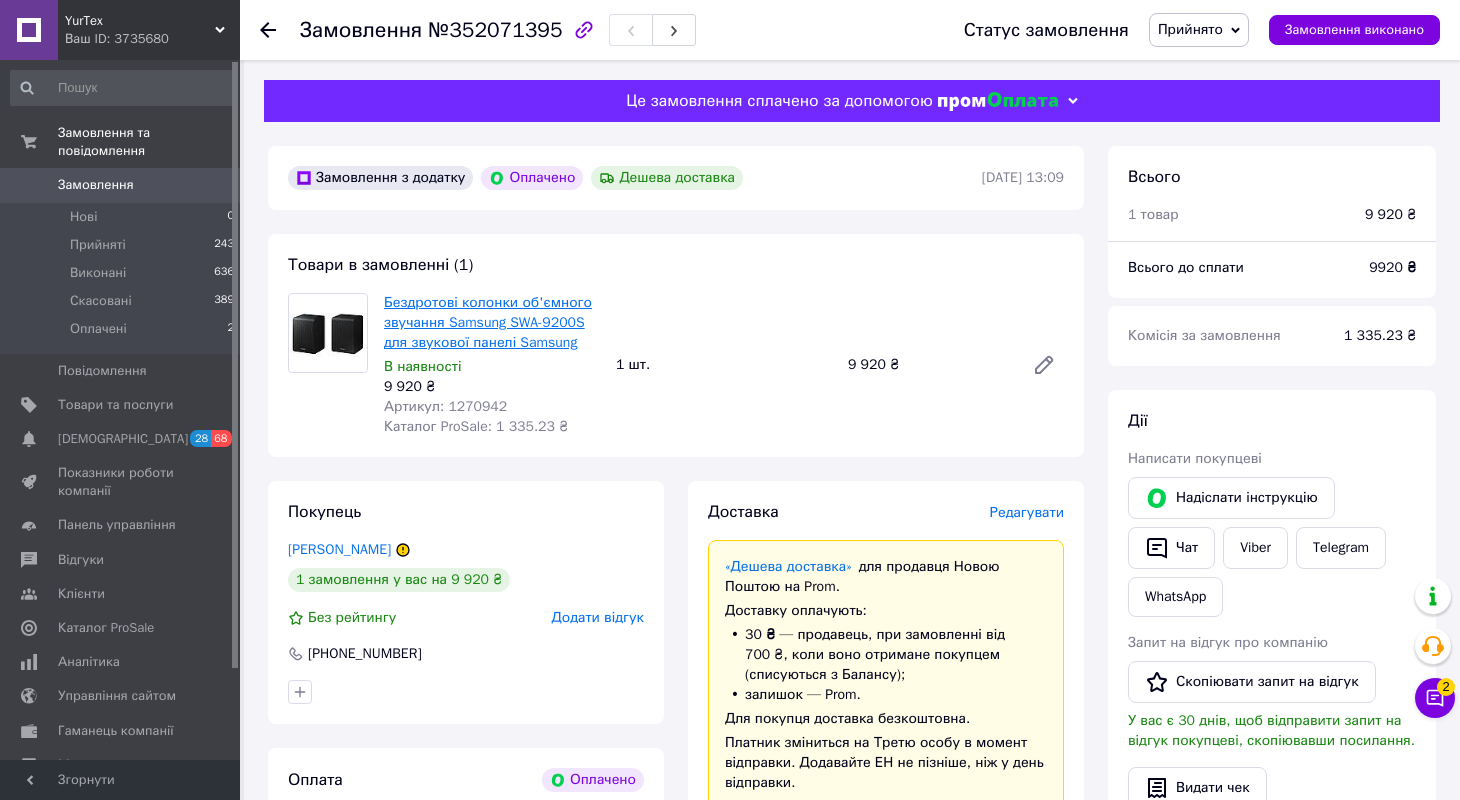 click on "Бездротові колонки об'ємного звучання Samsung SWA-9200S для звукової панелі Samsung" at bounding box center (488, 322) 